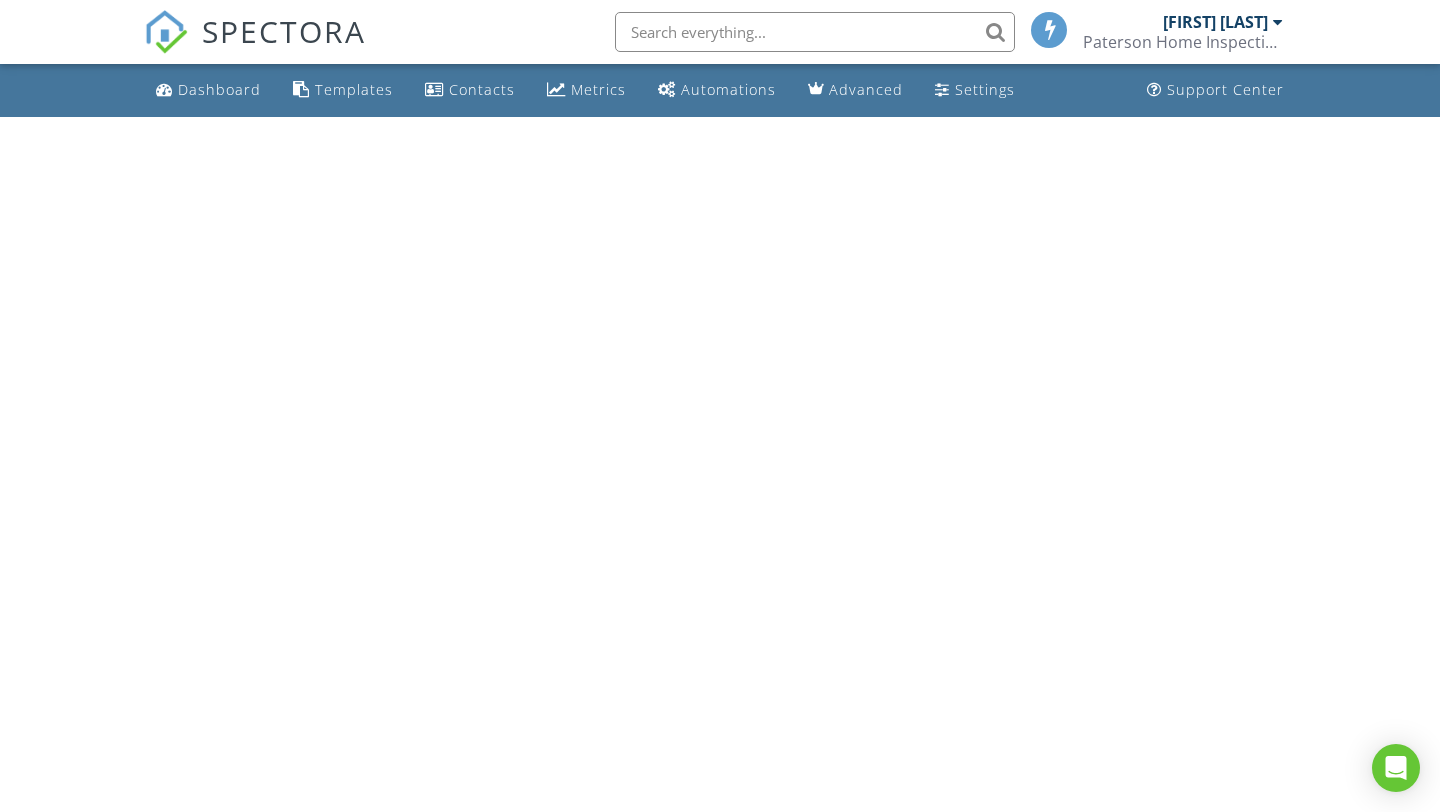 scroll, scrollTop: 0, scrollLeft: 0, axis: both 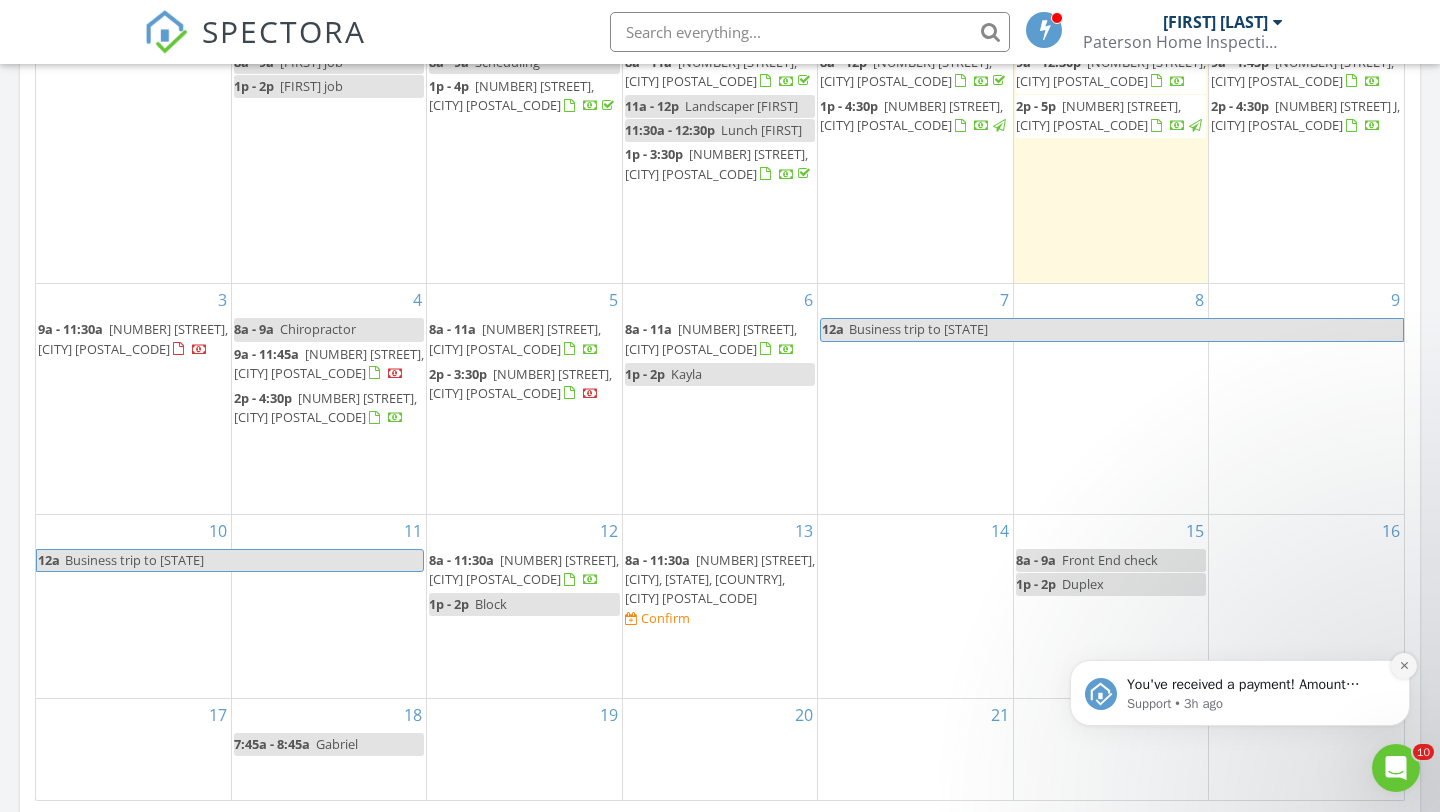 click at bounding box center (1404, 666) 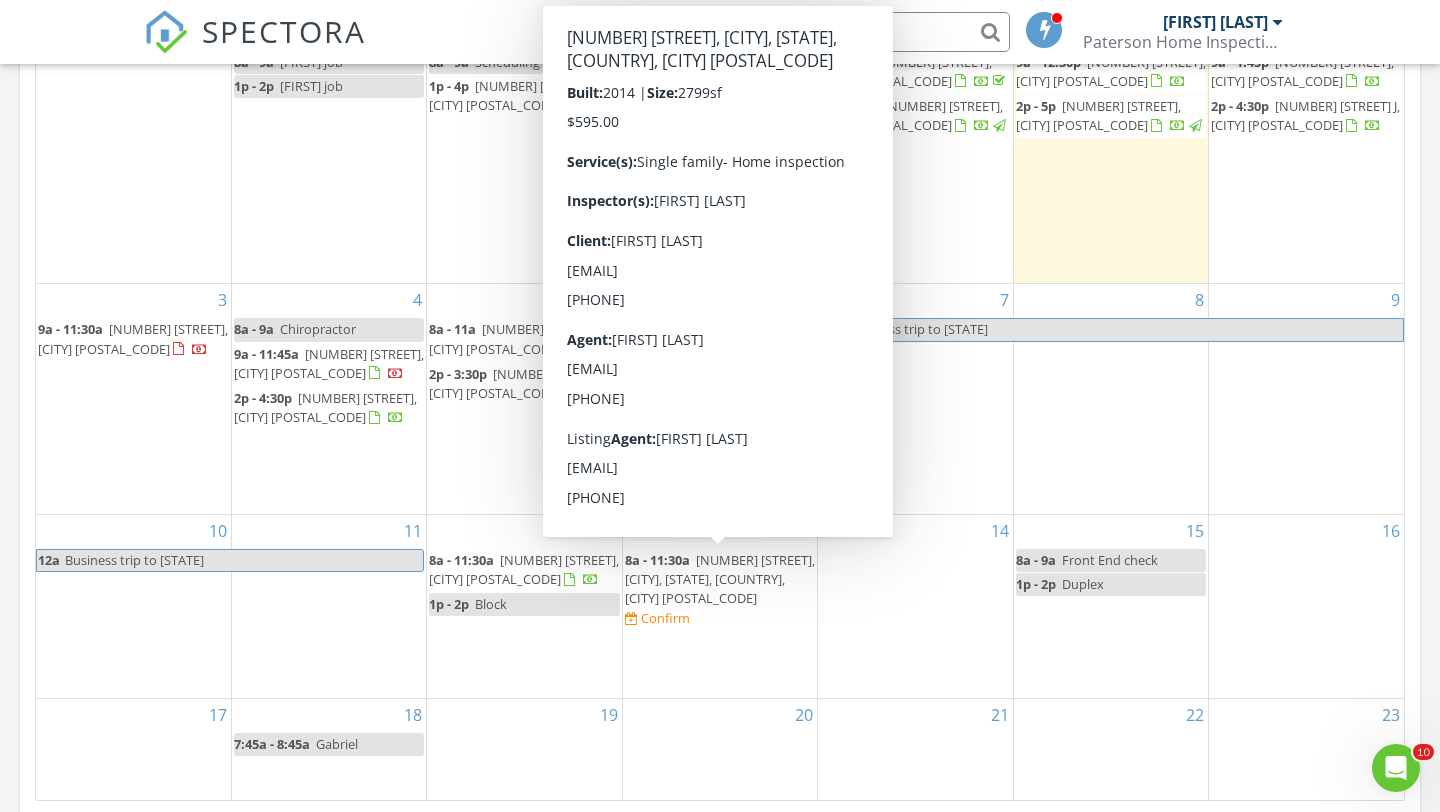 click on "[NUMBER] [STREET], [CITY], [STATE], [COUNTRY], [CITY] [POSTAL_CODE]" at bounding box center (720, 579) 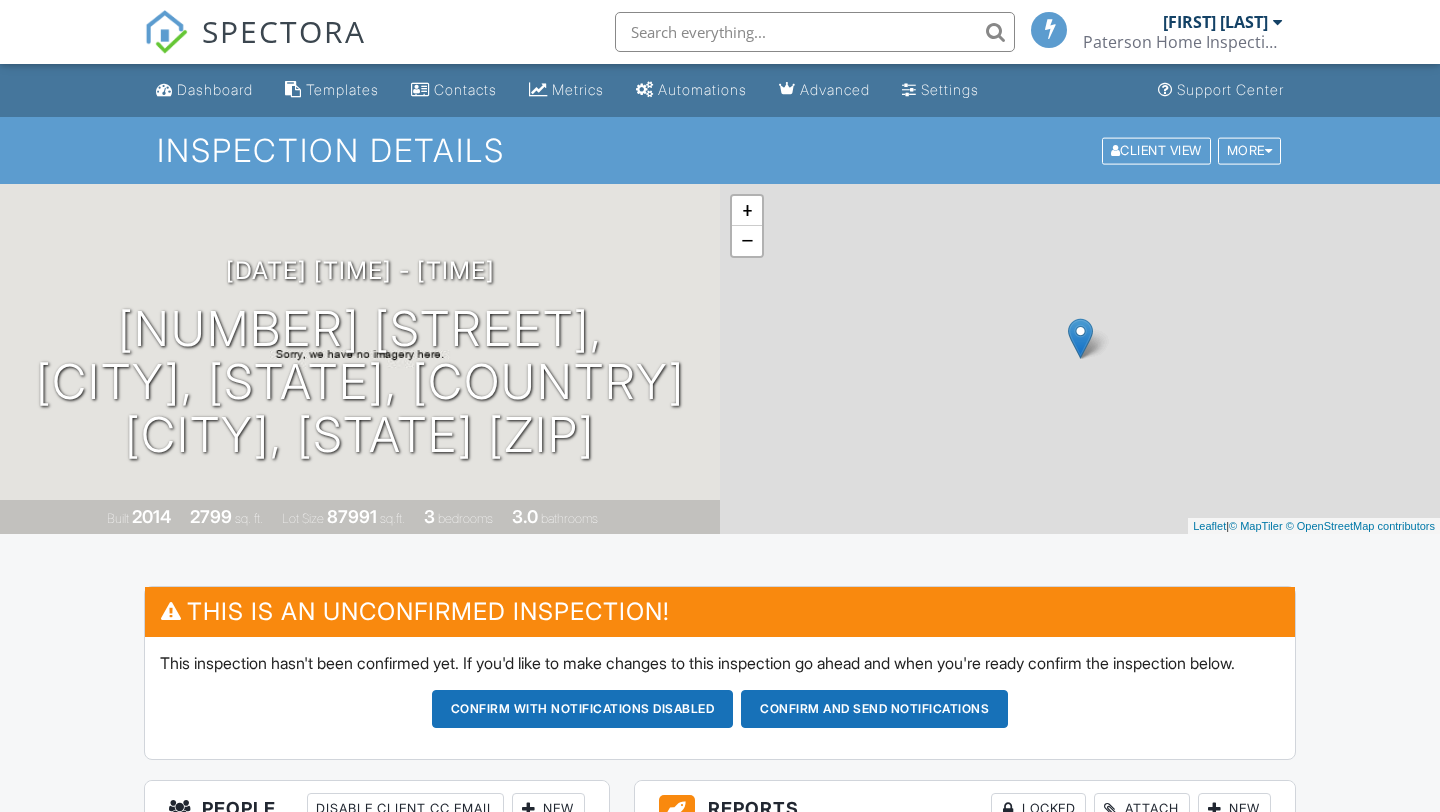 scroll, scrollTop: 0, scrollLeft: 0, axis: both 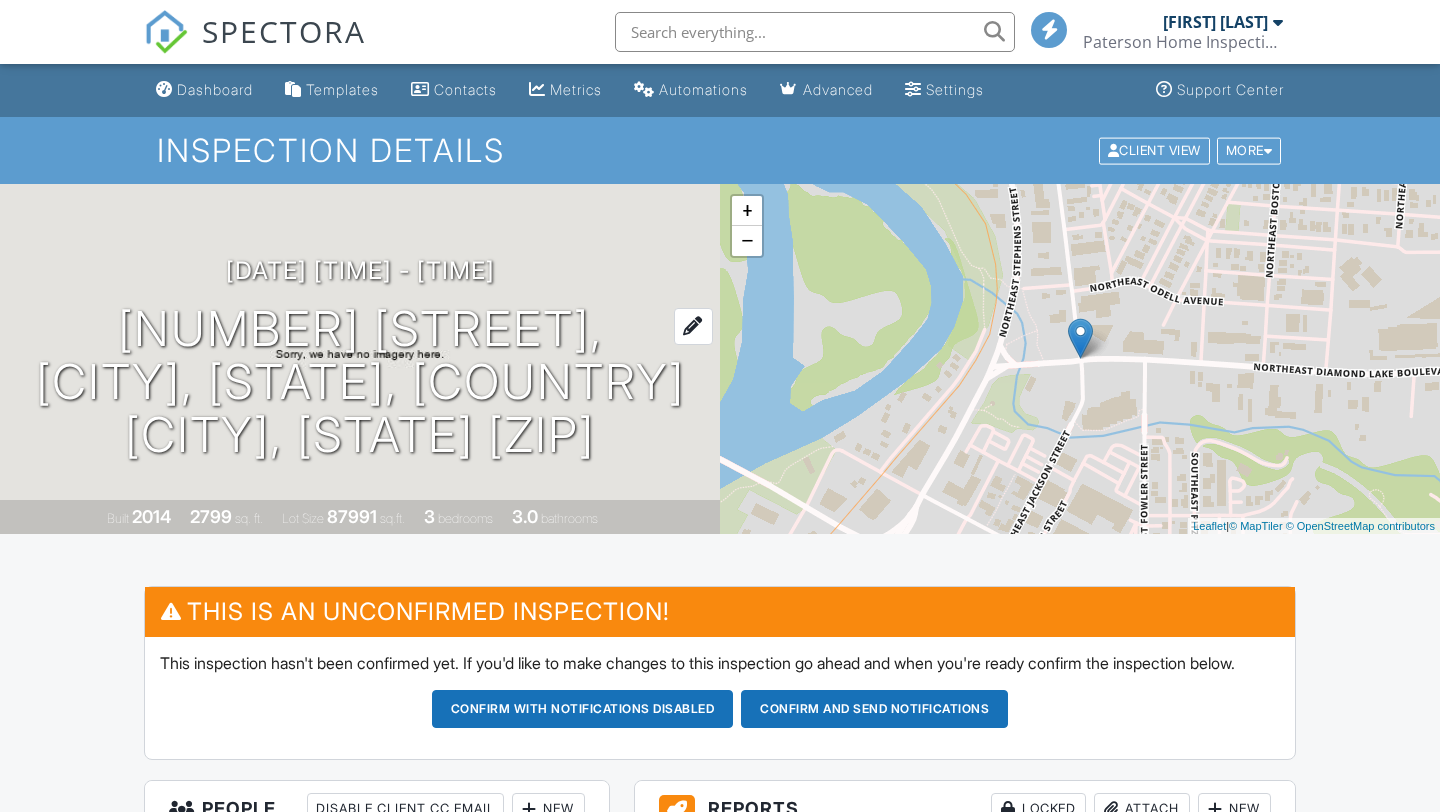 click on "174 Pinot Noir Lane,nson, WA, USA
Roseburg, Or 97471" at bounding box center [360, 382] 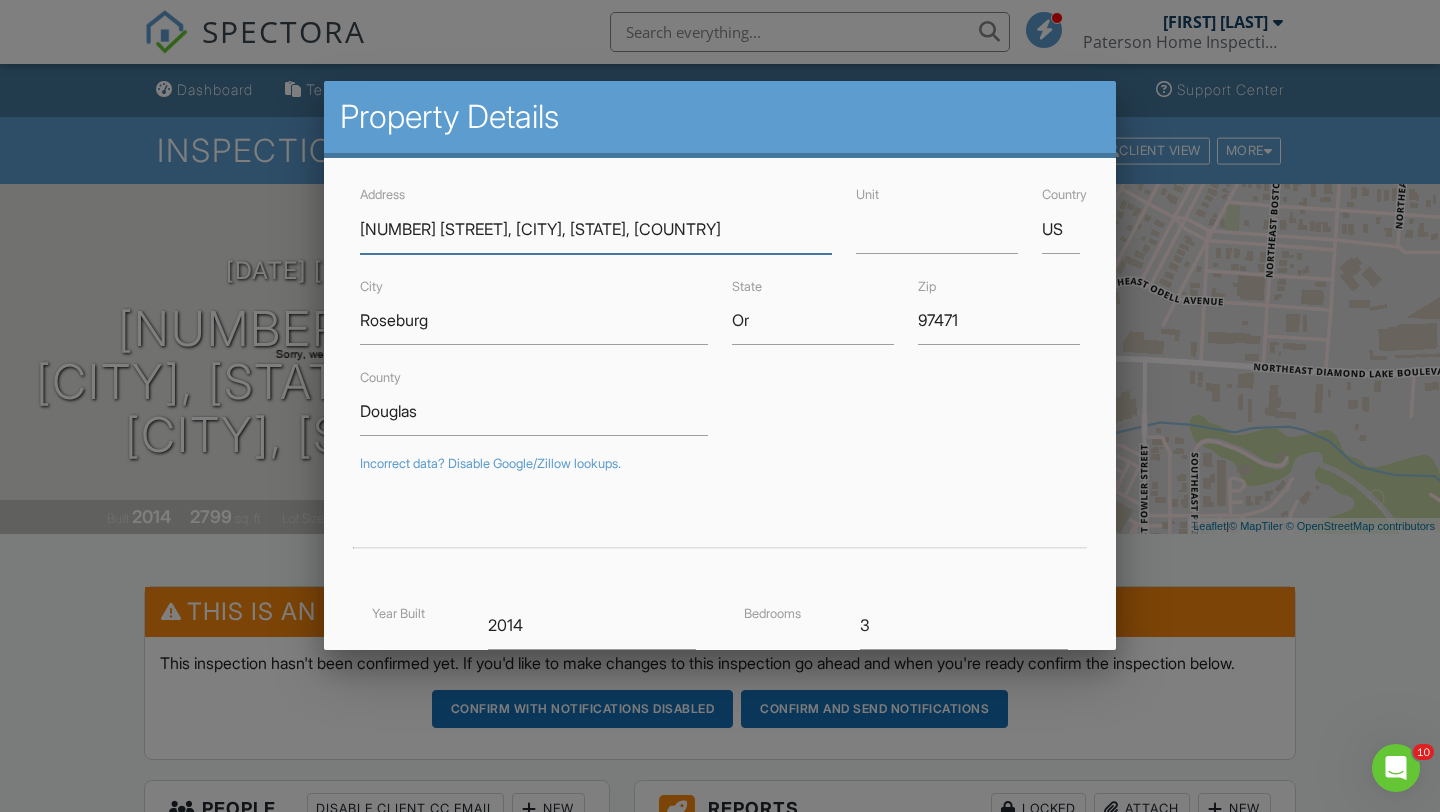 scroll, scrollTop: 0, scrollLeft: 0, axis: both 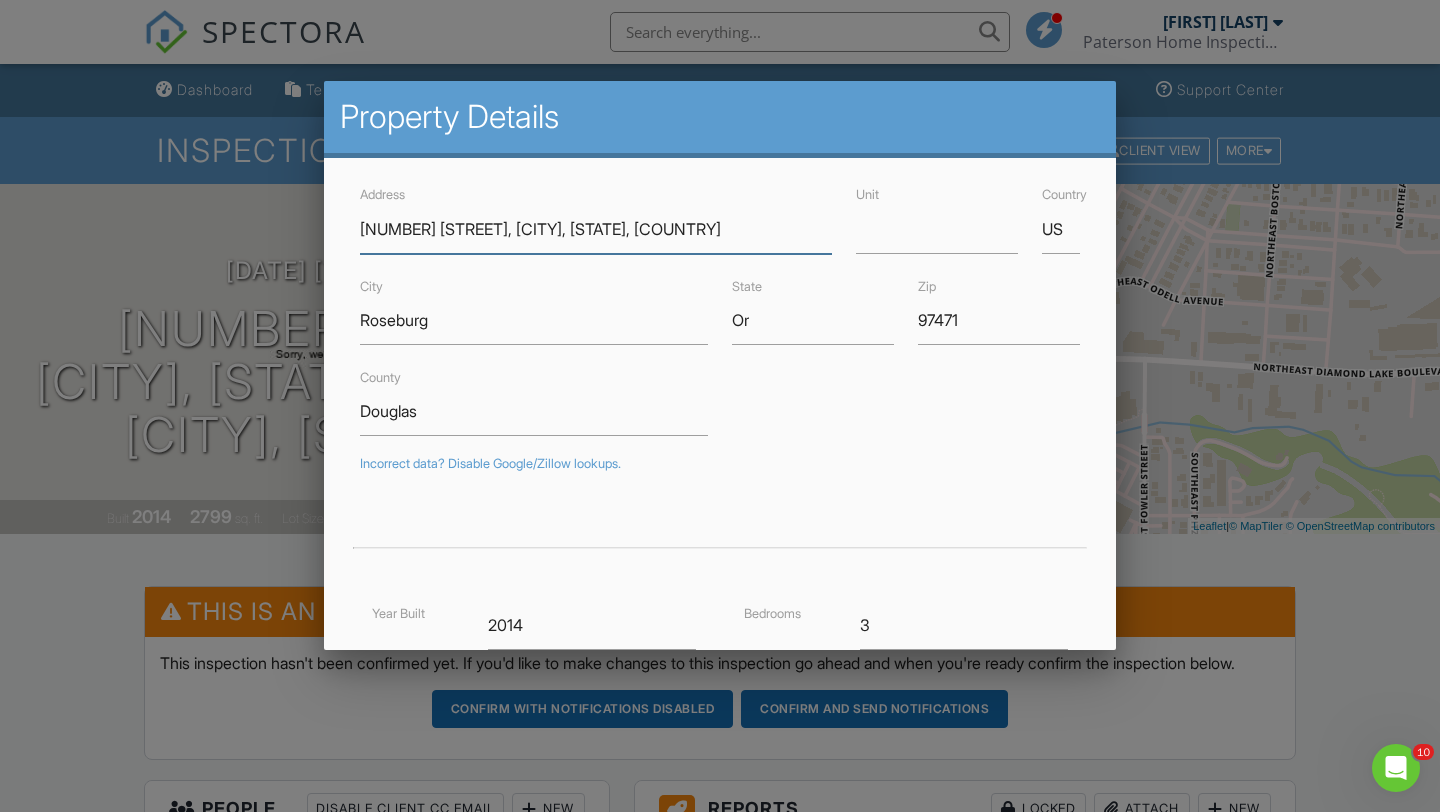 paste on "Way, Roseburg, OR 97471" 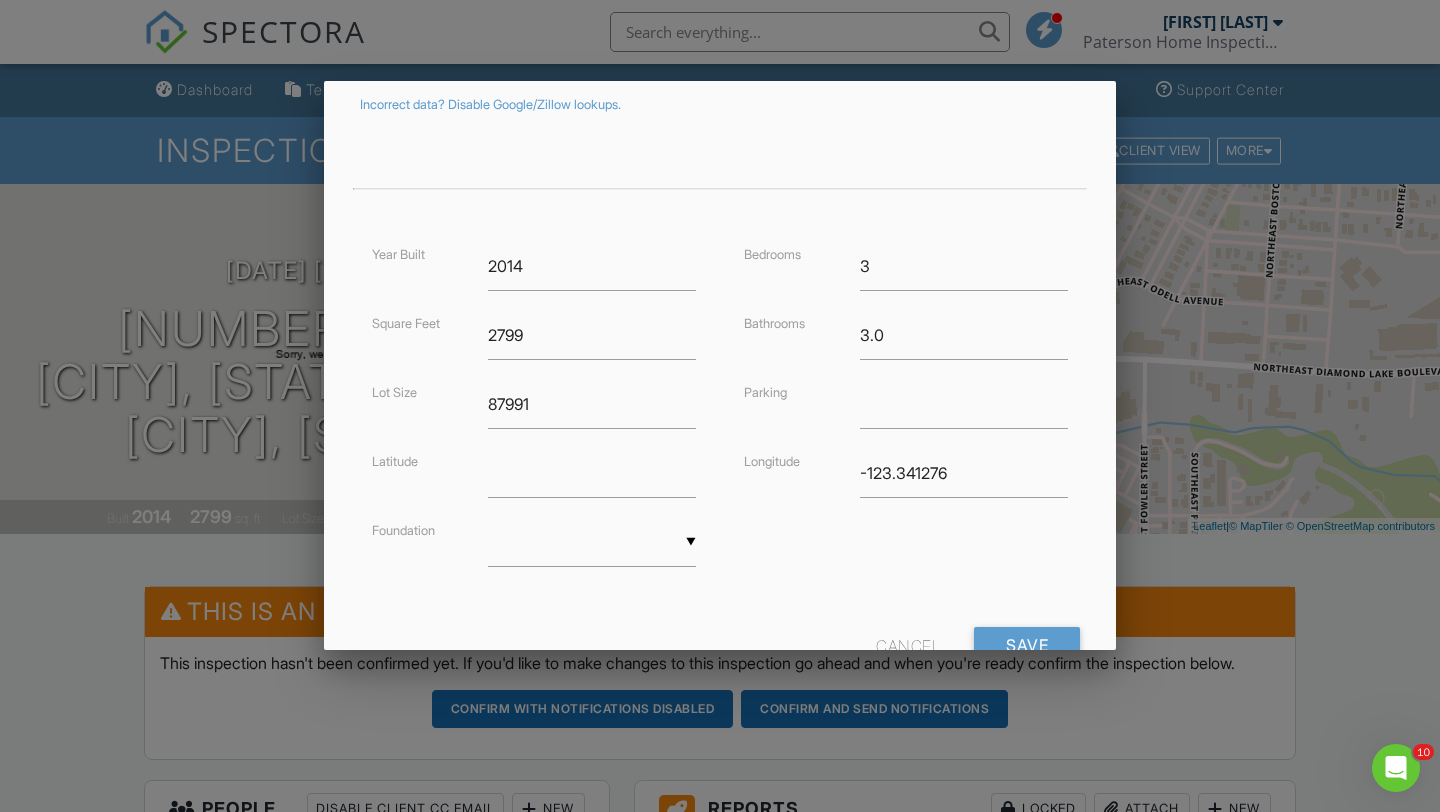 scroll, scrollTop: 431, scrollLeft: 0, axis: vertical 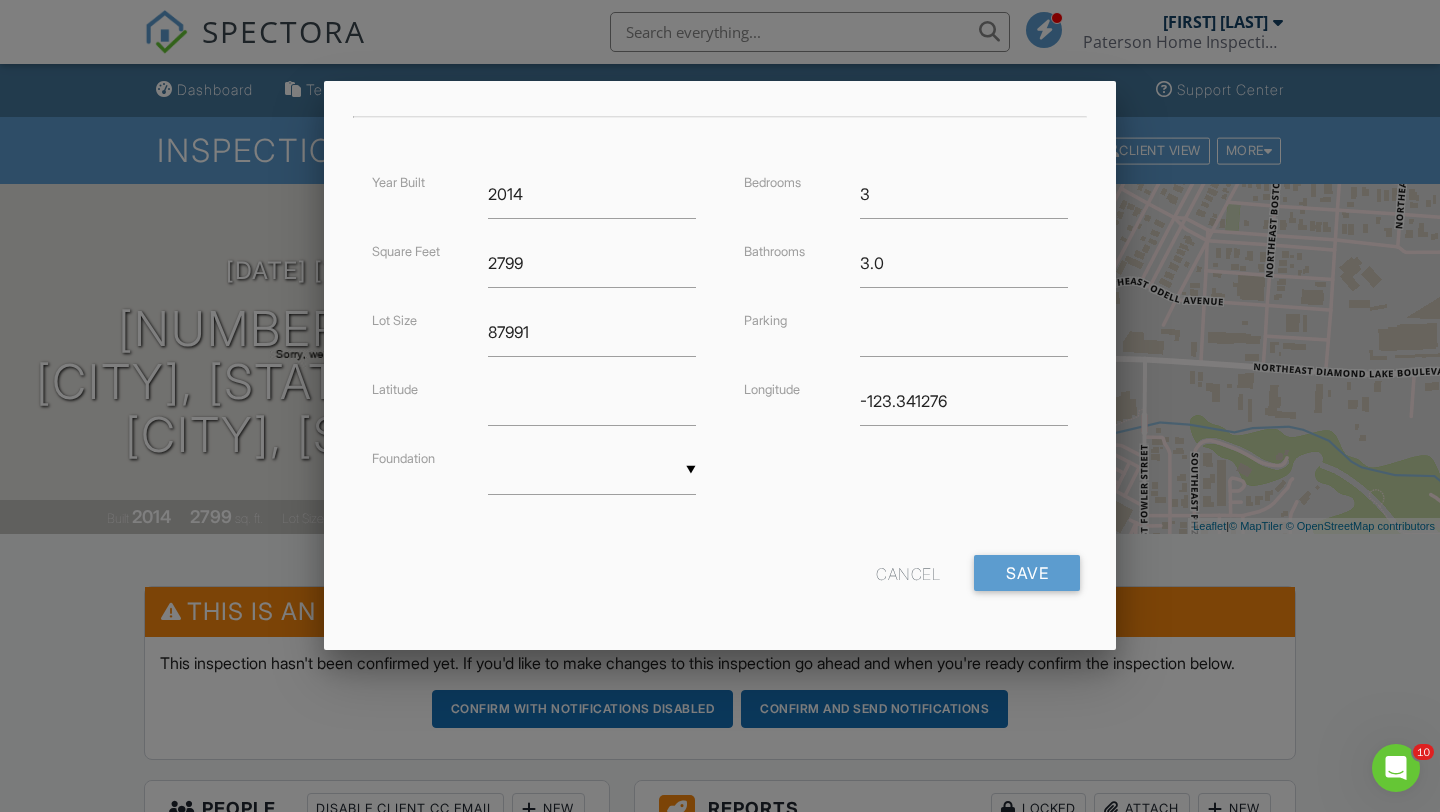 type on "[NUMBER] [STREET], [CITY], [STATE] [POSTAL_CODE]" 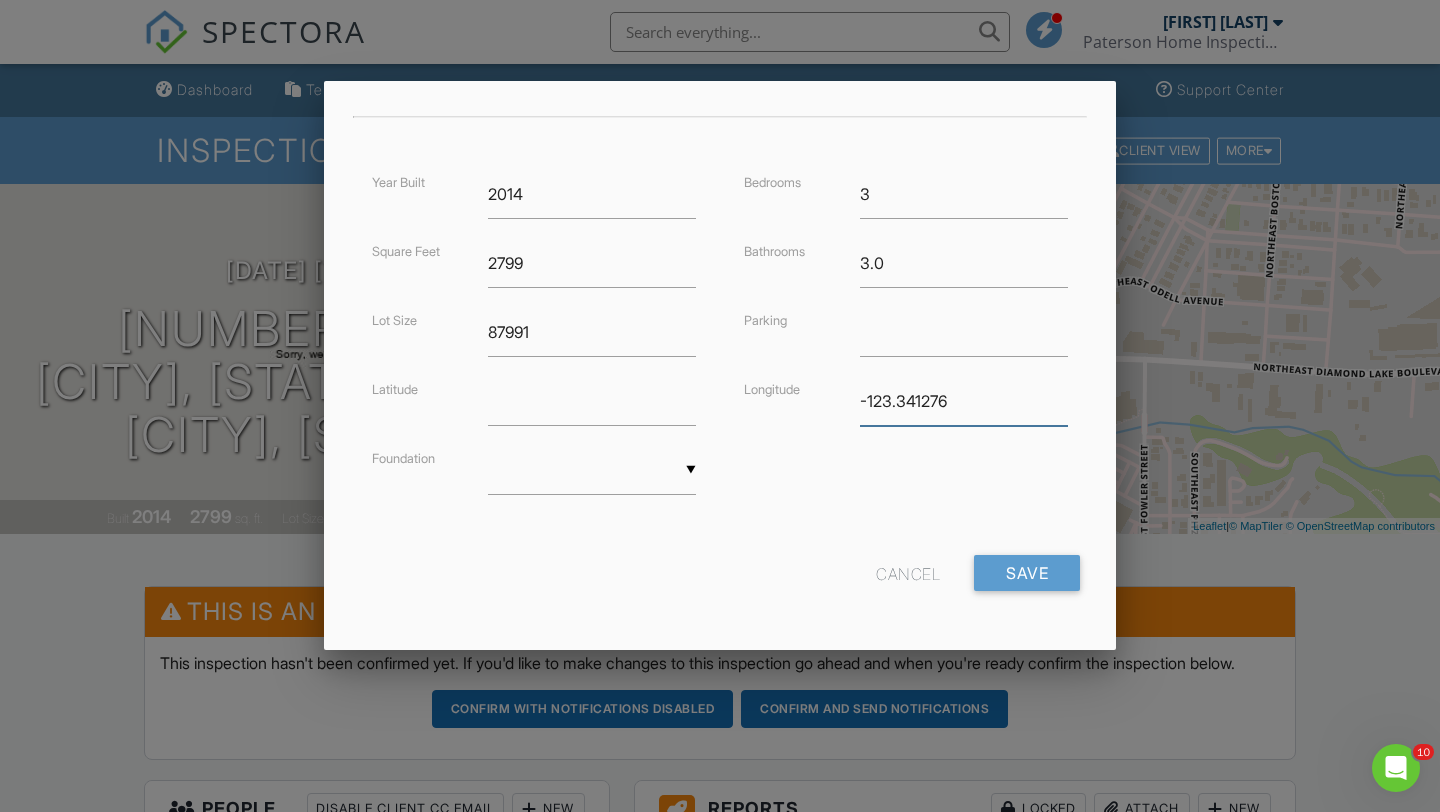 click on "-123.341276" at bounding box center (964, 401) 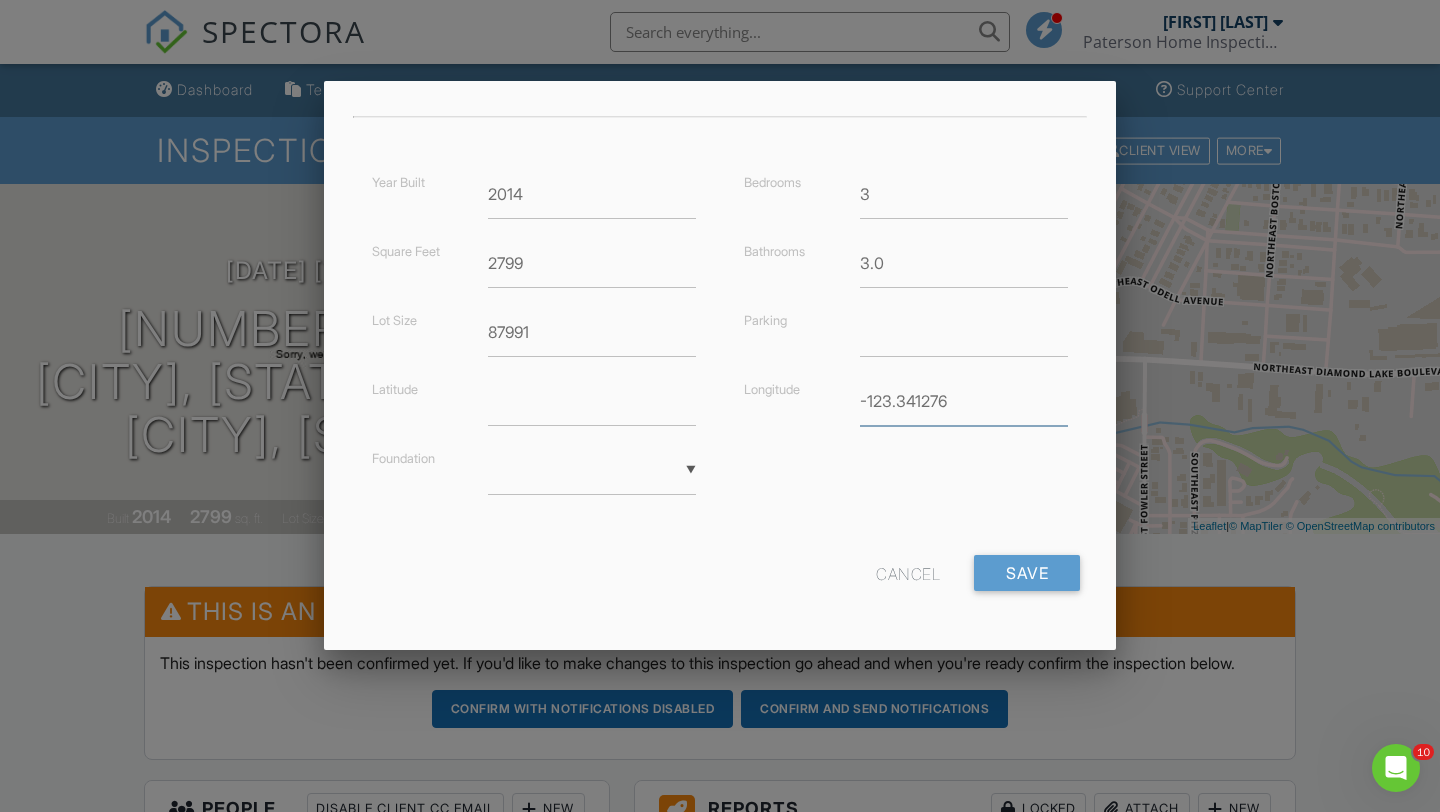 type on "43.2439674" 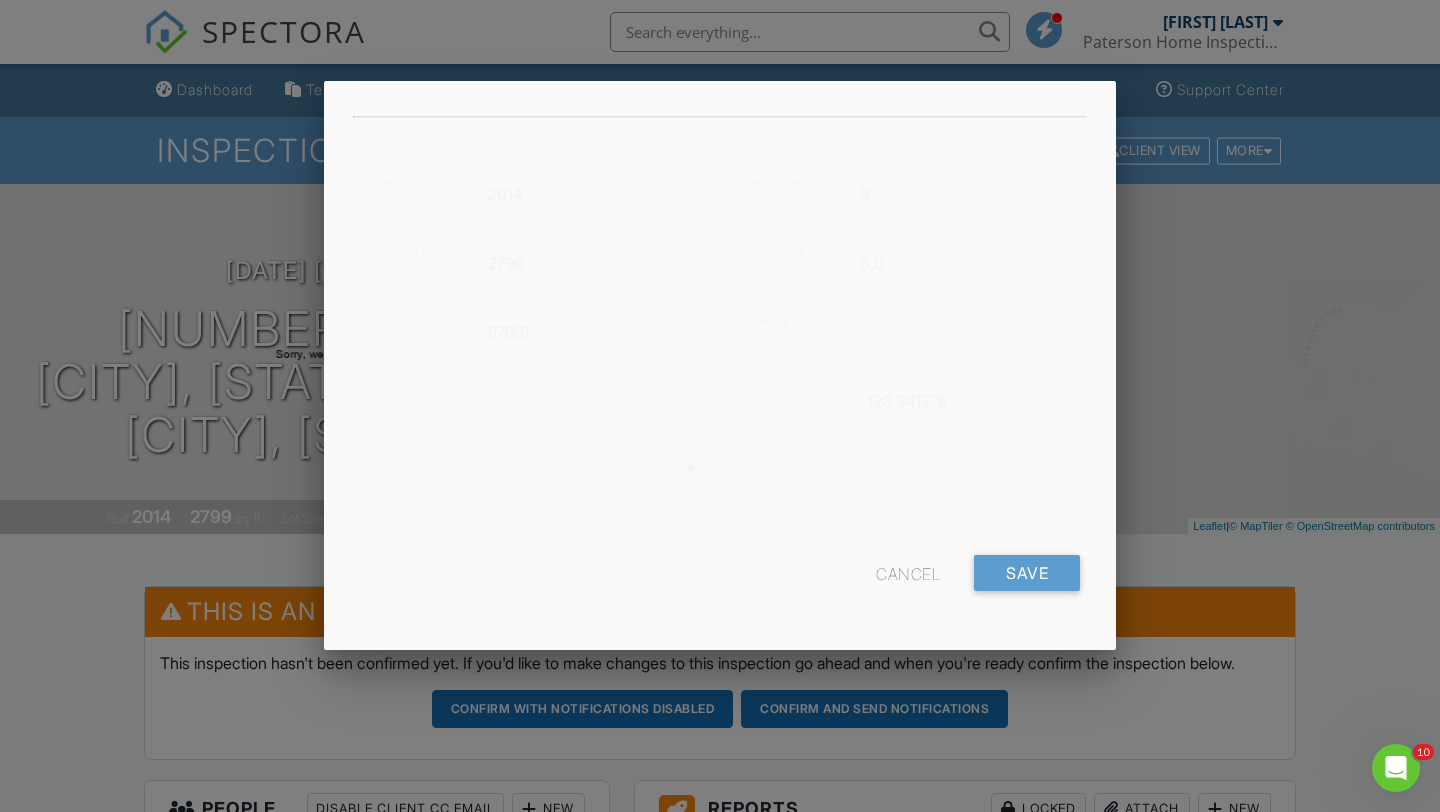 click on "Address
174 Pinot Noir Way, Roseburg, OR 97471
Unit
Country
US
City
Roseburg
State
Or
Zip
97471
County
Douglas
Incorrect data? Disable Google/Zillow lookups.
Year Built
2014
Square Feet
2799
Lot Size
87991
Latitude
43.2439674
Foundation
▼ Basement Slab Crawlspace
Basement
Slab
Crawlspace
Bedrooms
3
Bathrooms
3.0
Parking
Longitude
-123.4688606
Cancel
Save" at bounding box center (720, 178) 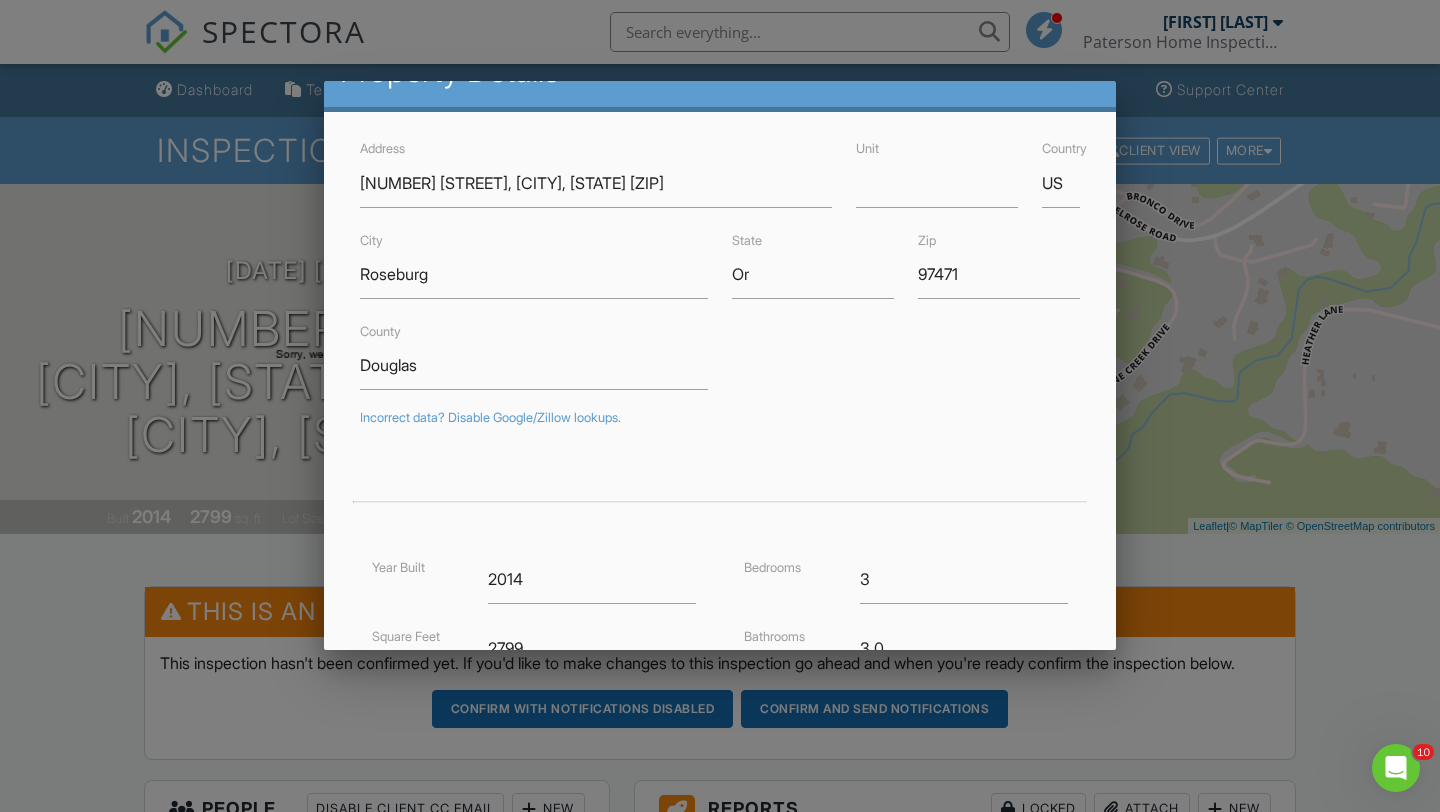 scroll, scrollTop: 431, scrollLeft: 0, axis: vertical 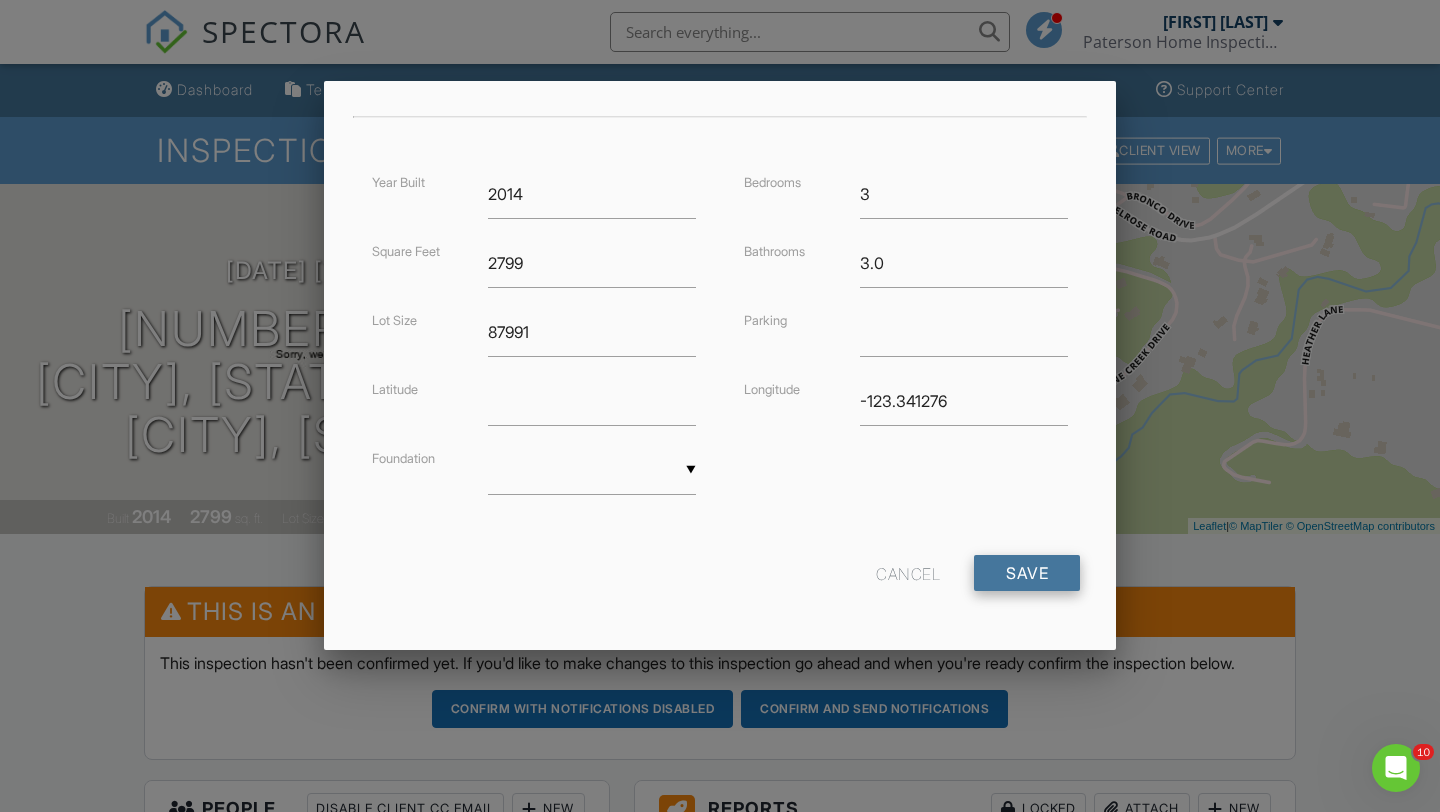 click on "Save" at bounding box center [1027, 573] 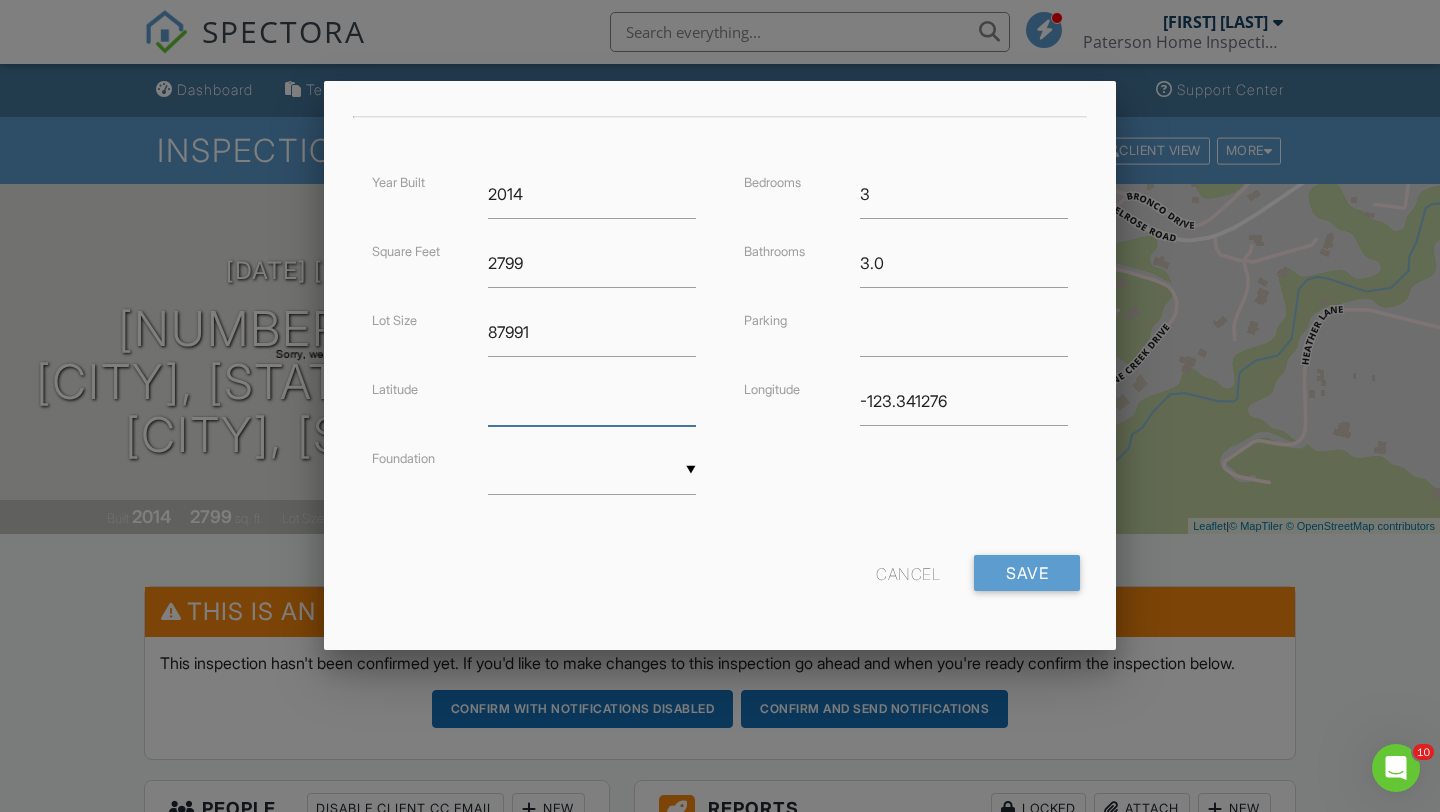 click on "43.2439674" at bounding box center (592, 401) 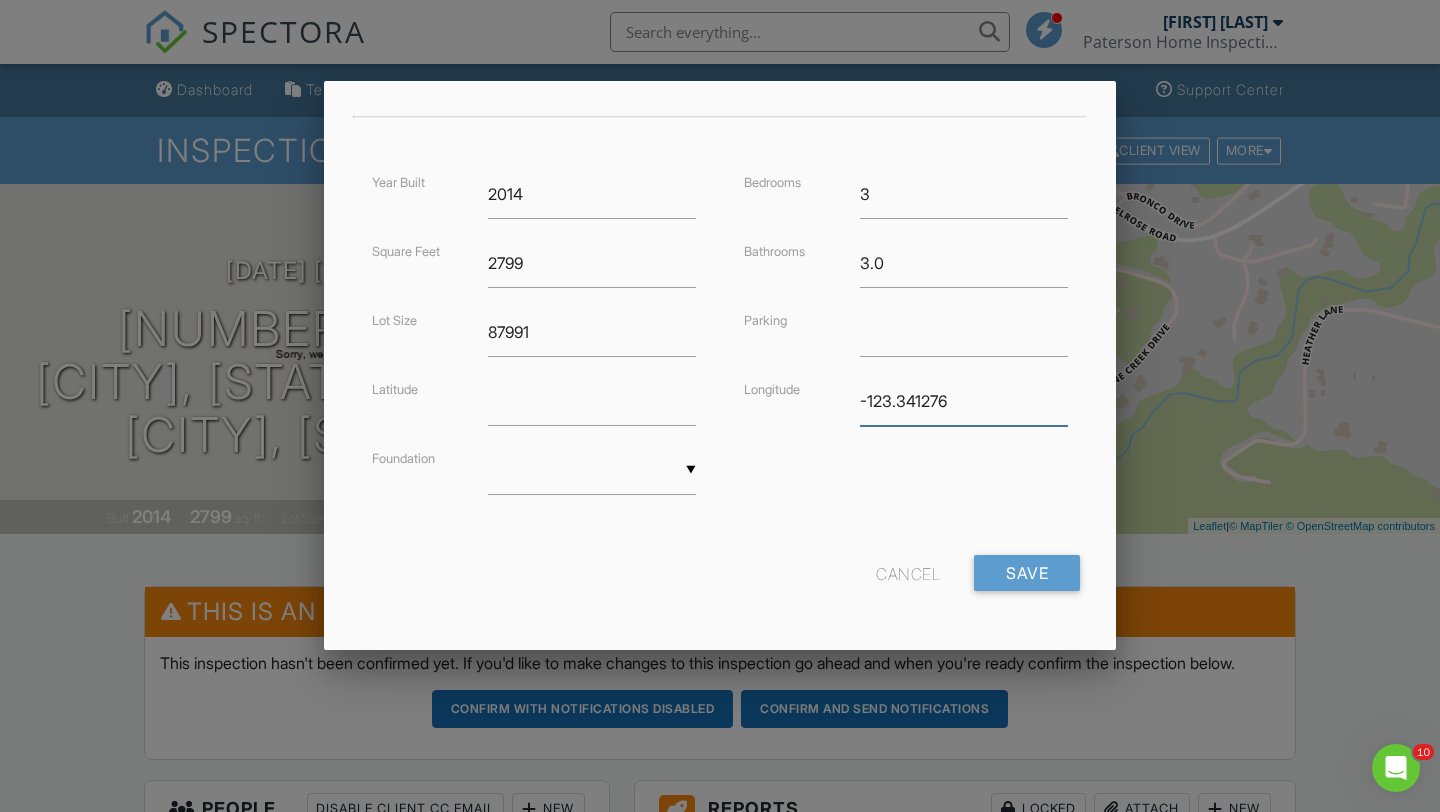 click on "-123.4688606" at bounding box center [964, 401] 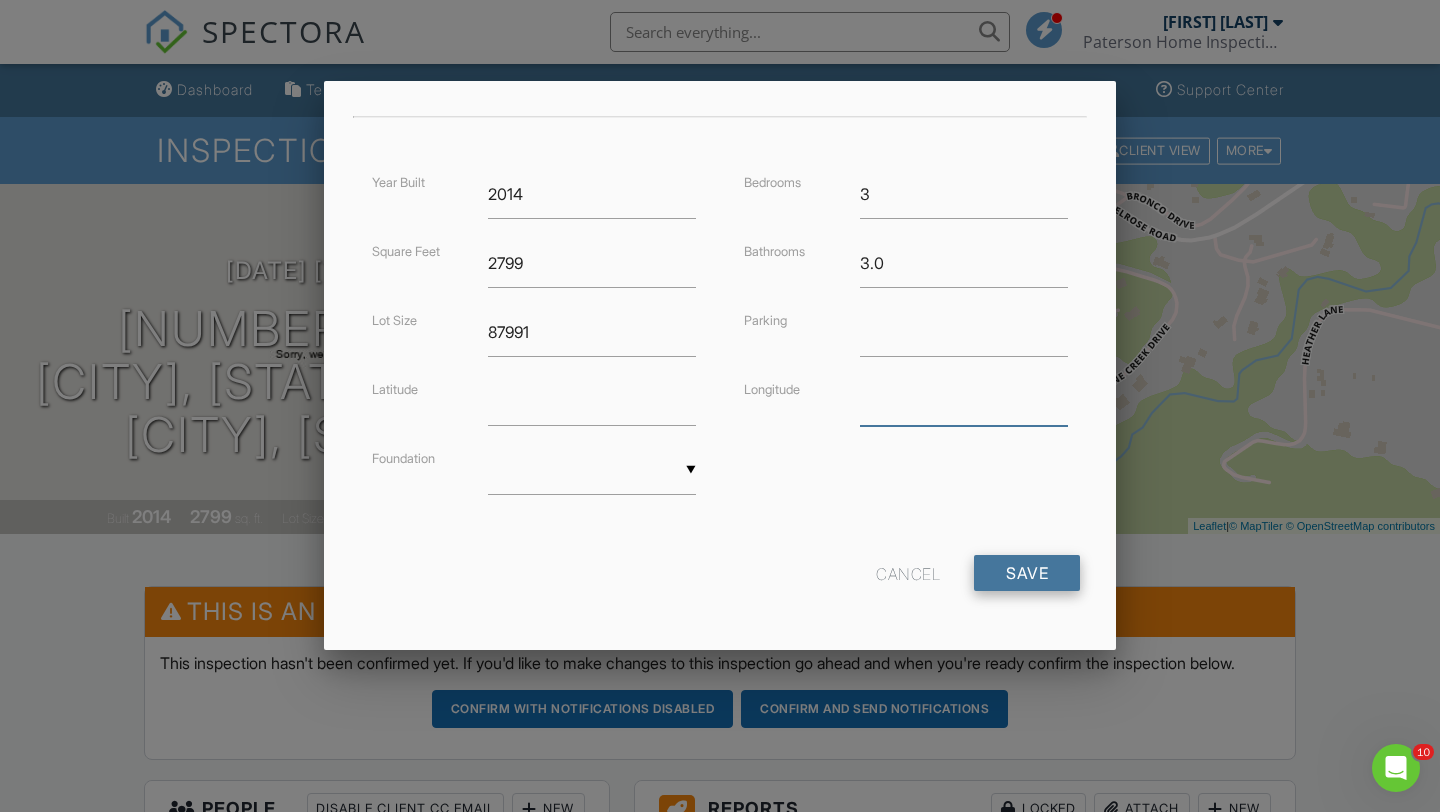 type 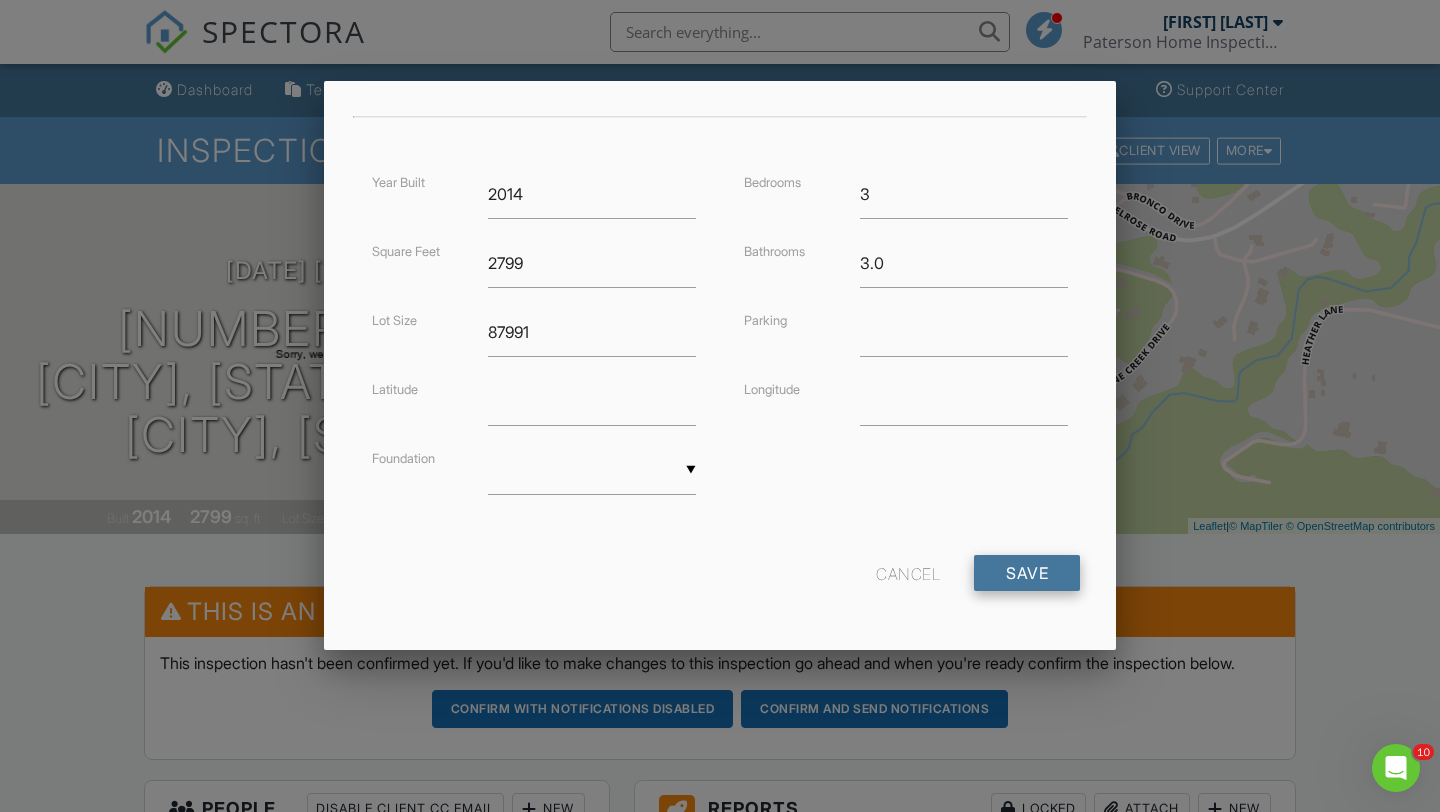 click on "Save" at bounding box center (1027, 573) 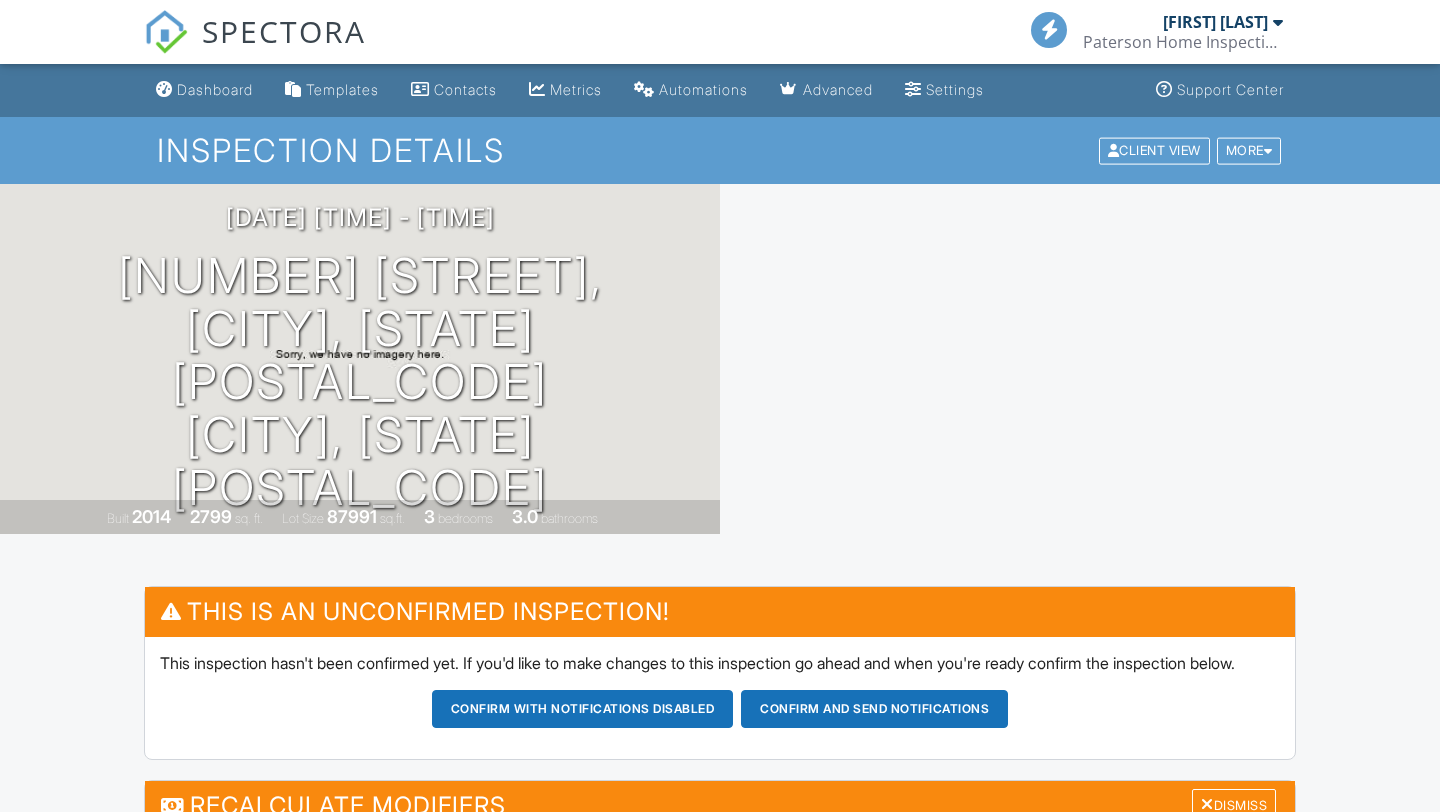 scroll, scrollTop: 0, scrollLeft: 0, axis: both 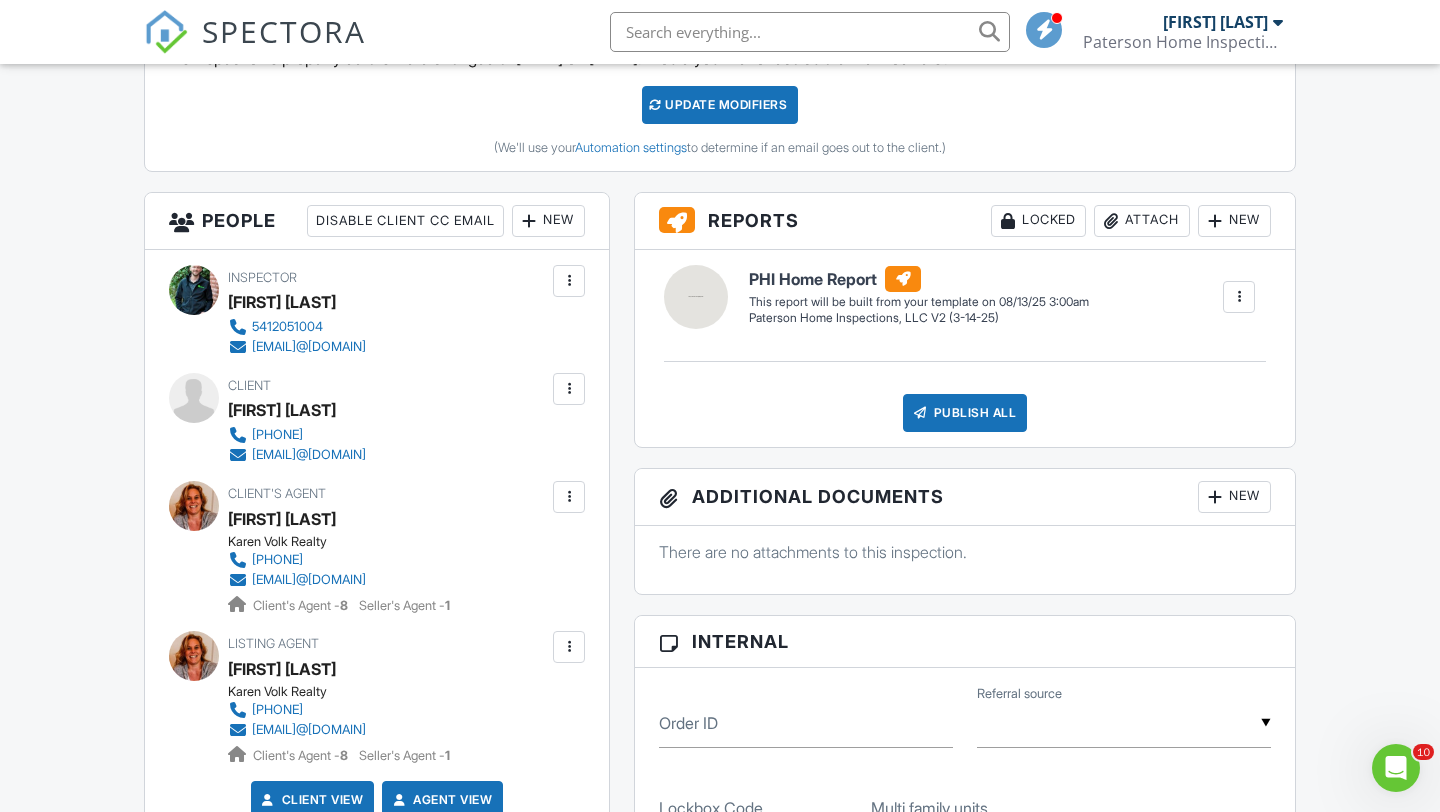 click on "UPDATE Modifiers" at bounding box center (720, 105) 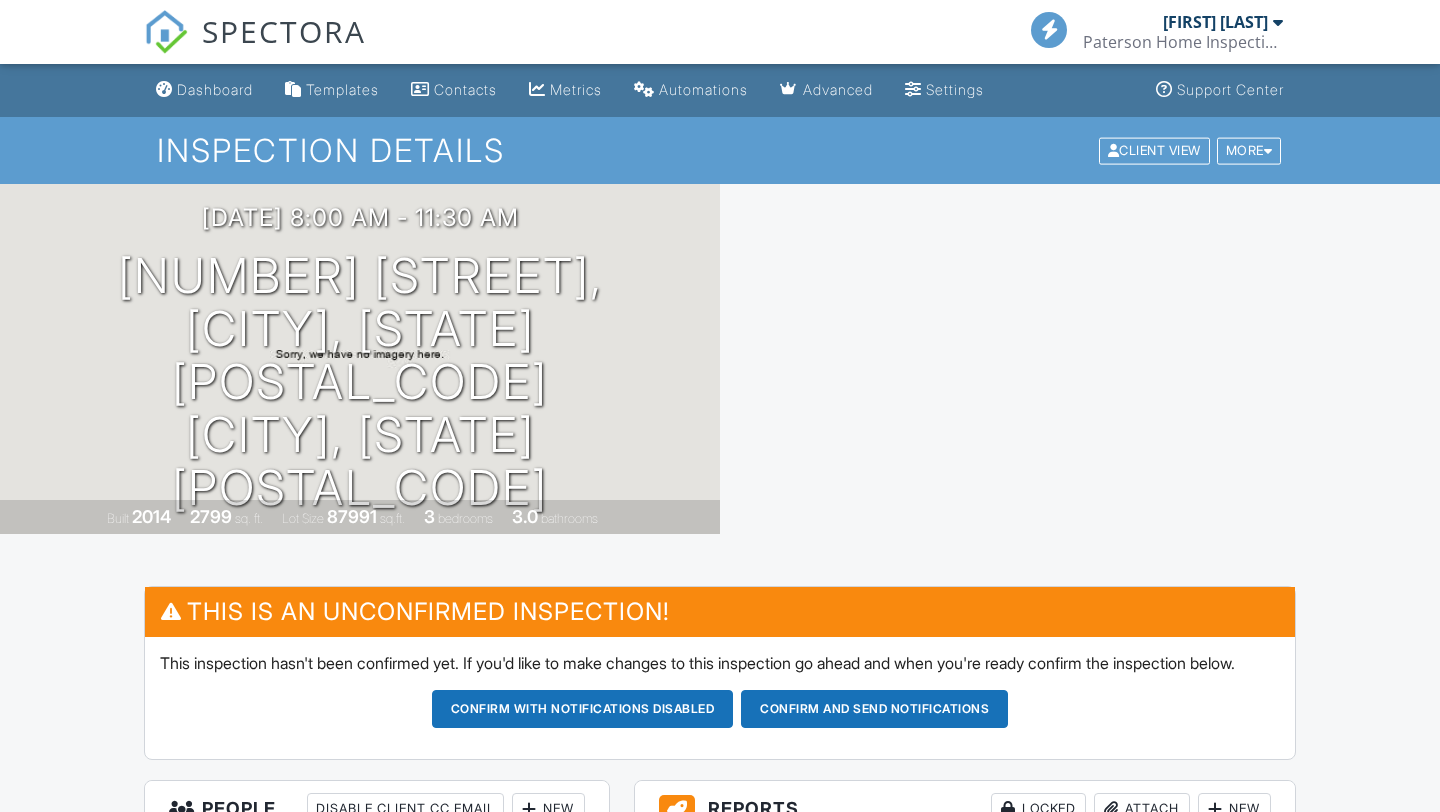 scroll, scrollTop: 0, scrollLeft: 0, axis: both 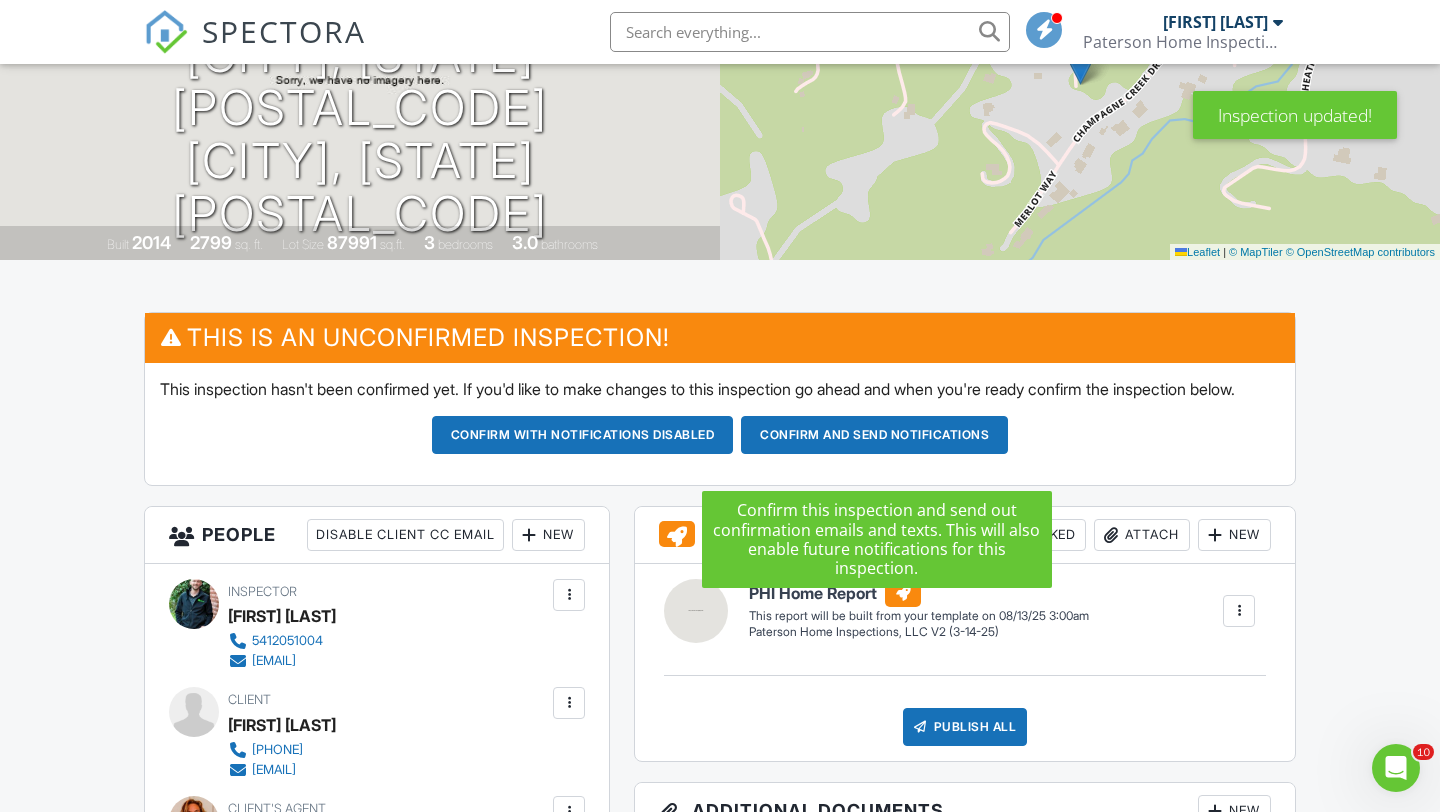 click on "Confirm and send notifications" at bounding box center (583, 435) 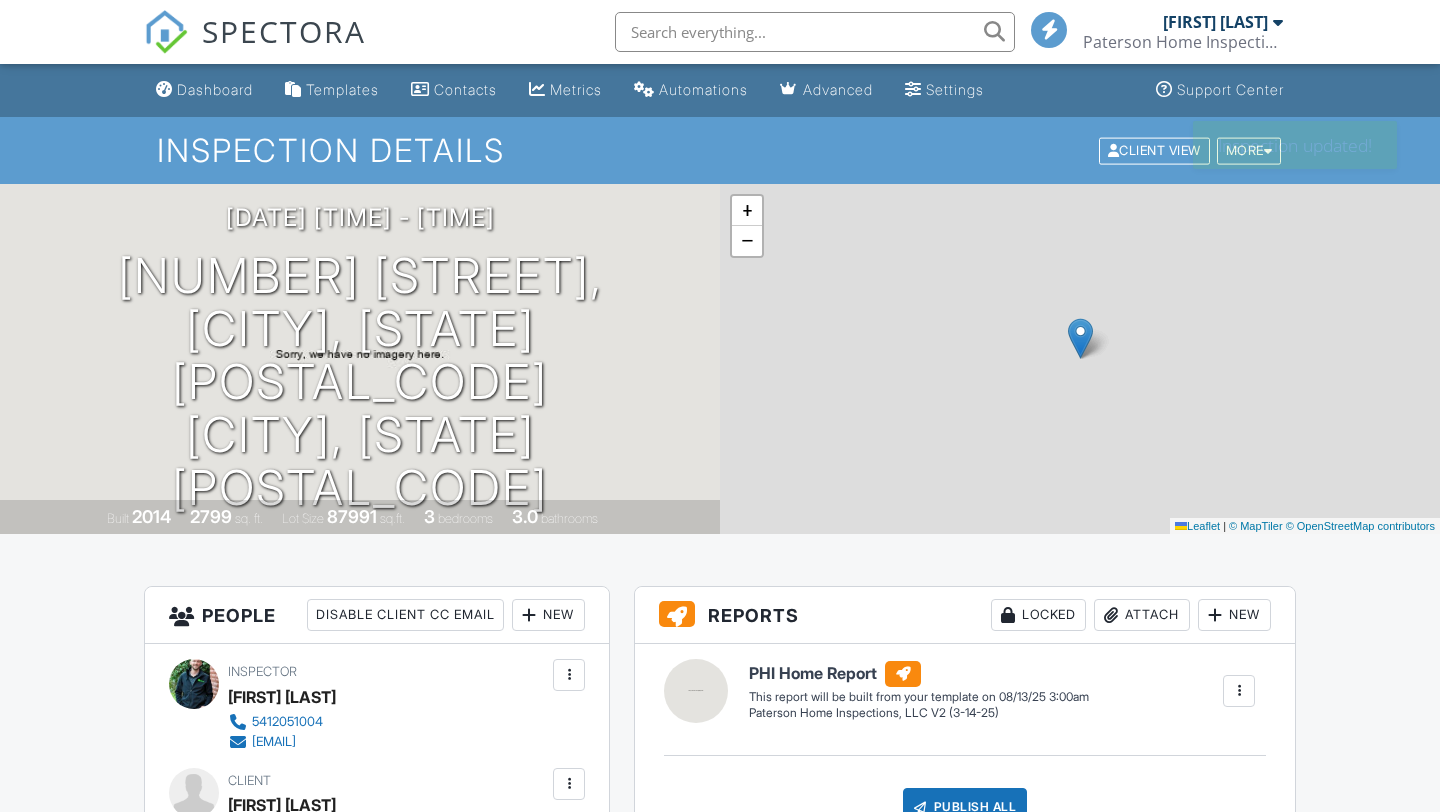 scroll, scrollTop: 0, scrollLeft: 0, axis: both 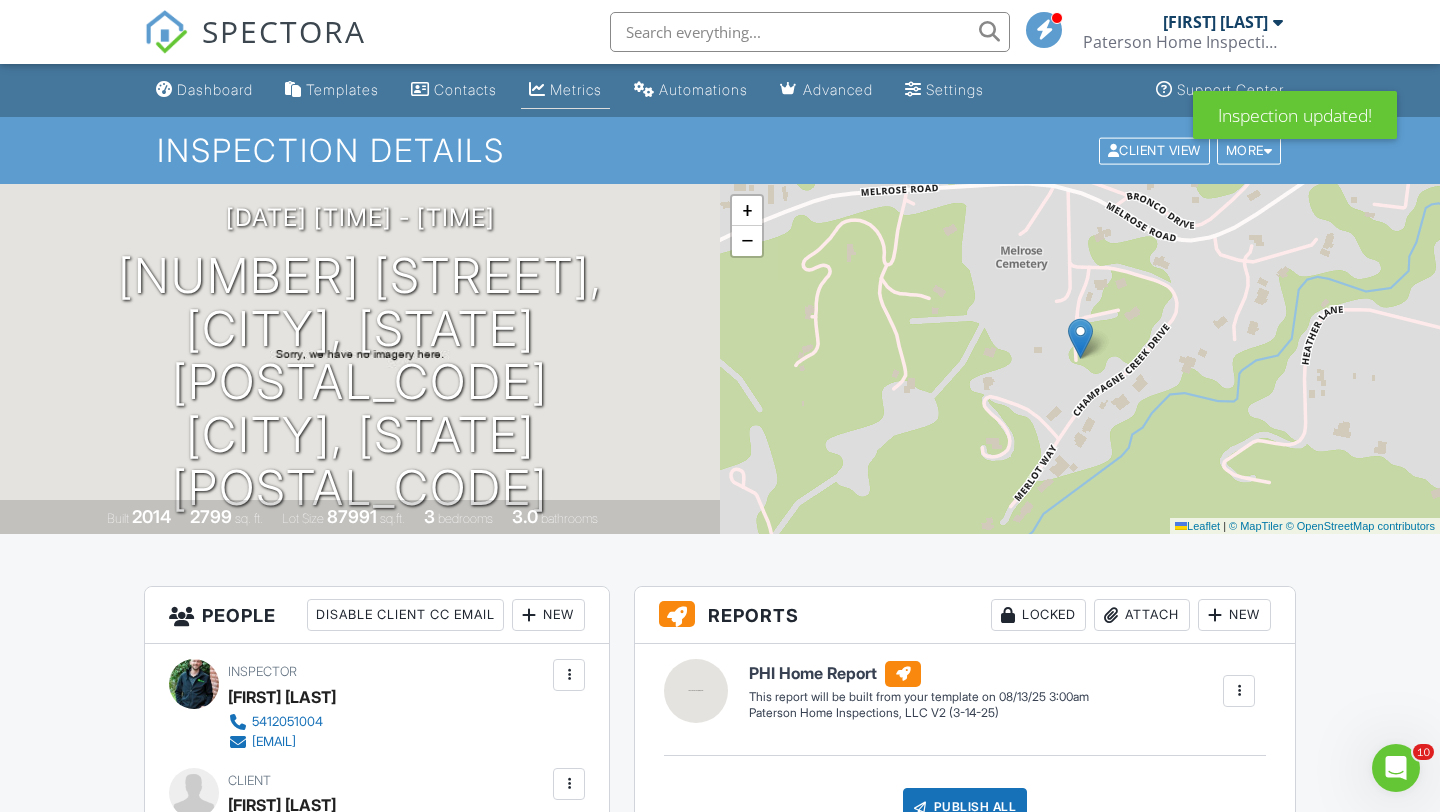 click on "Metrics" at bounding box center (576, 89) 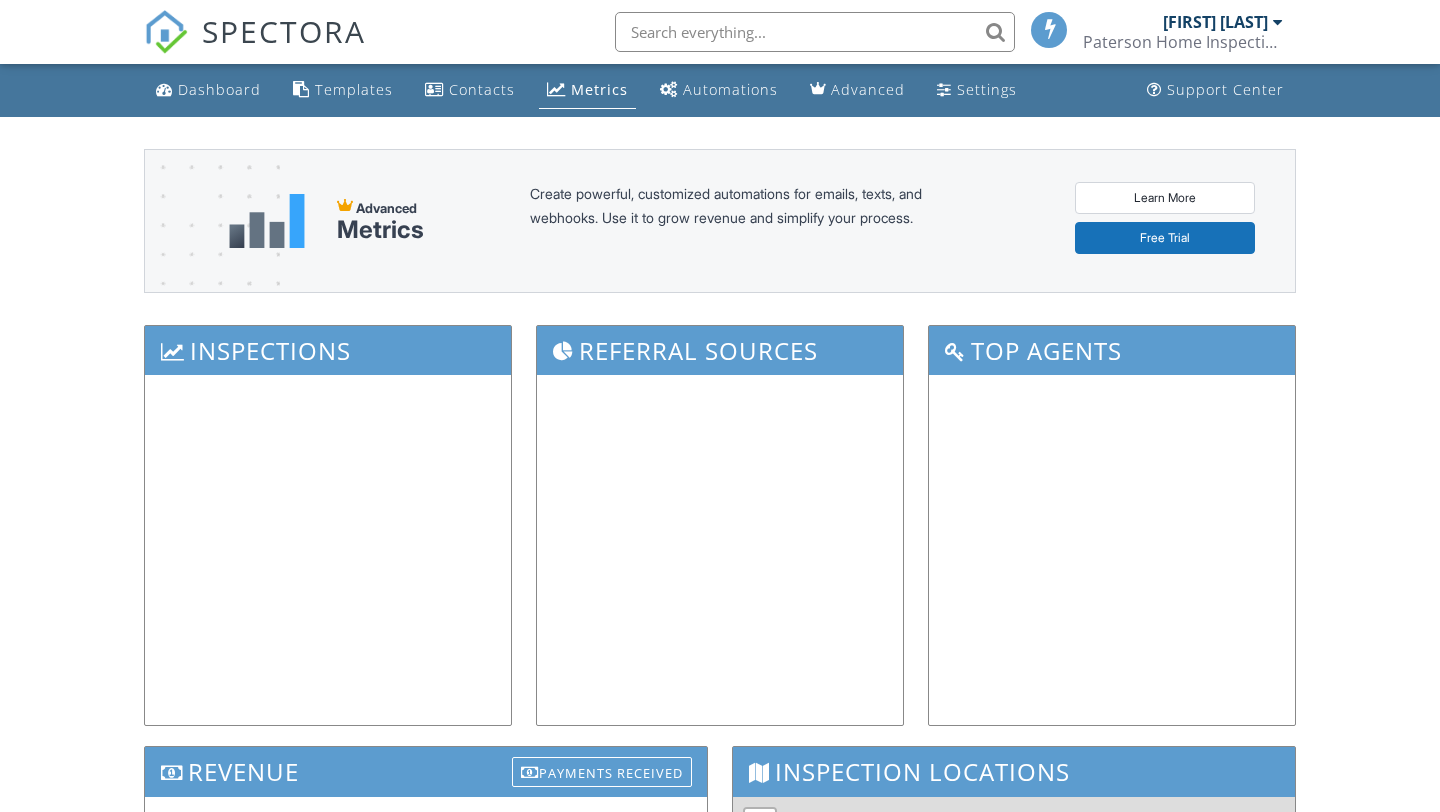 scroll, scrollTop: 0, scrollLeft: 0, axis: both 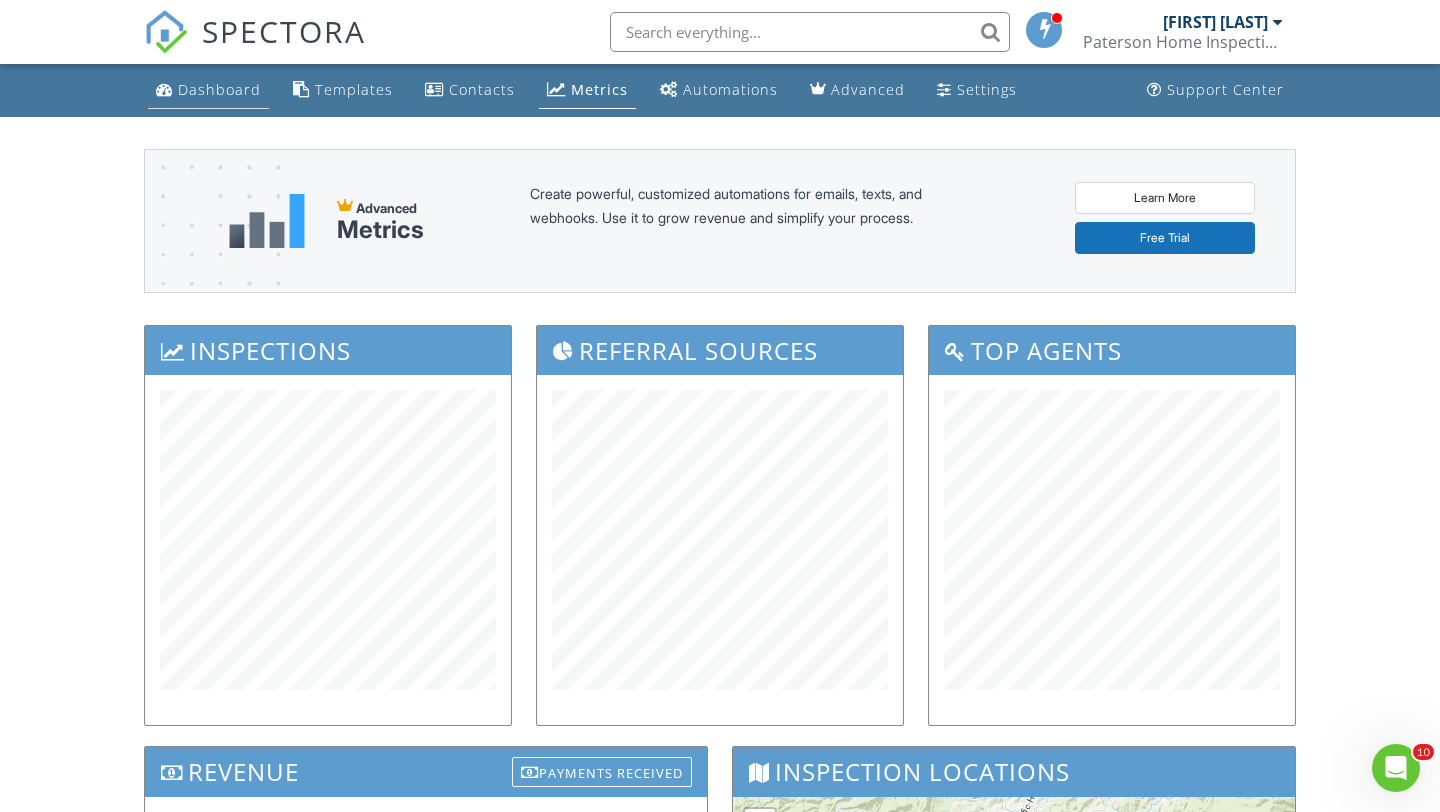 click on "Dashboard" at bounding box center (219, 89) 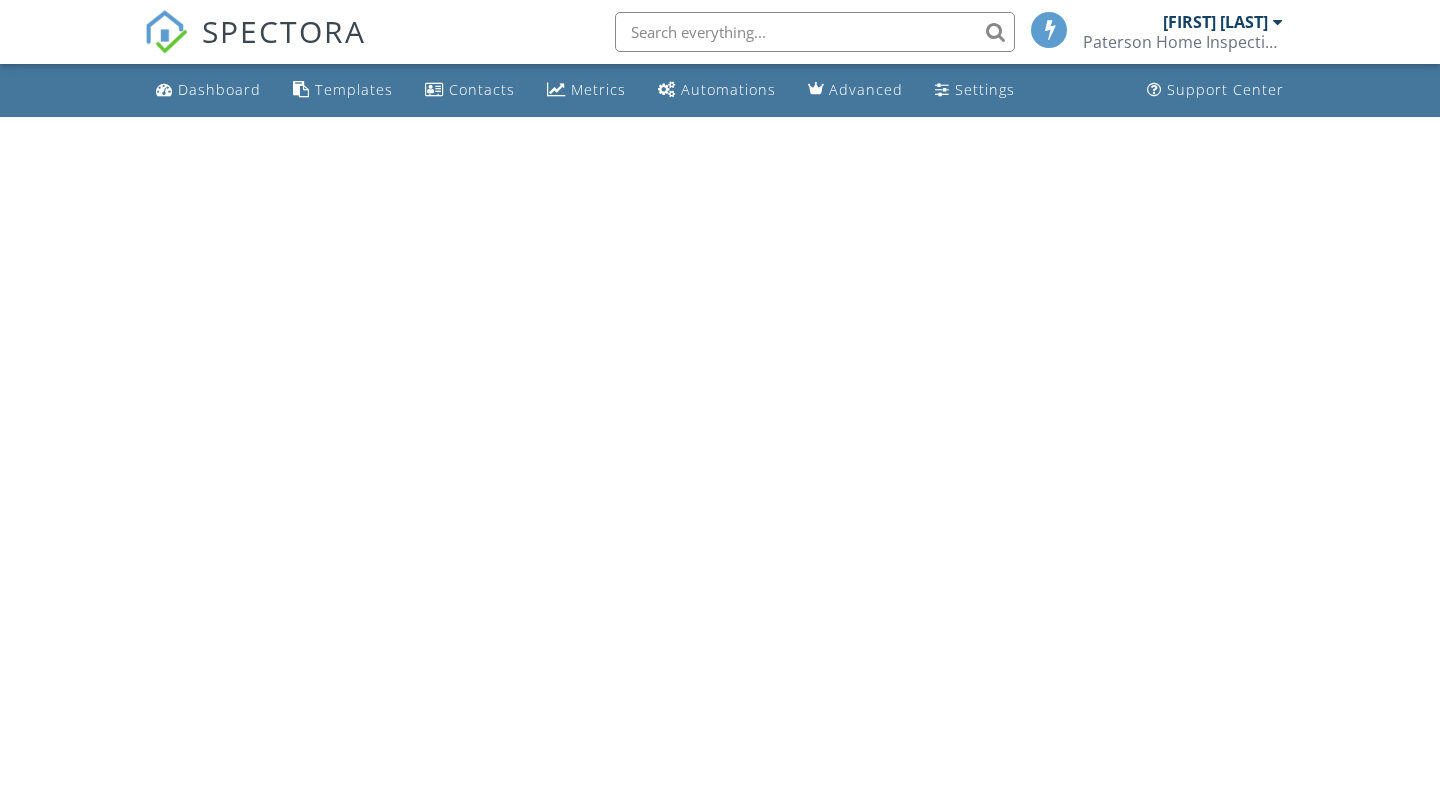 scroll, scrollTop: 0, scrollLeft: 0, axis: both 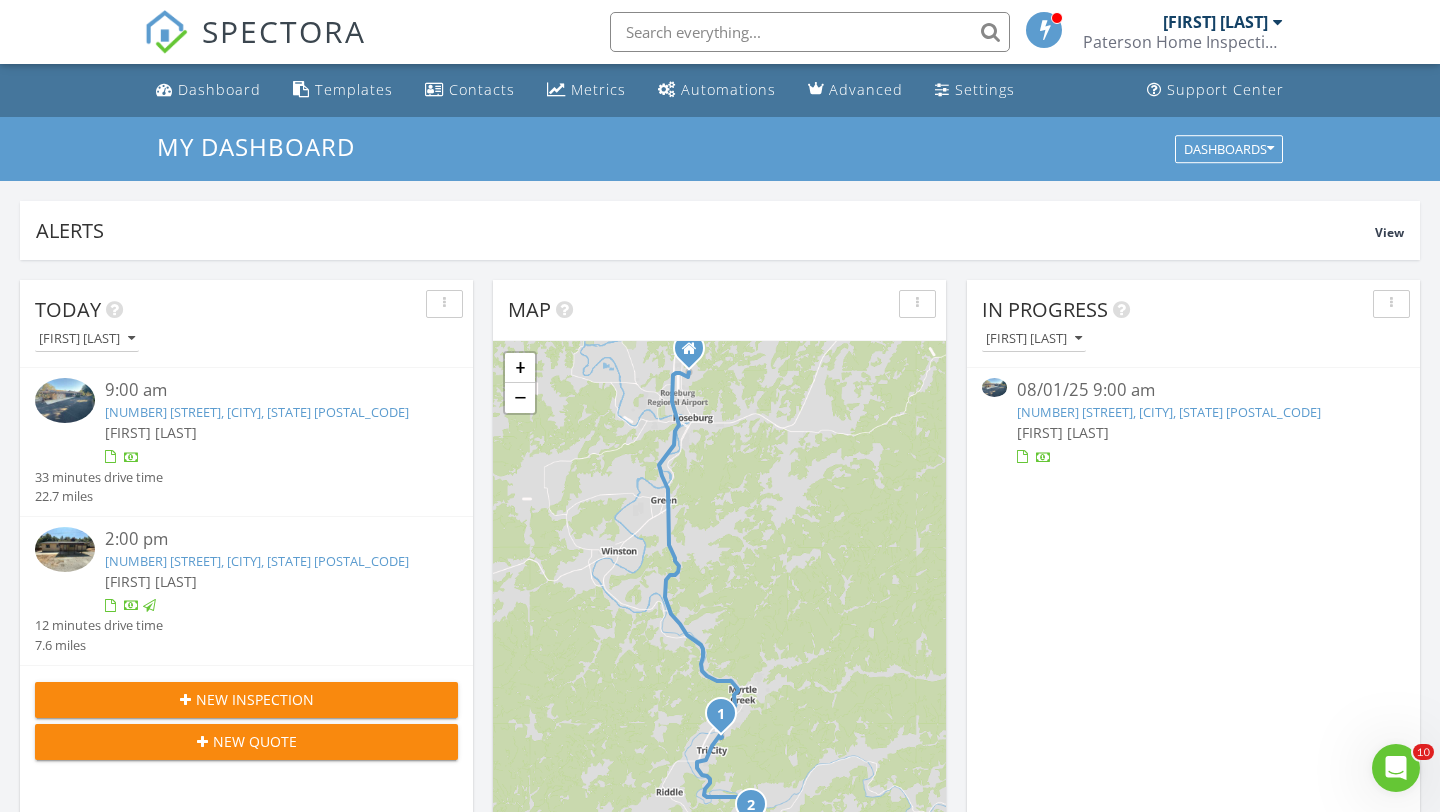 click on "New Inspection" at bounding box center (255, 699) 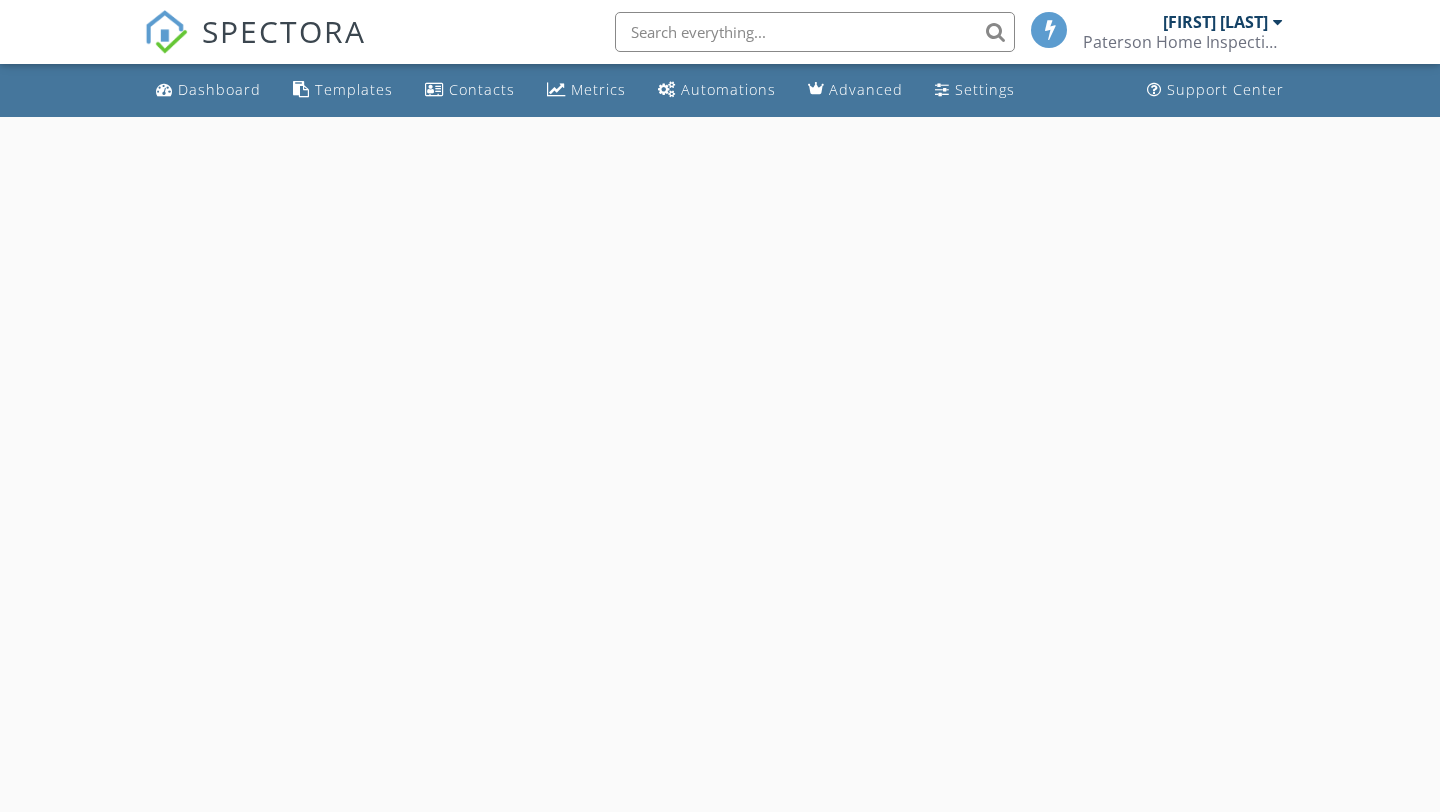 scroll, scrollTop: 0, scrollLeft: 0, axis: both 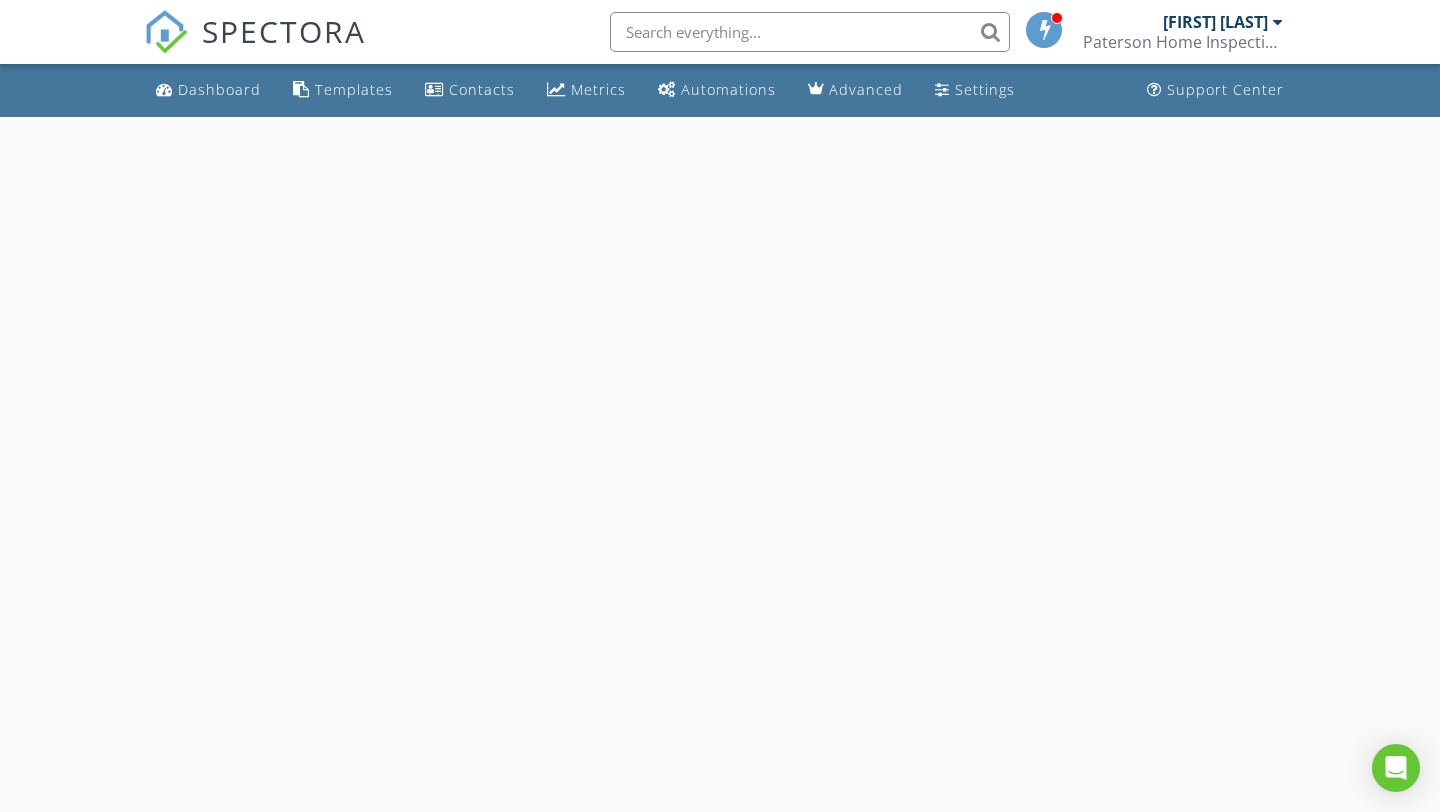 select on "7" 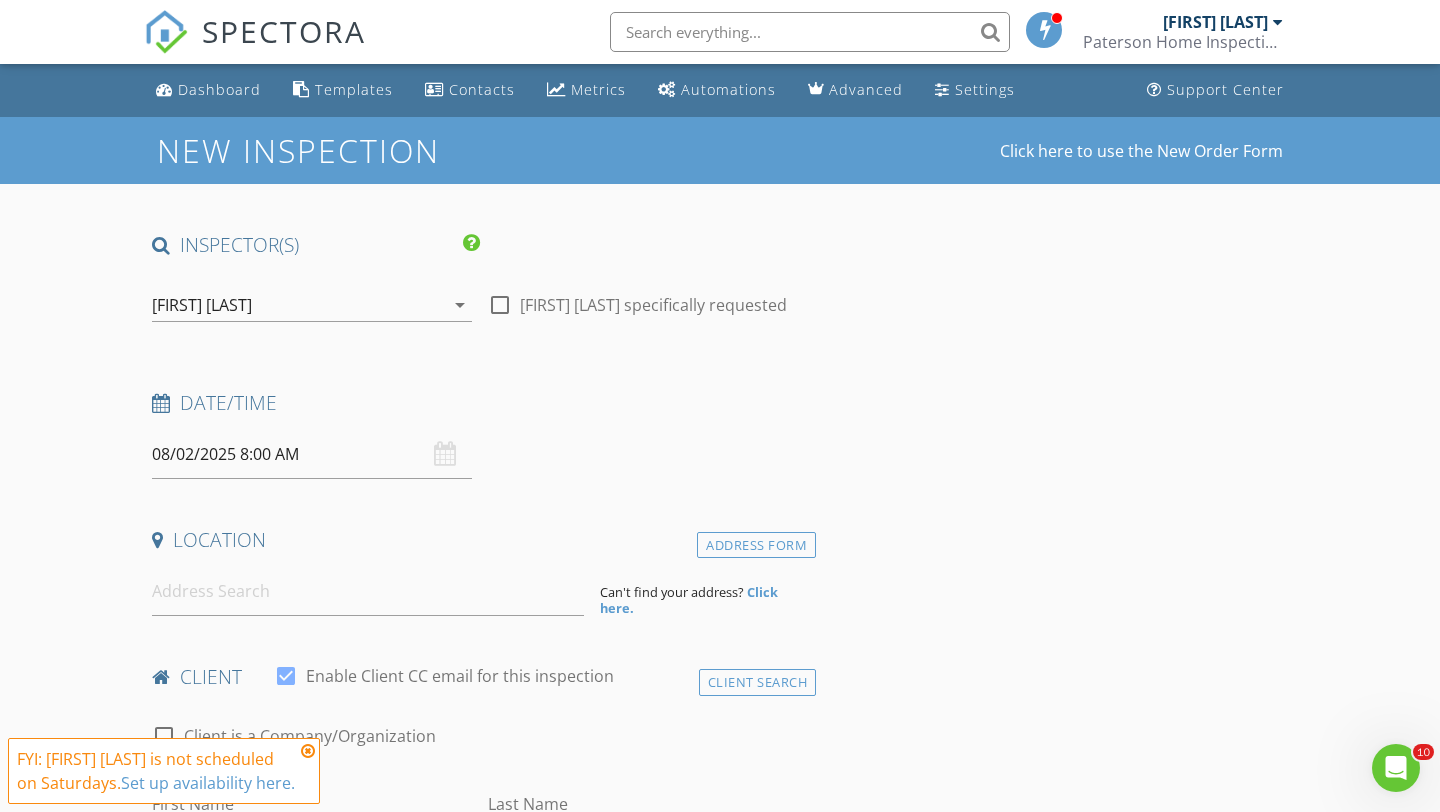 scroll, scrollTop: 0, scrollLeft: 0, axis: both 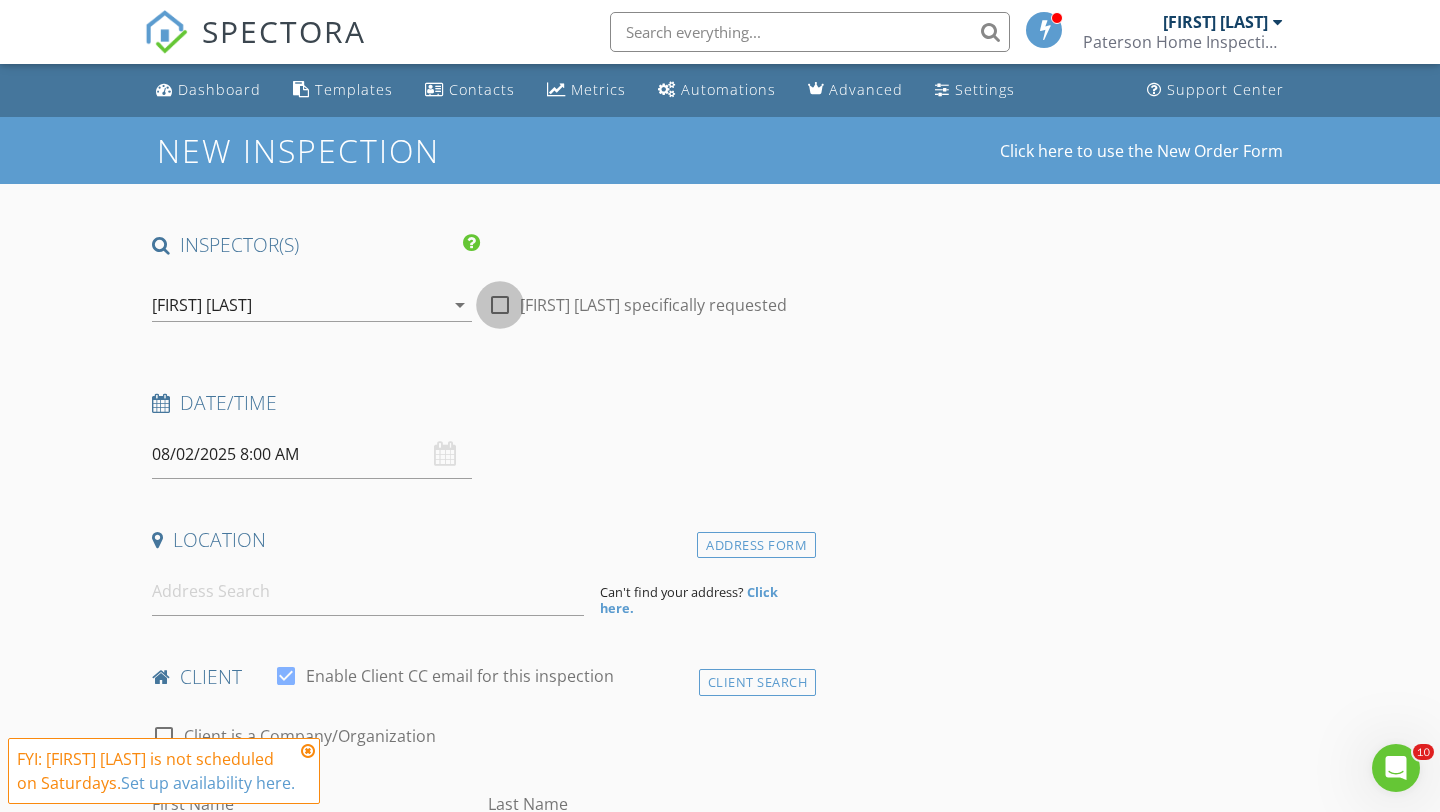 click at bounding box center (500, 305) 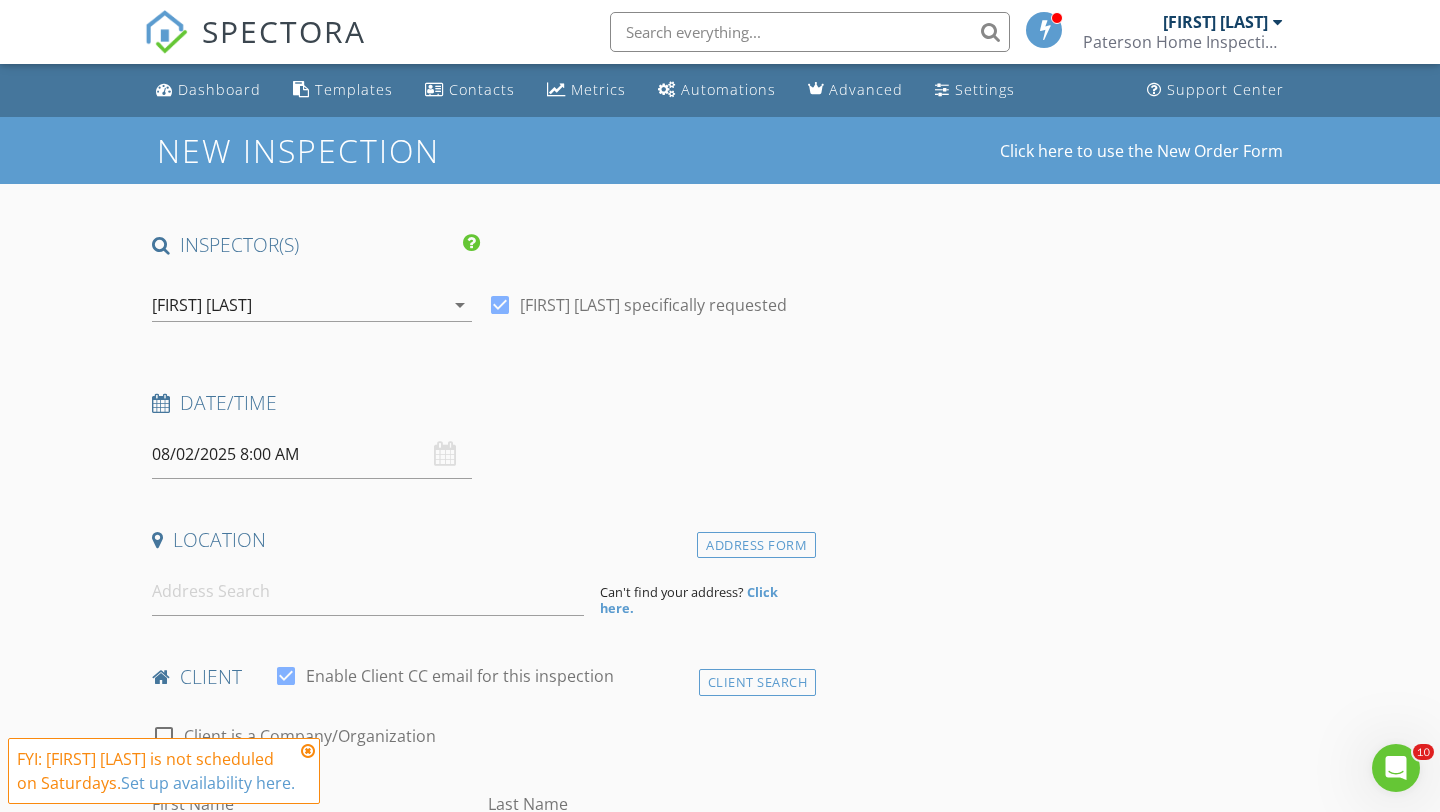 click on "08/02/2025 8:00 AM" at bounding box center [312, 454] 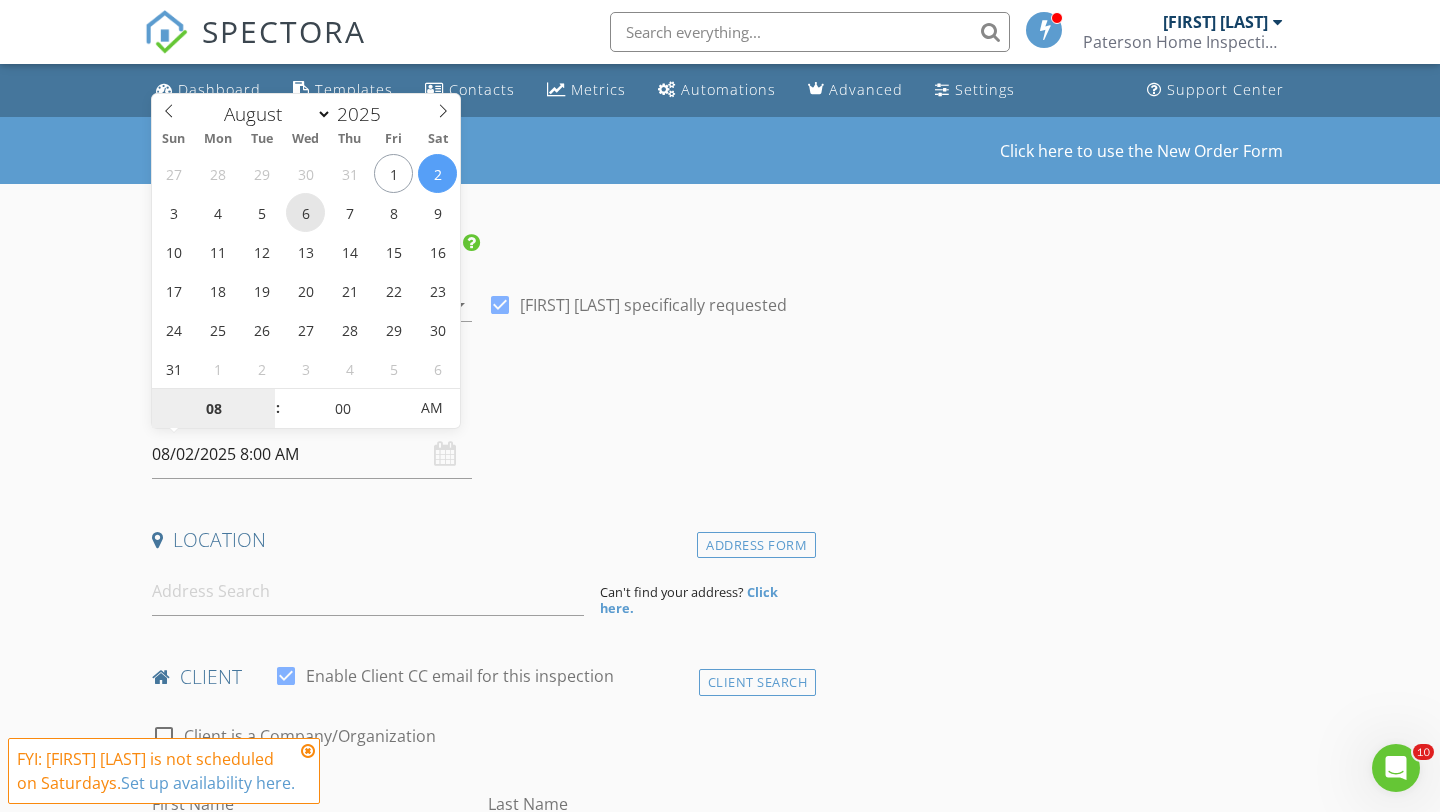 type on "08/06/2025 8:00 AM" 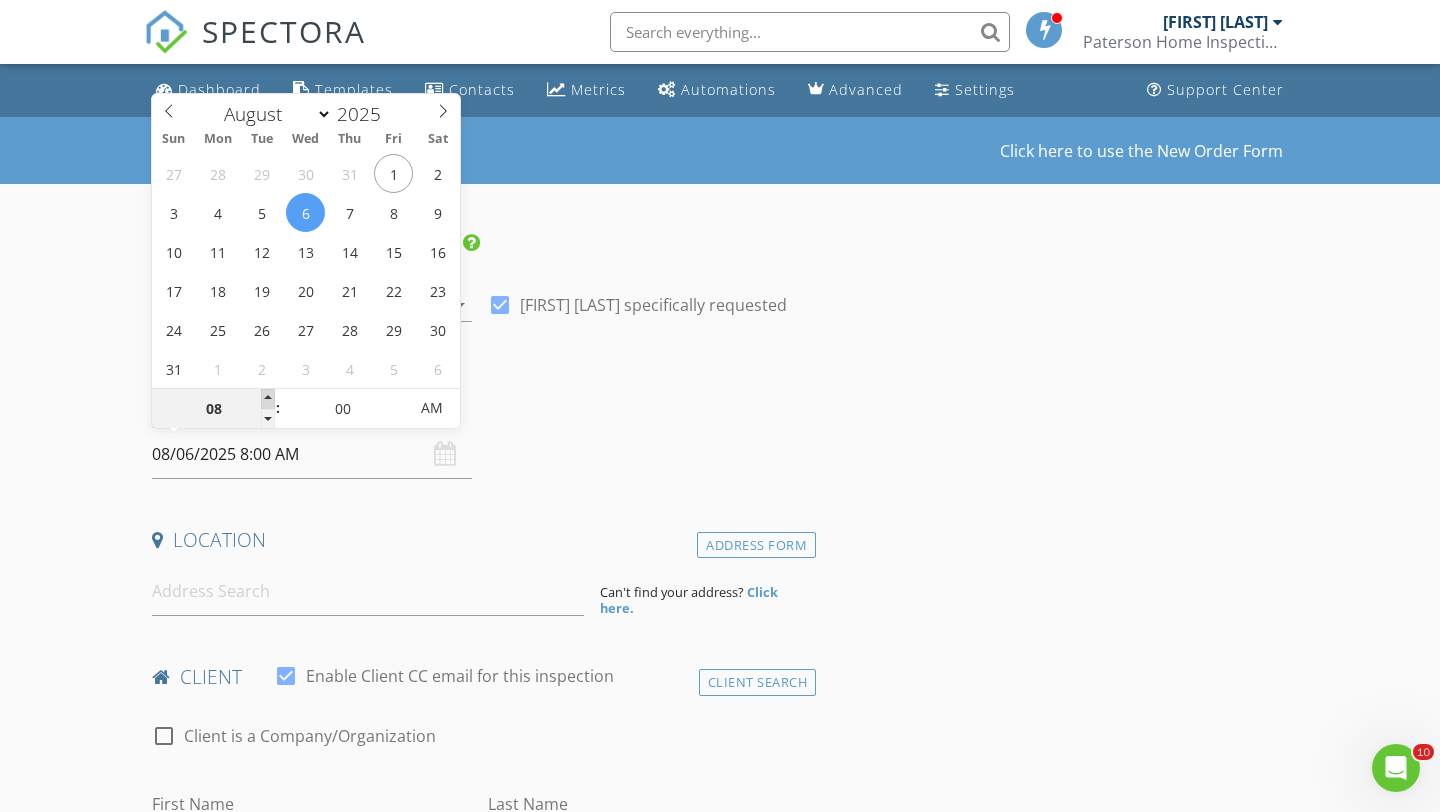 type on "09" 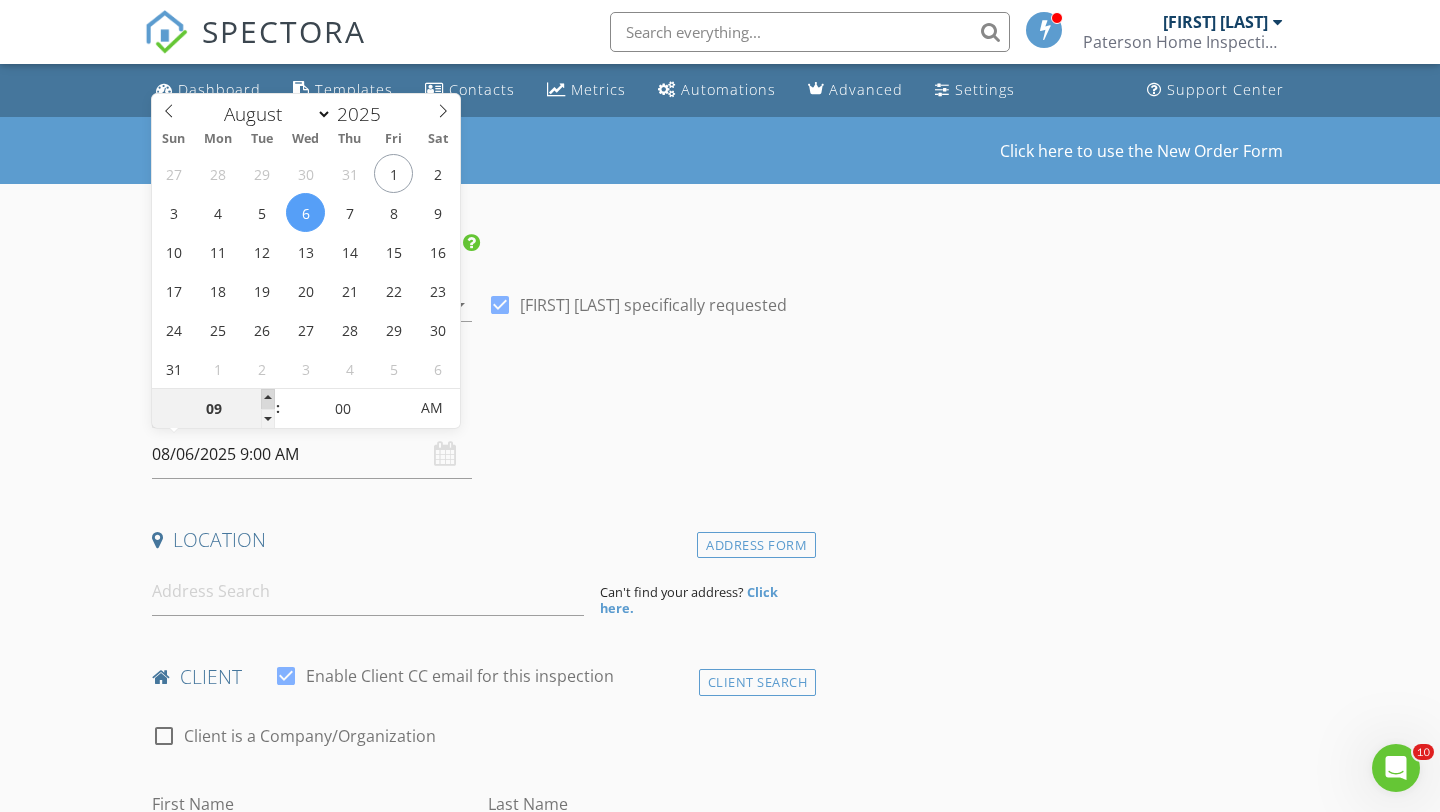 click at bounding box center (268, 399) 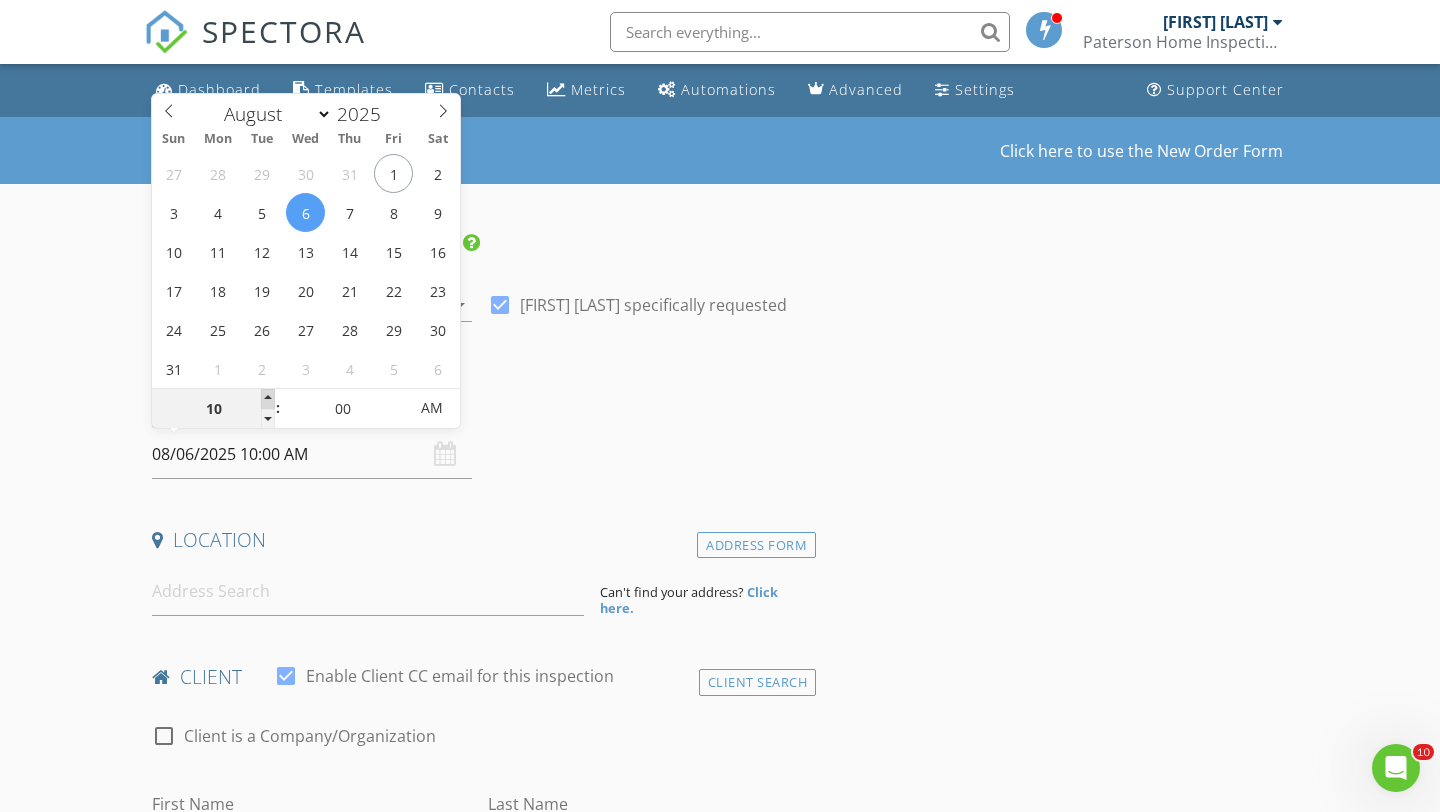 click at bounding box center [268, 399] 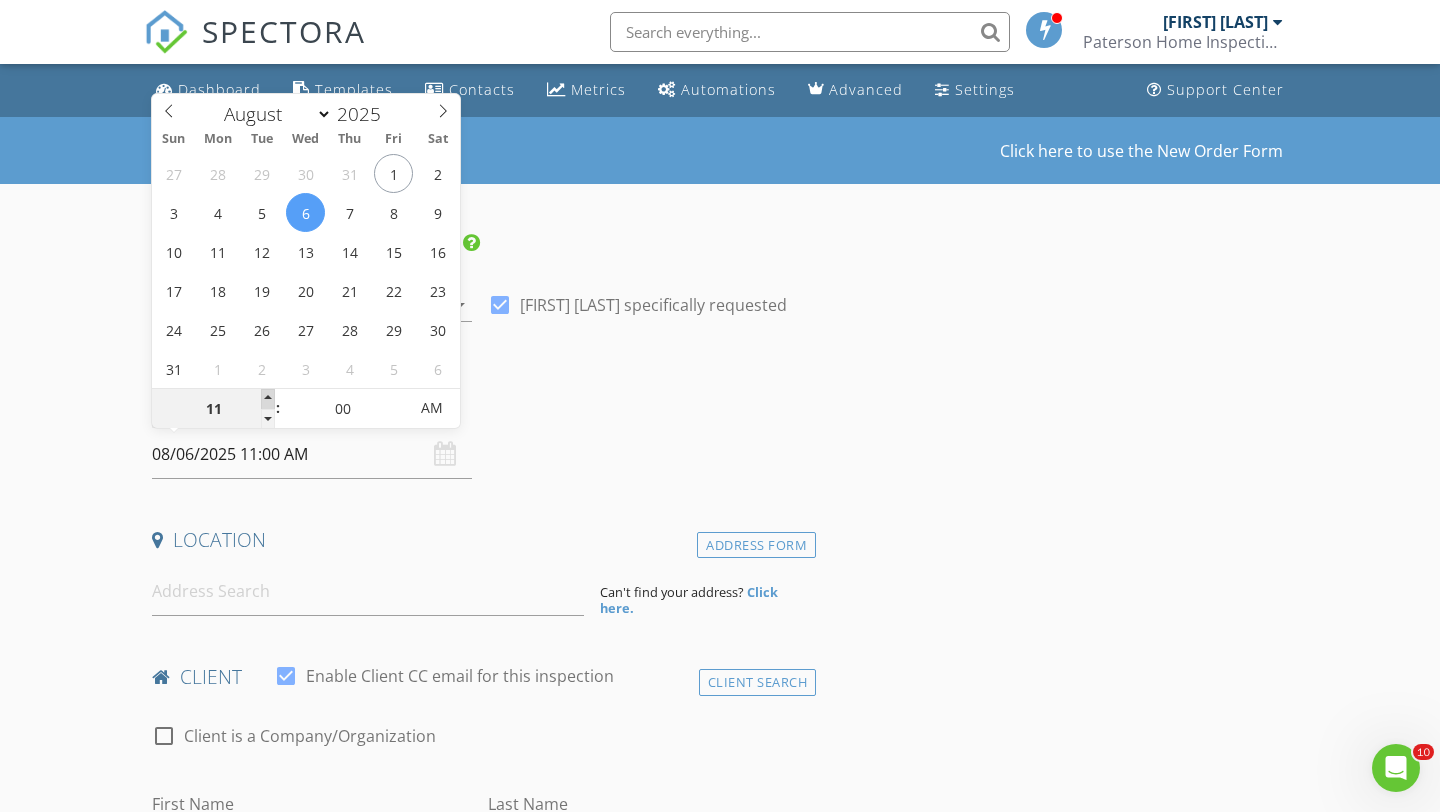 click at bounding box center (268, 399) 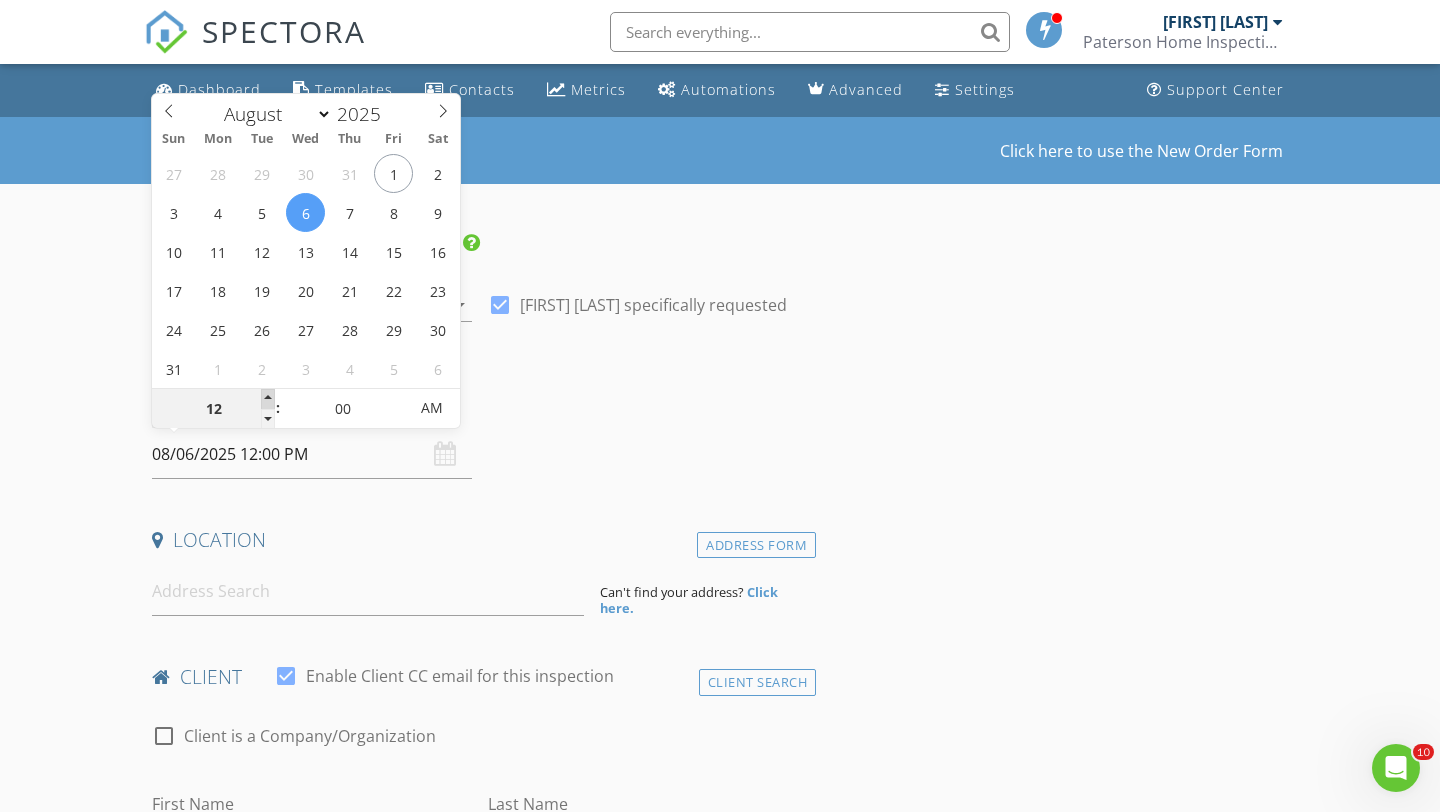 click at bounding box center (268, 399) 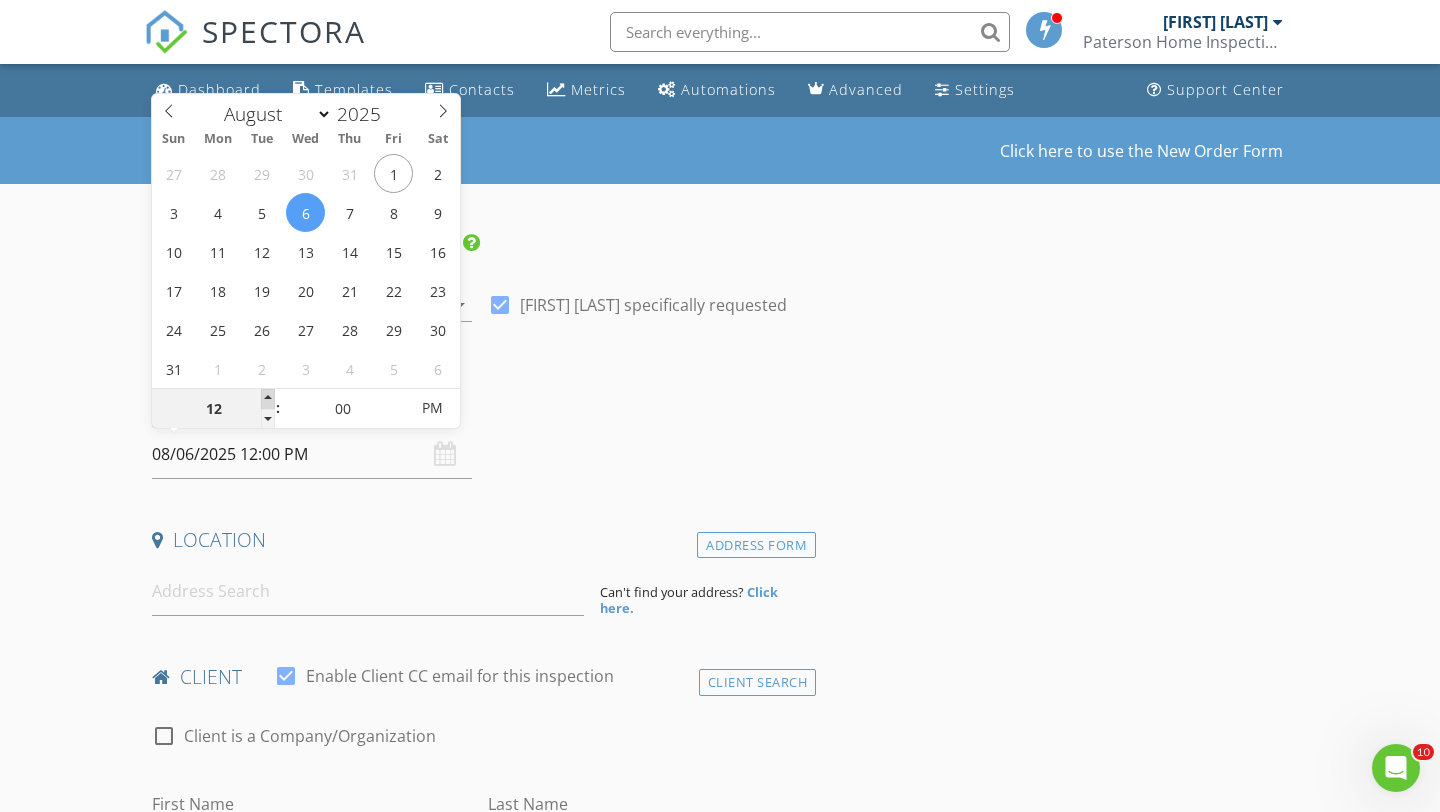 type on "01" 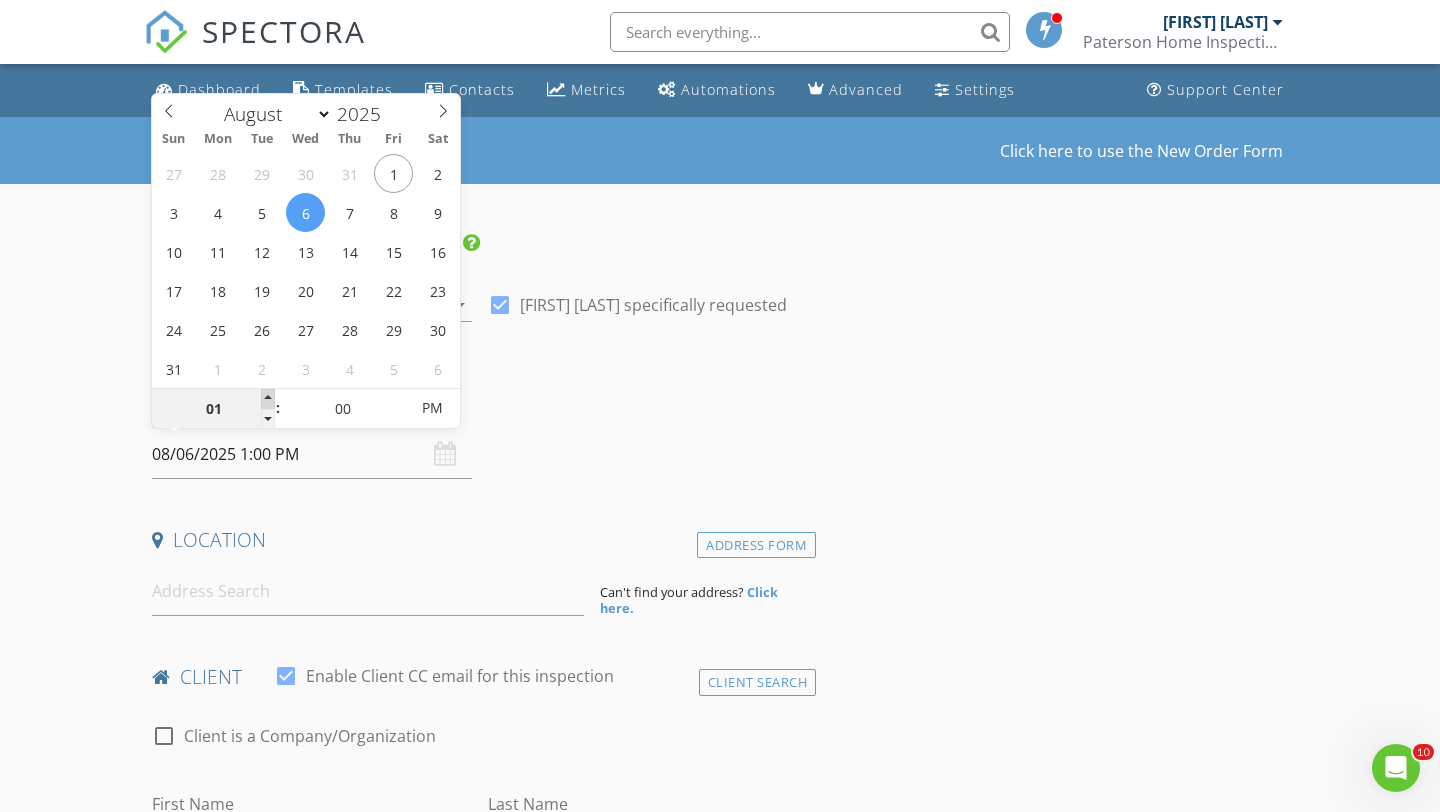 click at bounding box center (268, 399) 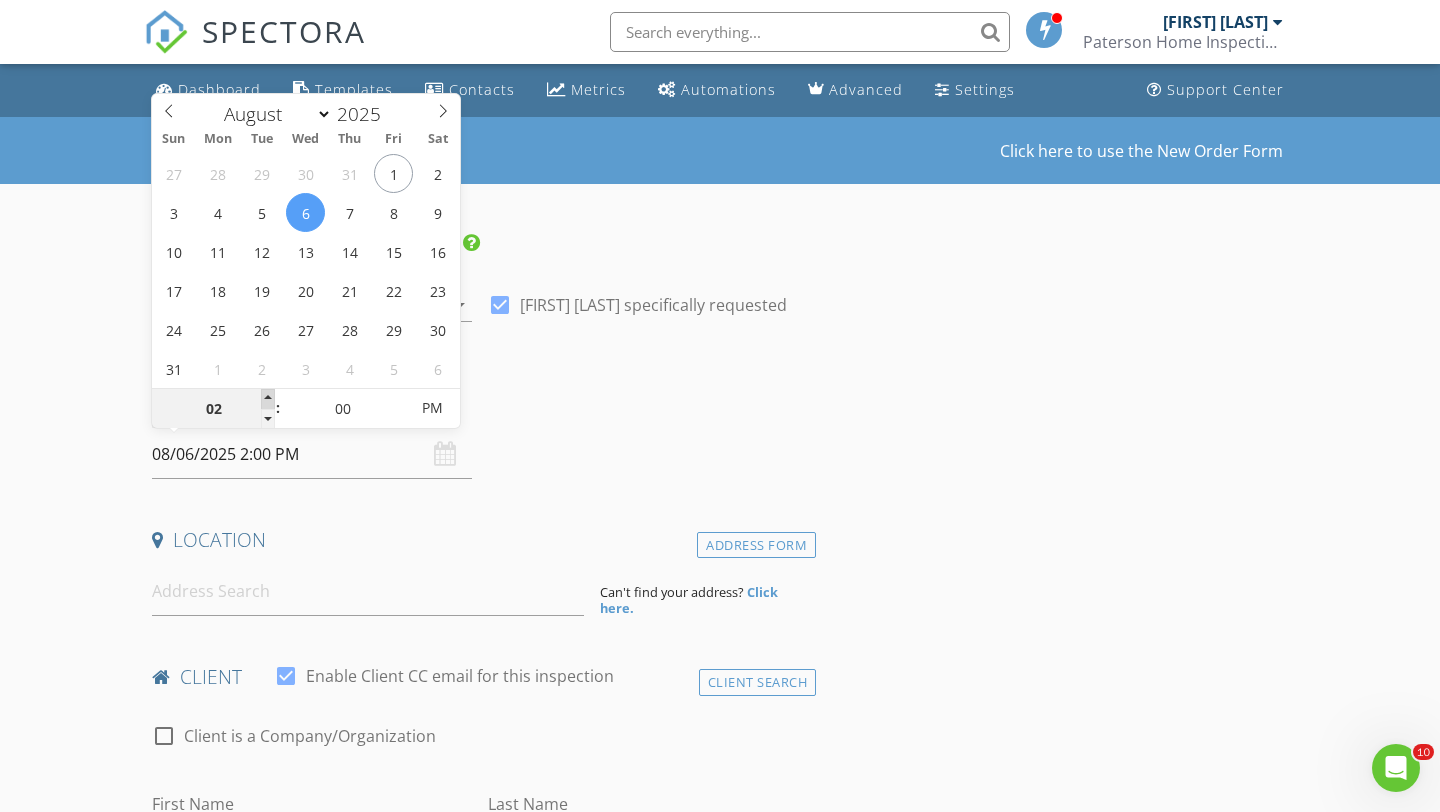 click at bounding box center (268, 399) 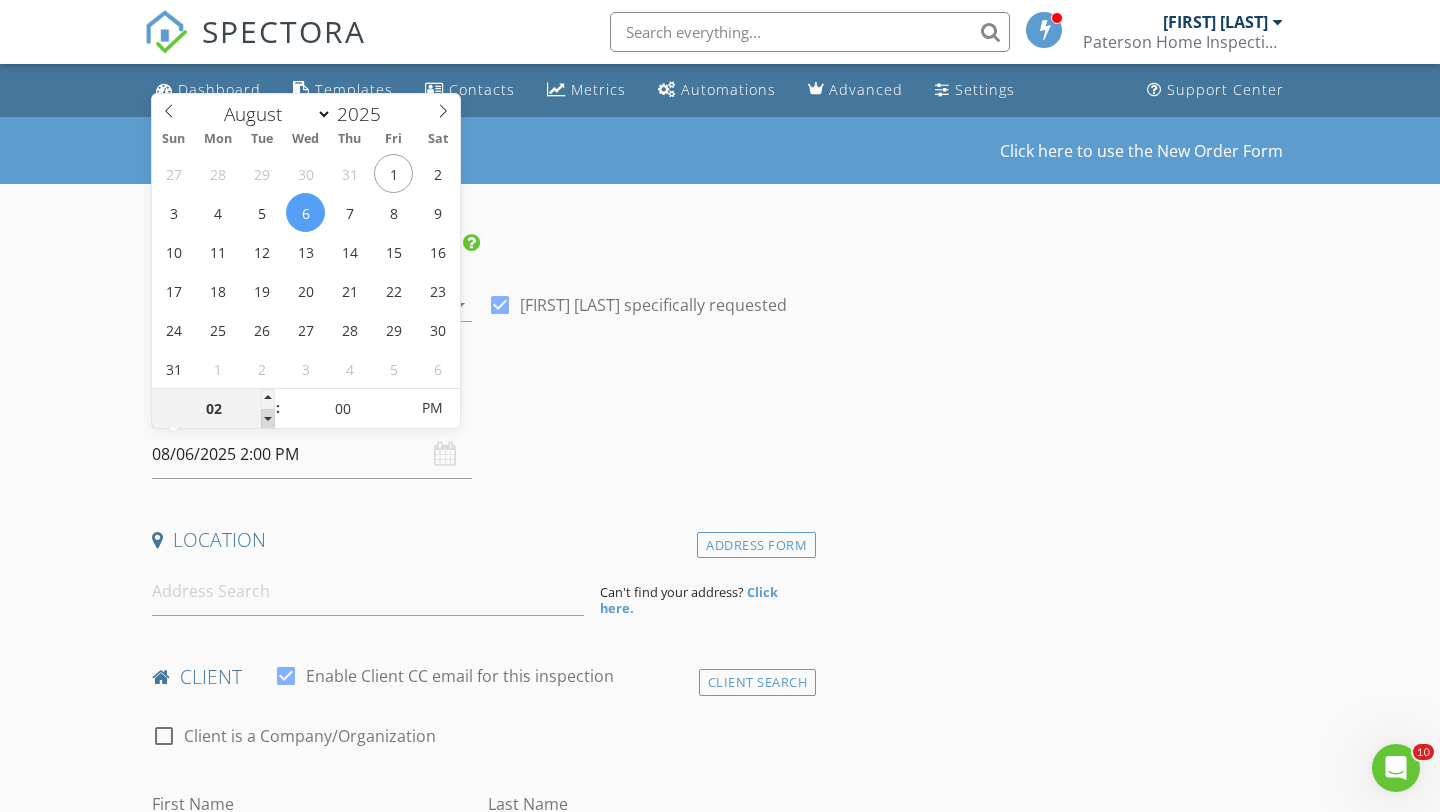 type on "01" 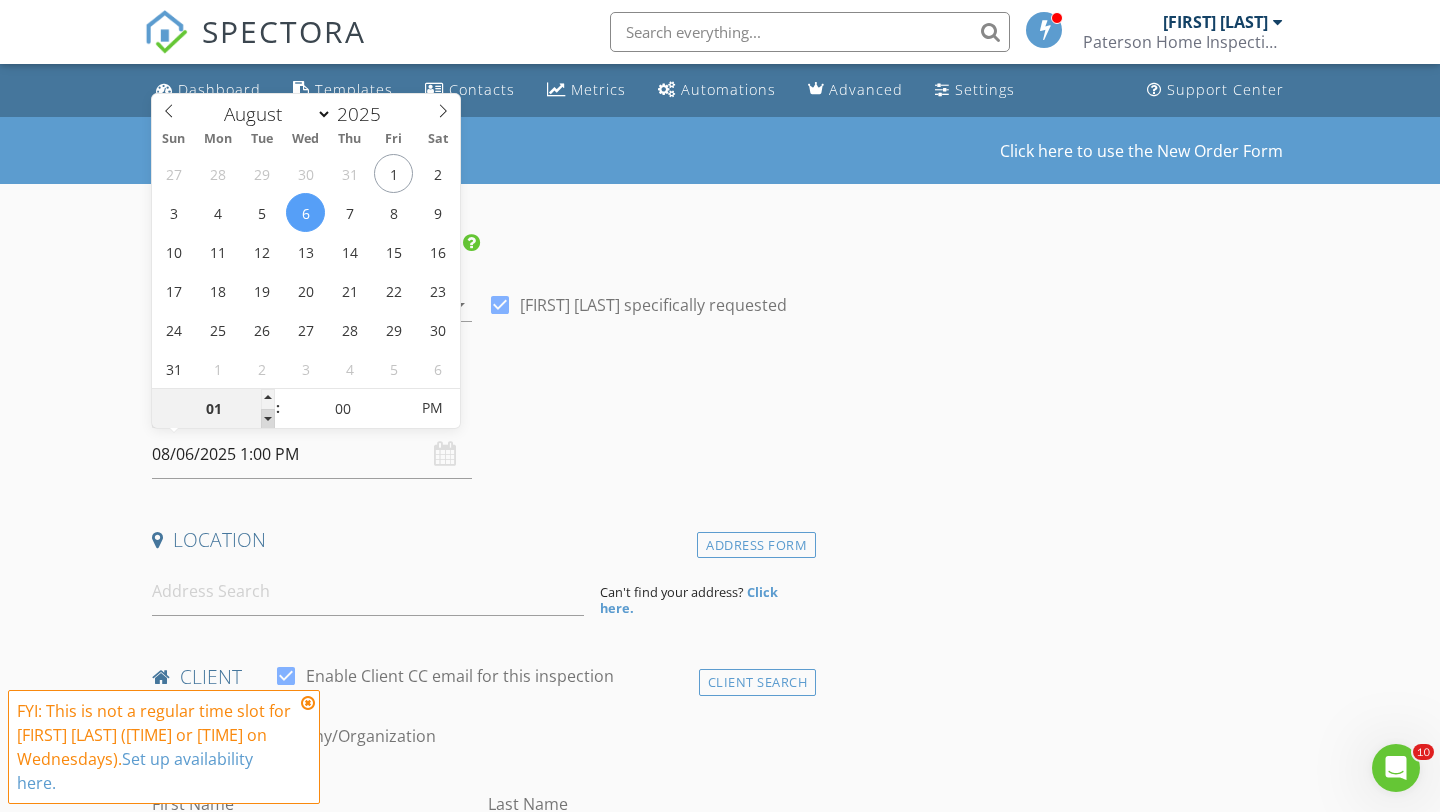 click at bounding box center (268, 419) 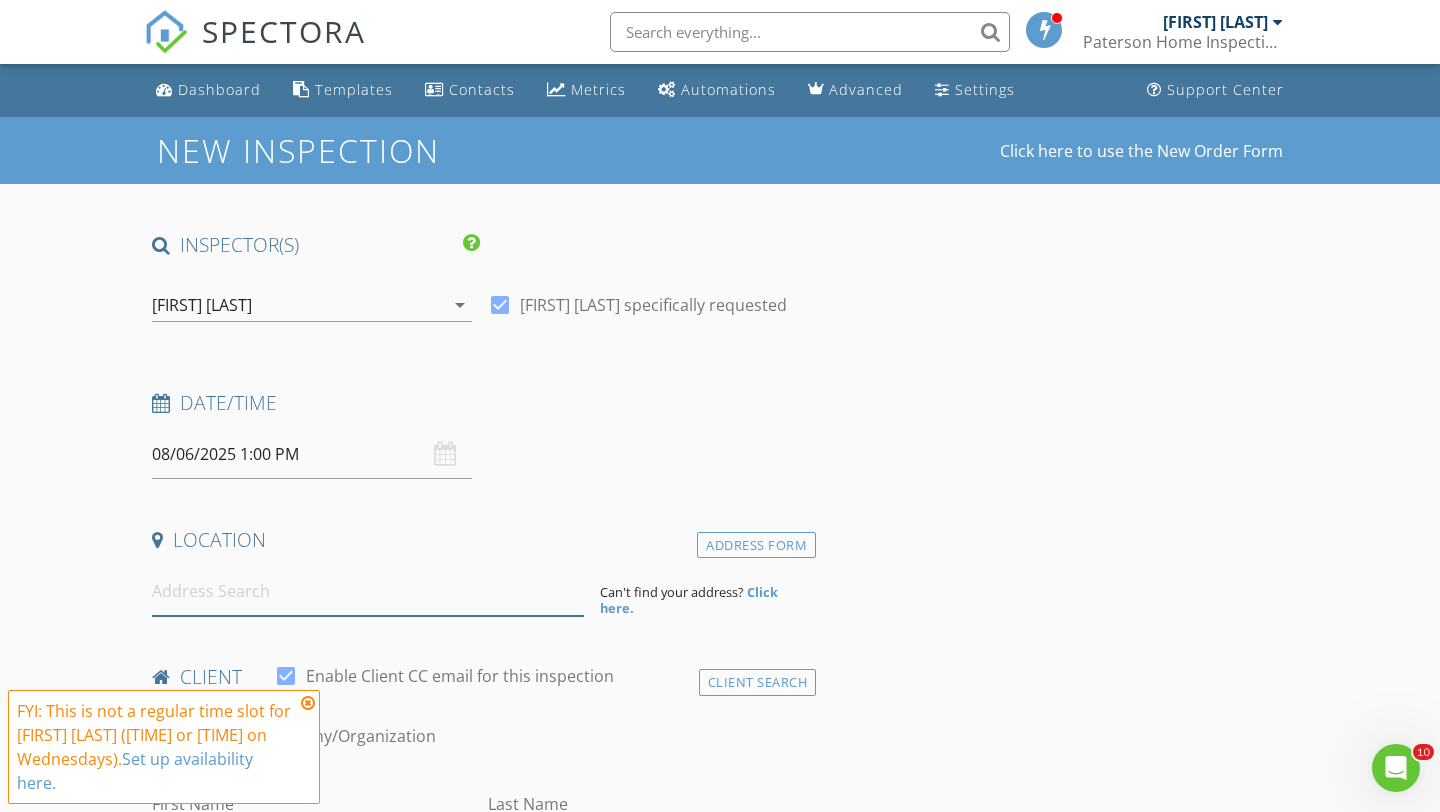 click at bounding box center [368, 591] 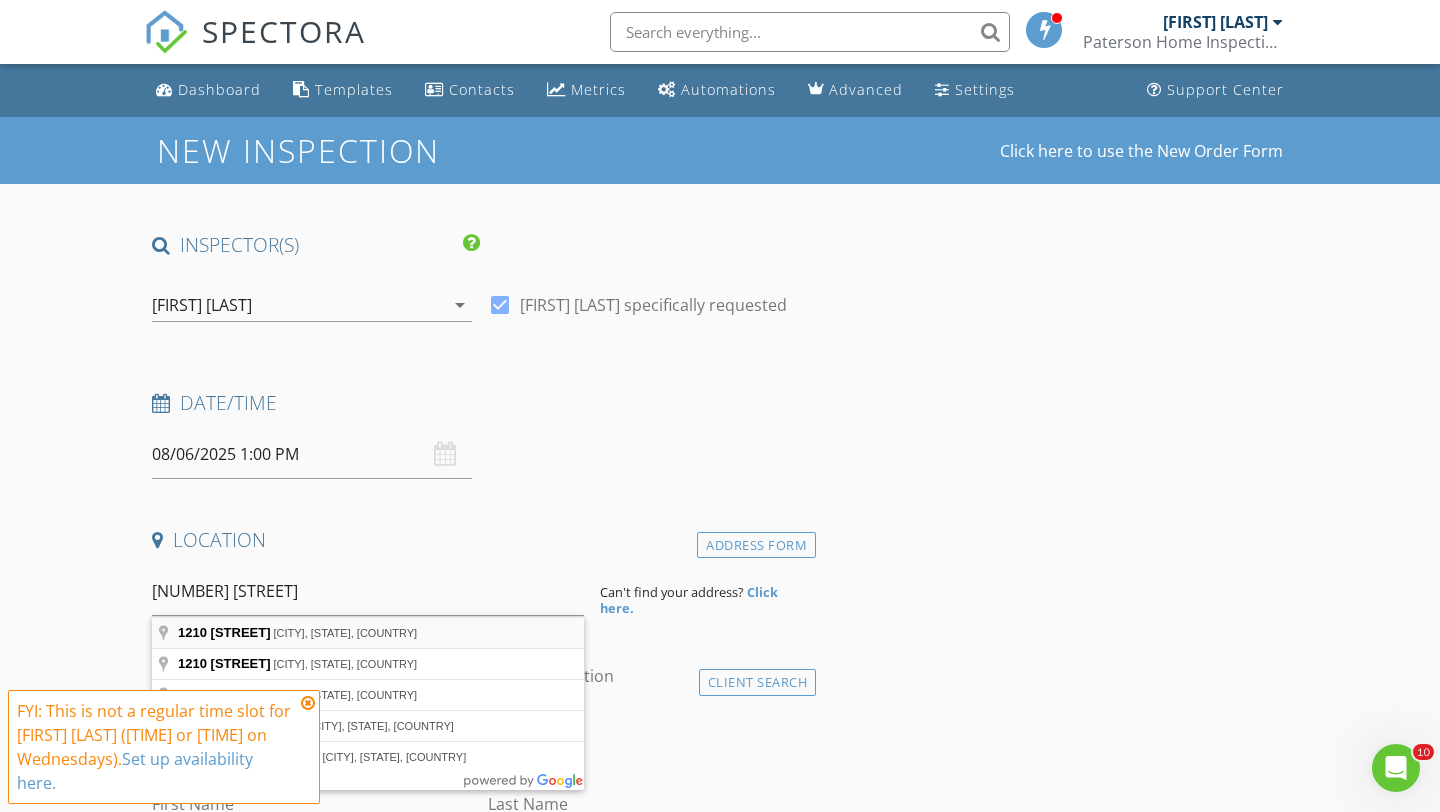 type on "1210 Southeast Fullerton Street, Roseburg, OR, USA" 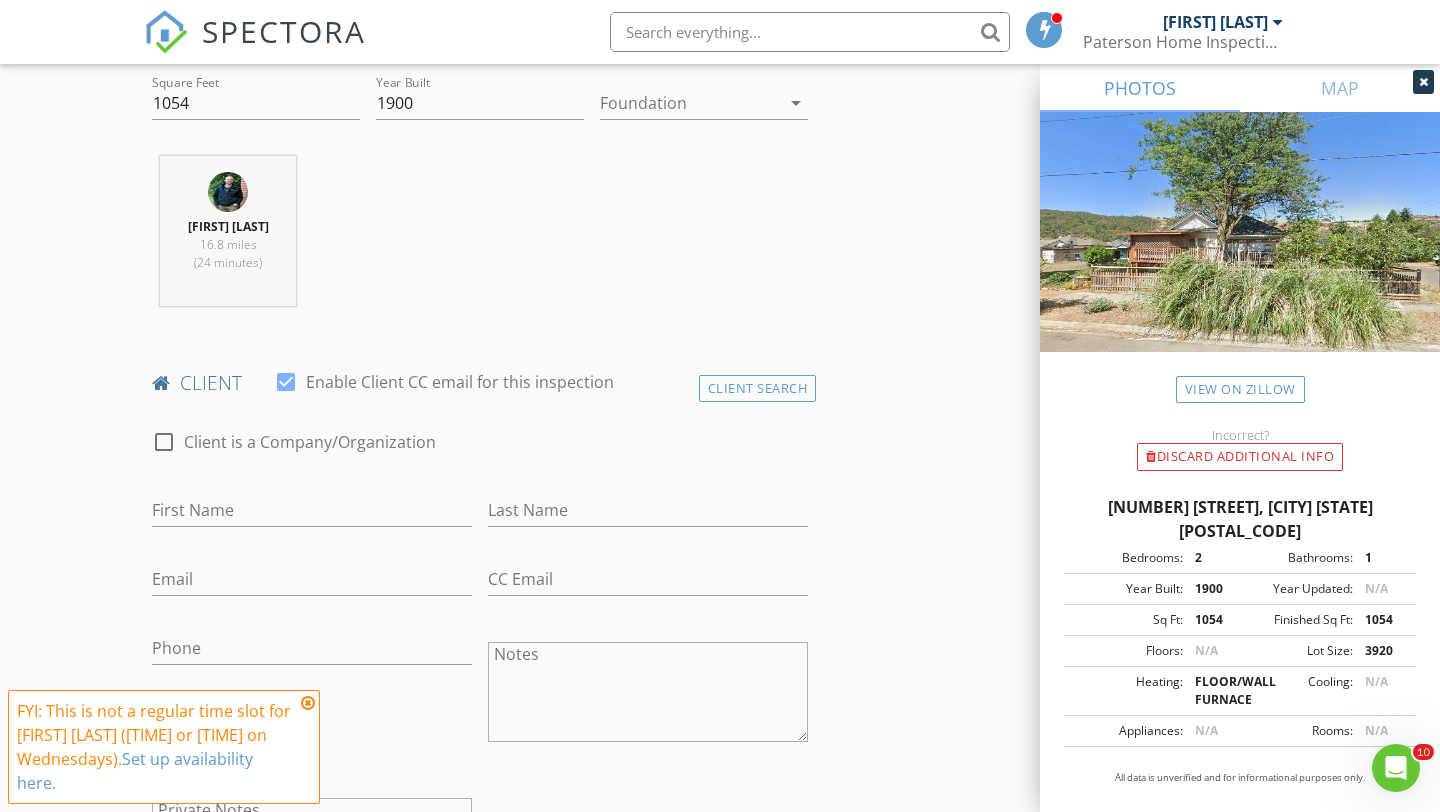 scroll, scrollTop: 706, scrollLeft: 0, axis: vertical 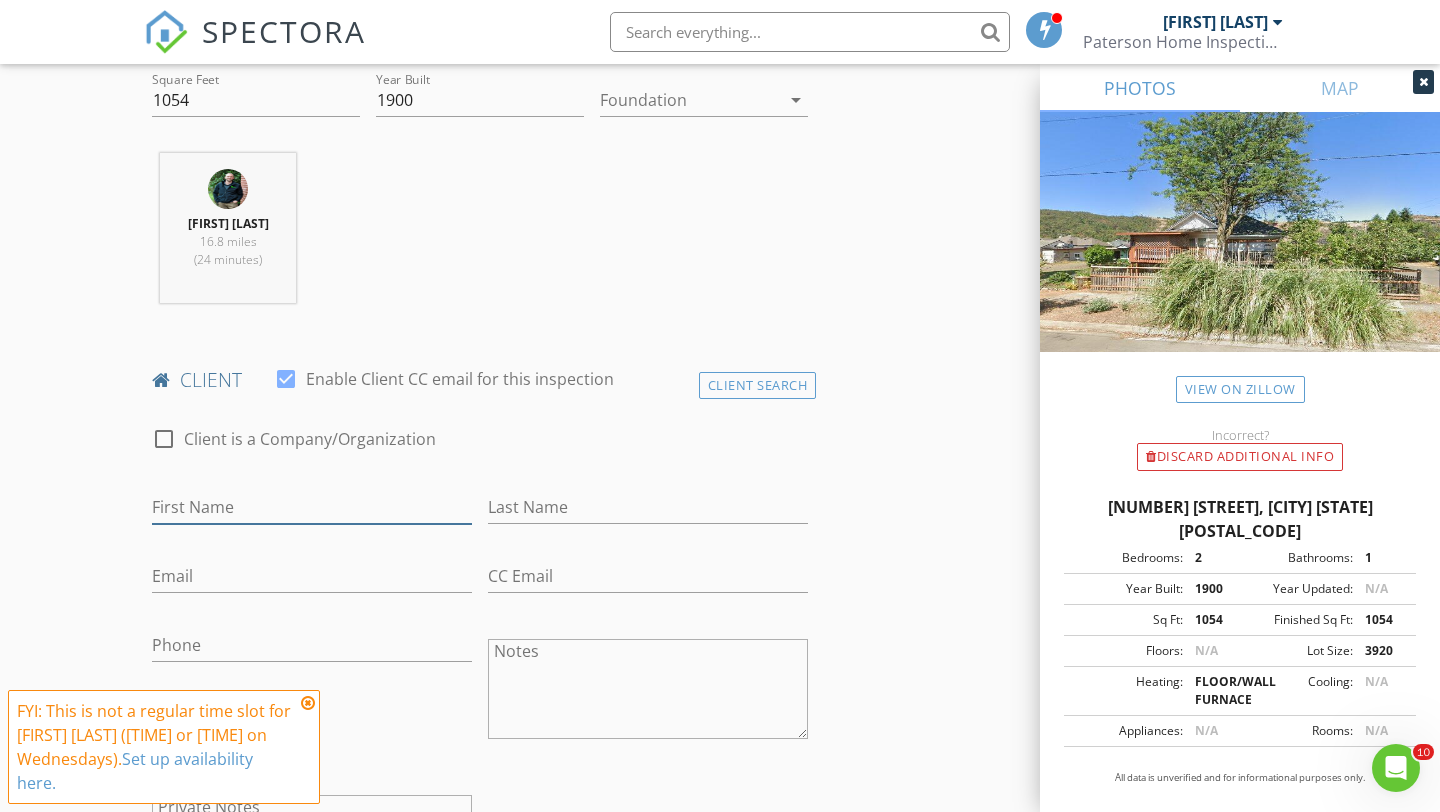 click on "First Name" at bounding box center [312, 507] 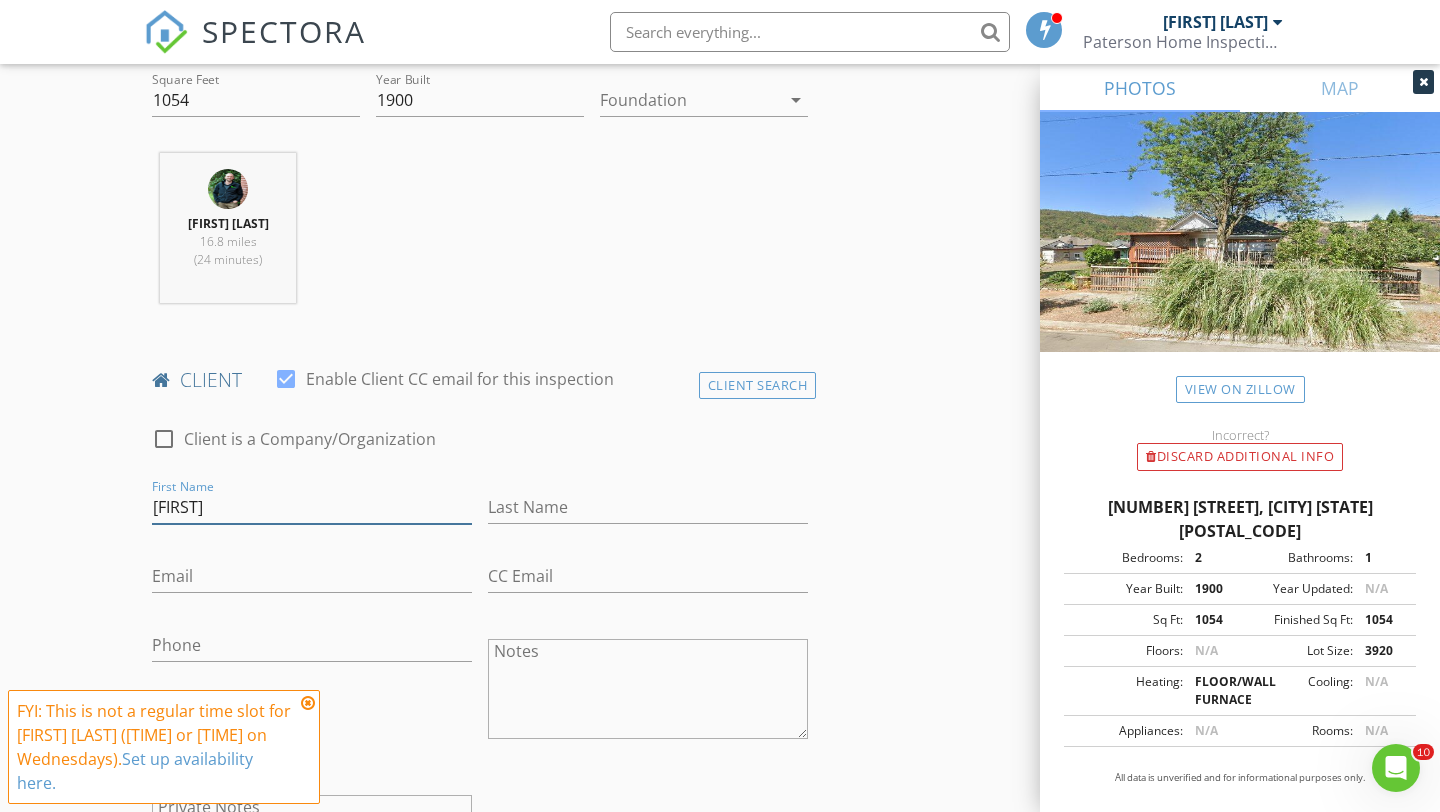 type on "Emma" 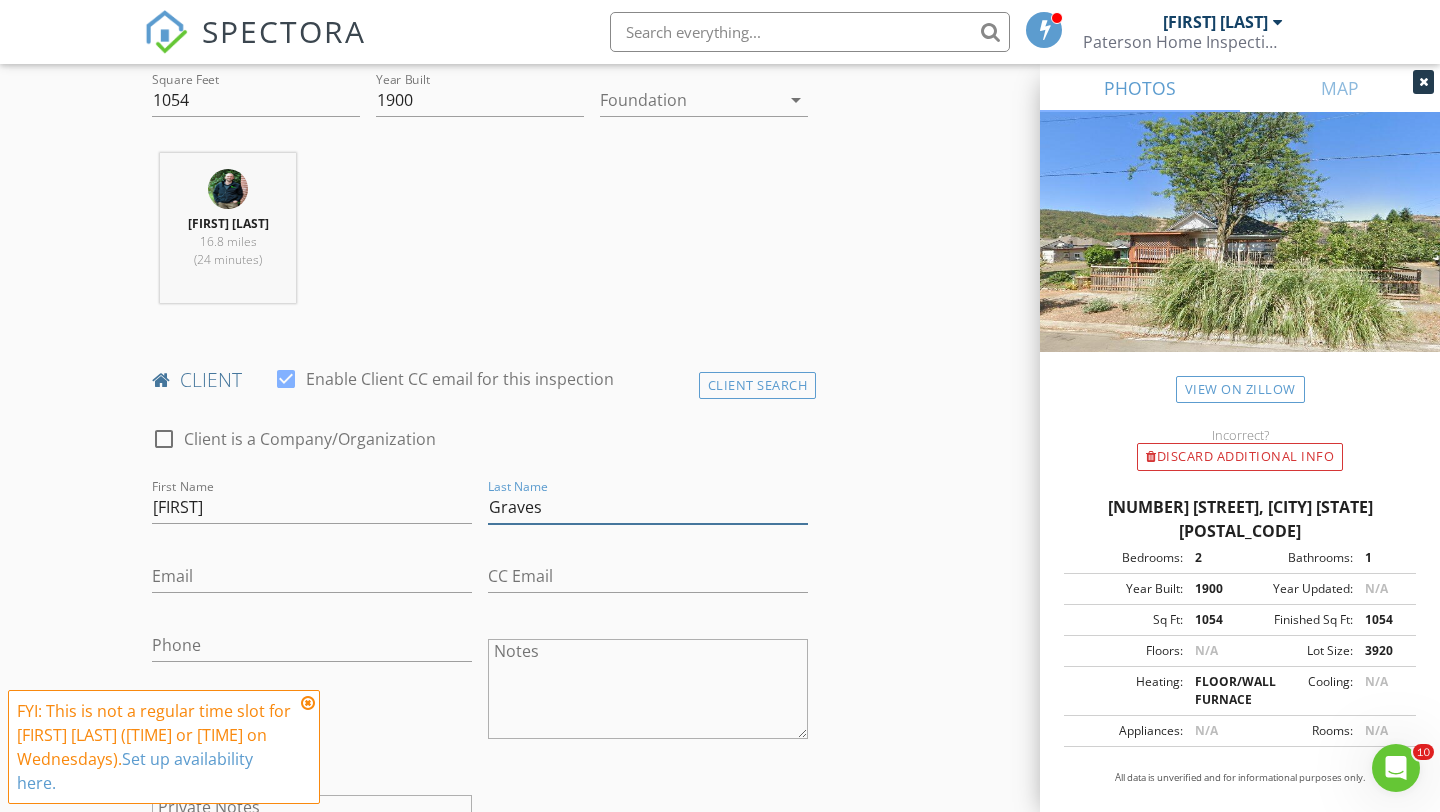 type on "Graves" 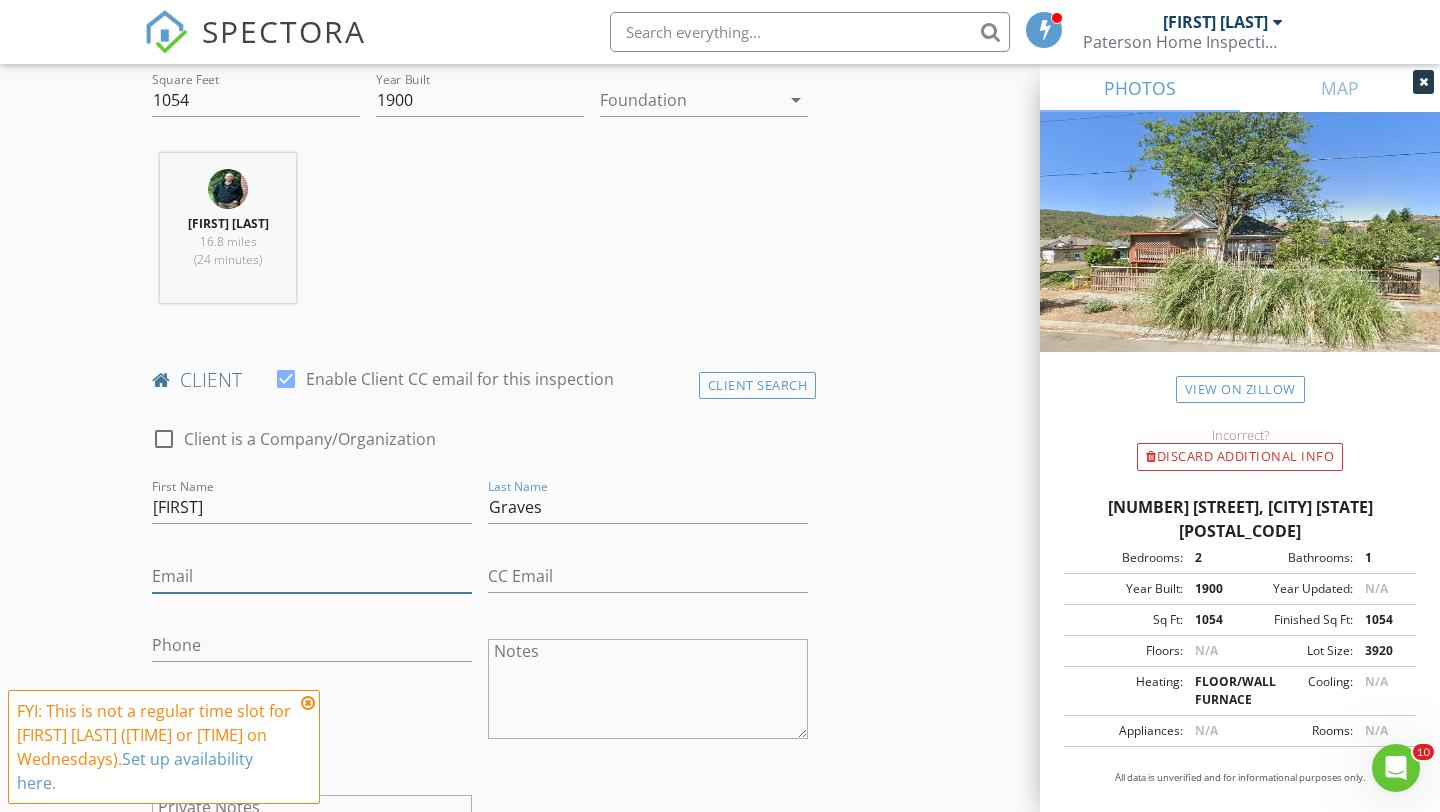 click on "Email" at bounding box center [312, 576] 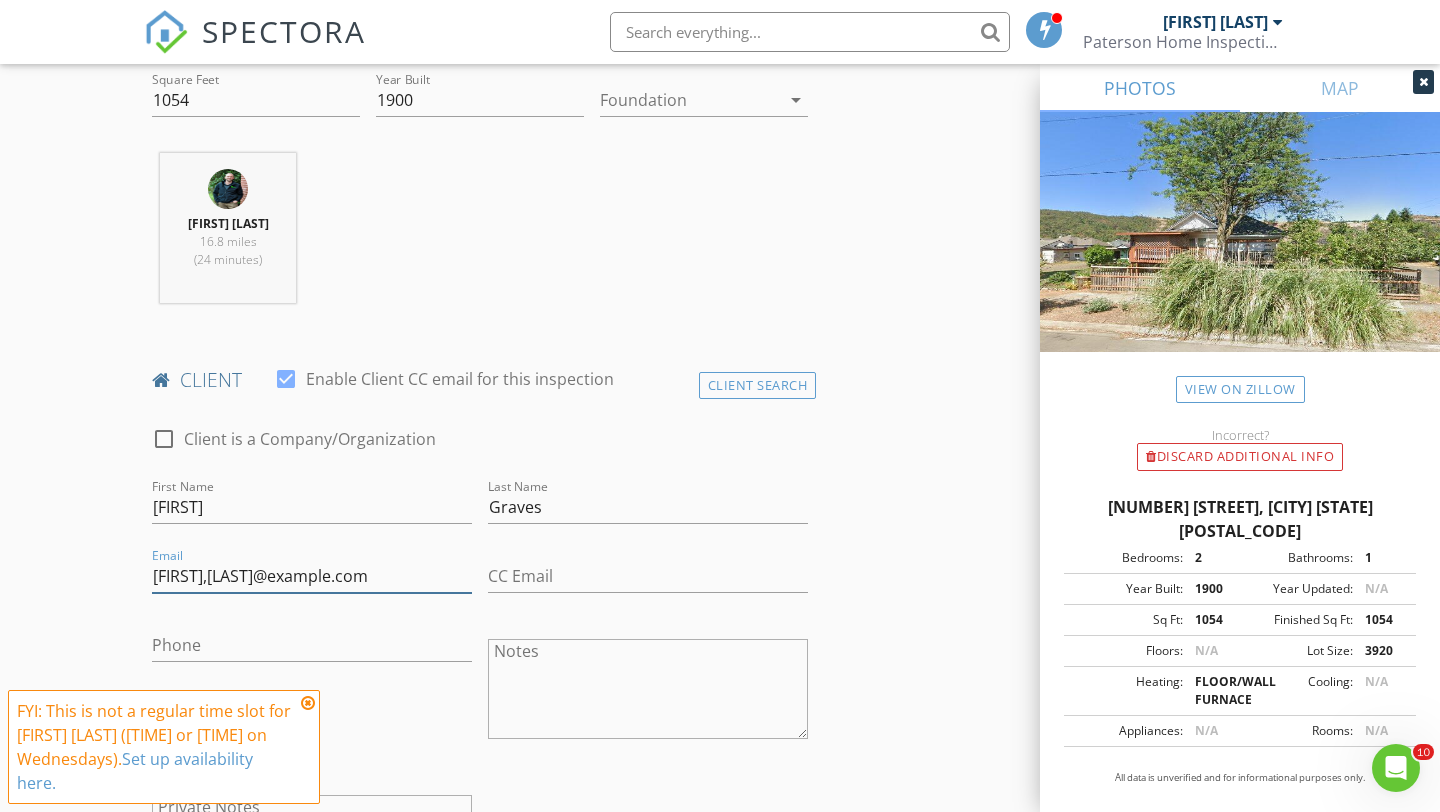 type on "emma,hargraves@yahoo.com" 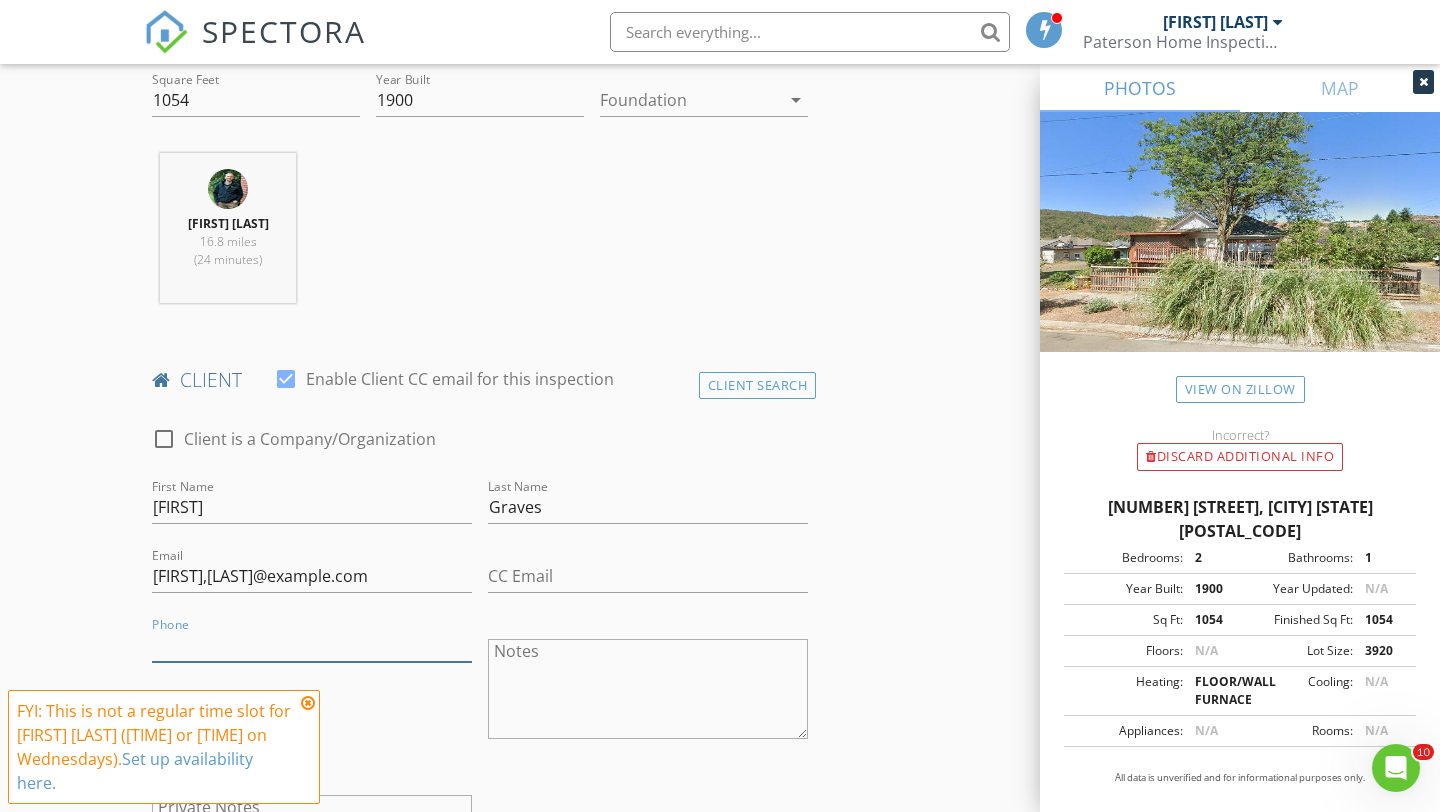 click on "Phone" at bounding box center (312, 645) 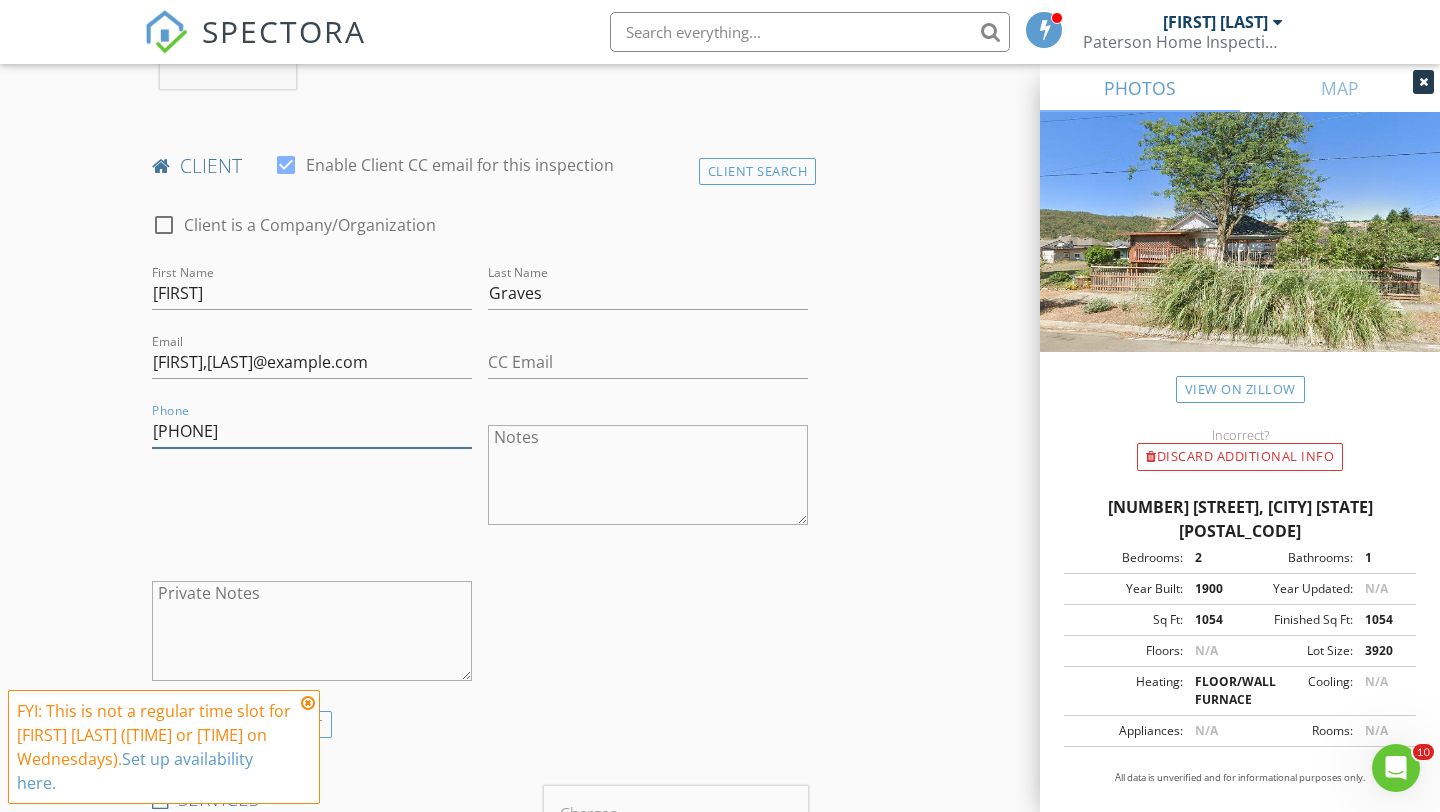 scroll, scrollTop: 981, scrollLeft: 0, axis: vertical 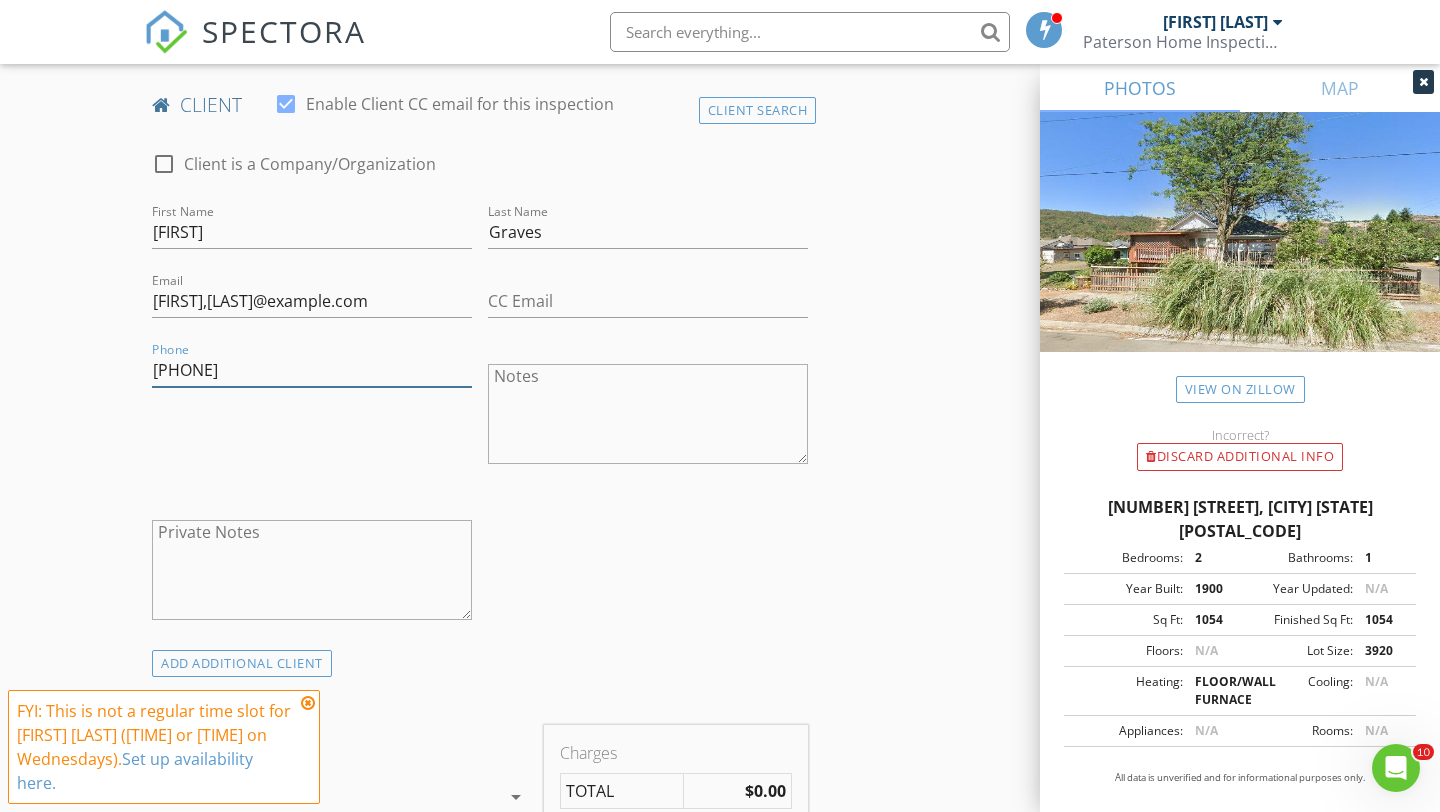 type on "541-670-5822" 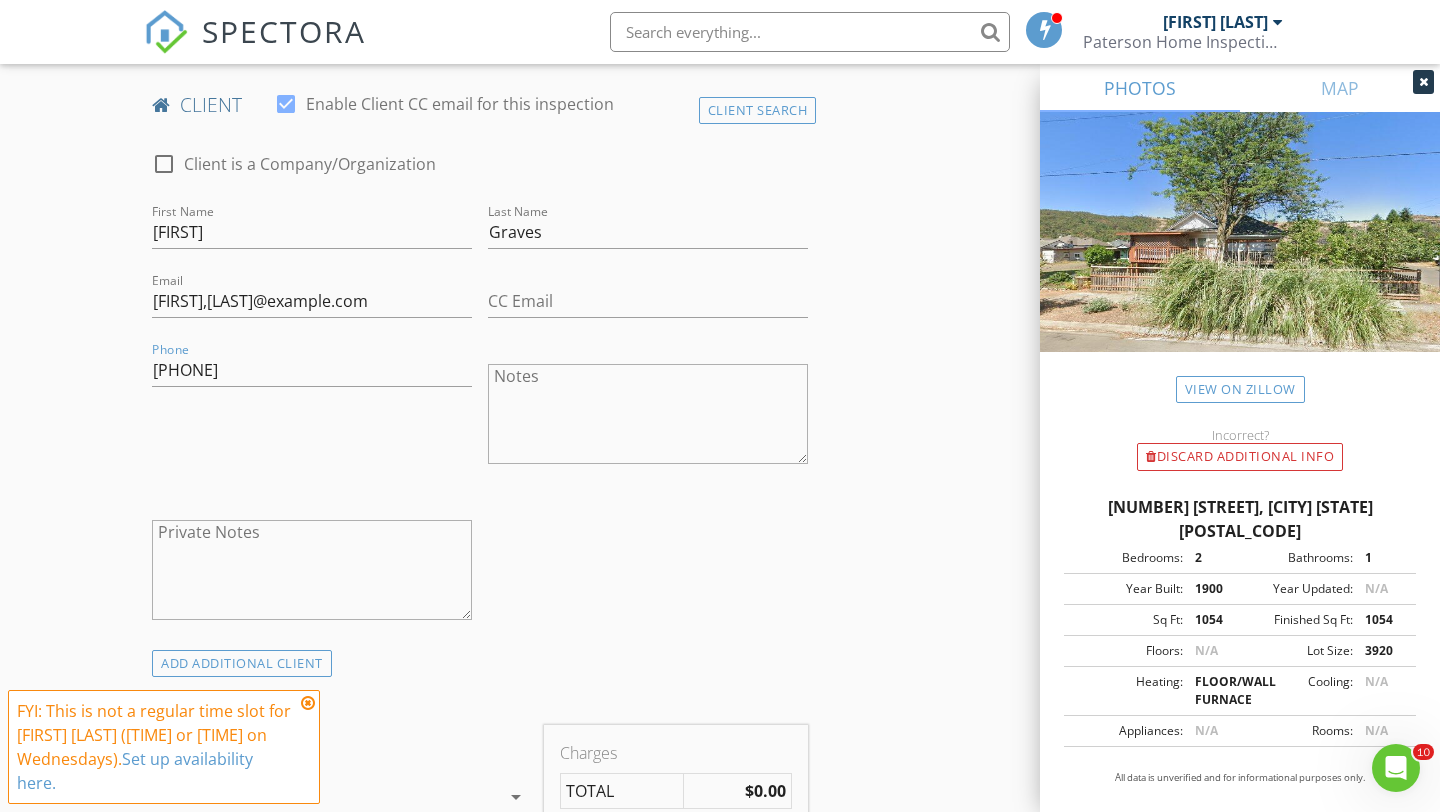 click at bounding box center [308, 703] 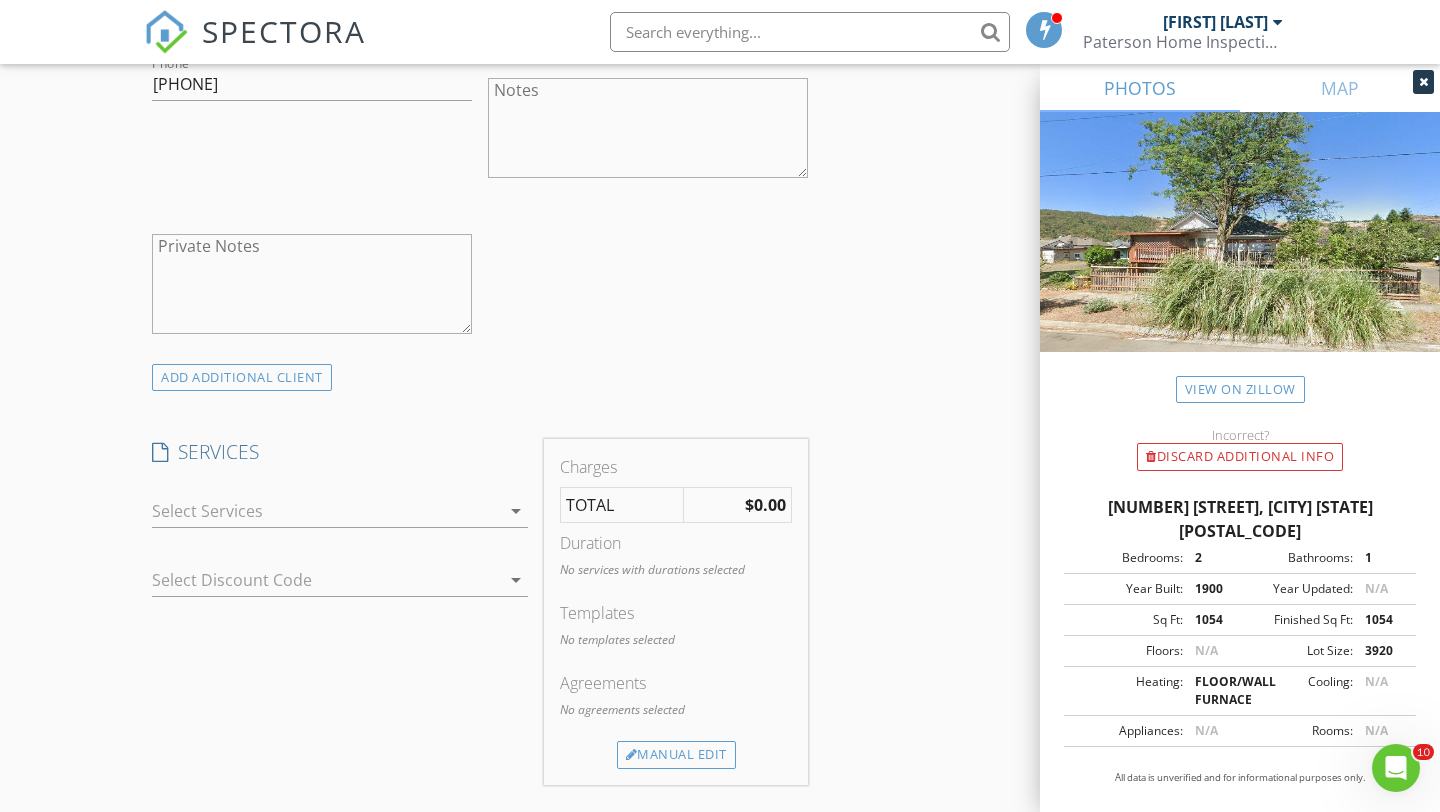 scroll, scrollTop: 1271, scrollLeft: 0, axis: vertical 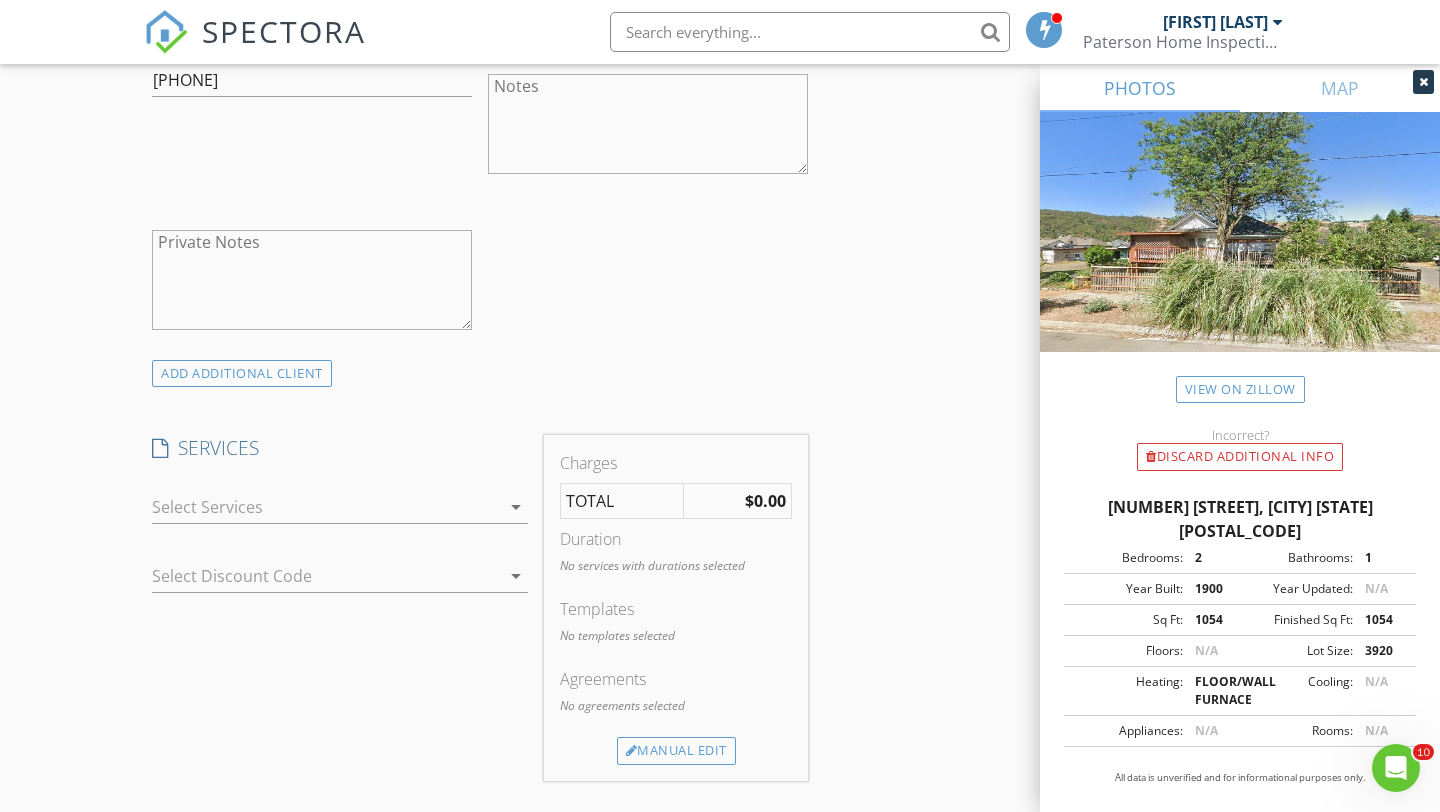 click at bounding box center [326, 507] 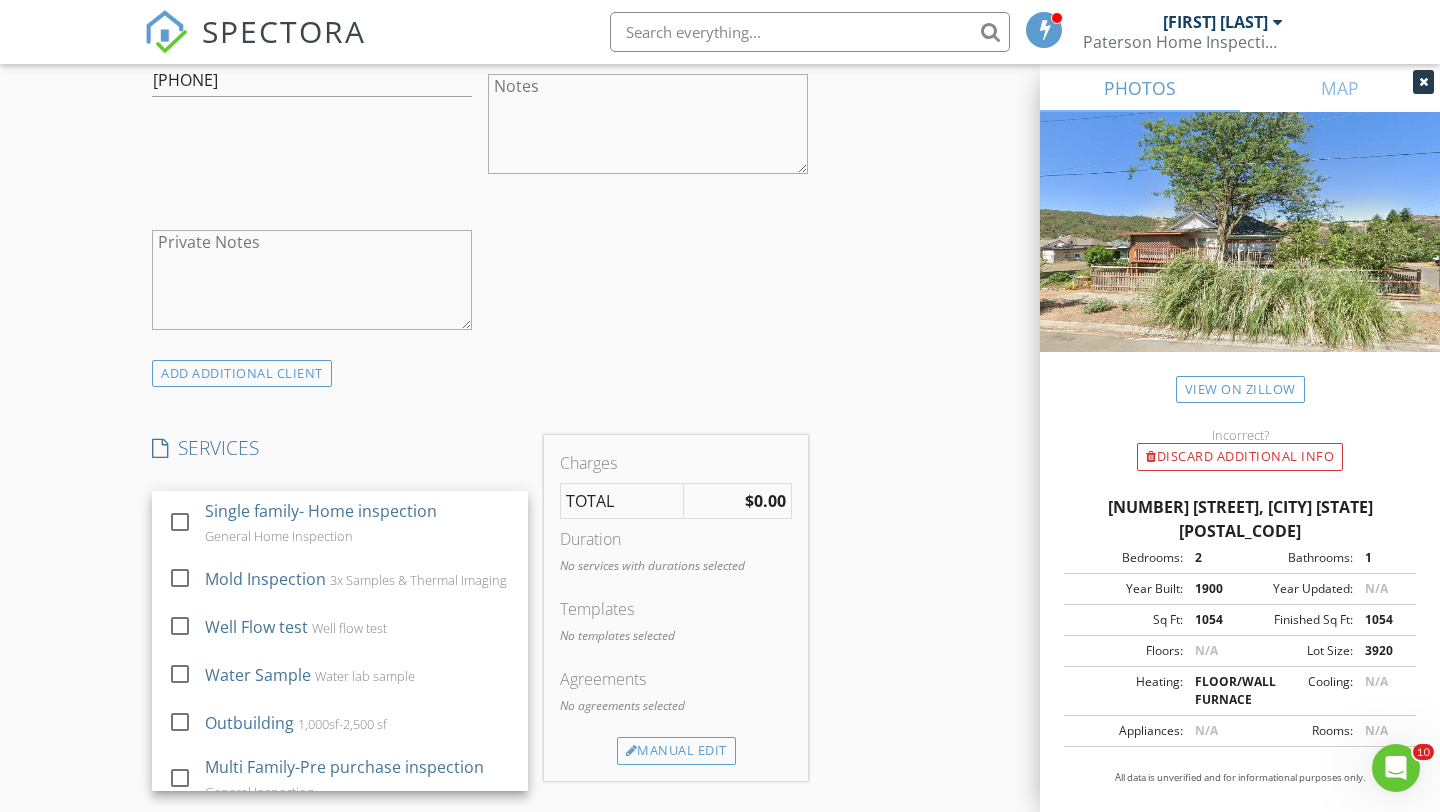 click on "Single family- Home inspection" at bounding box center [321, 511] 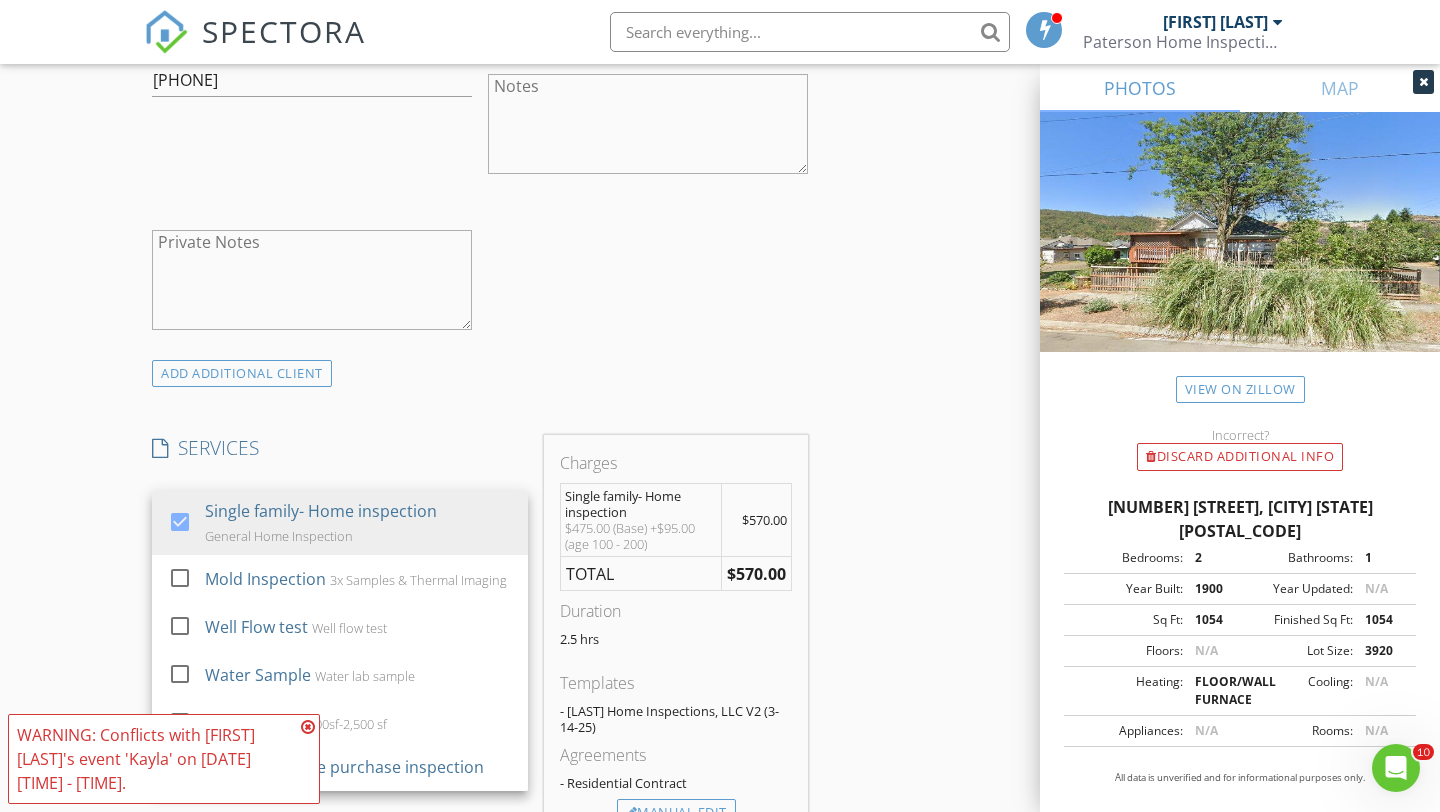click on "SERVICES" at bounding box center (340, 448) 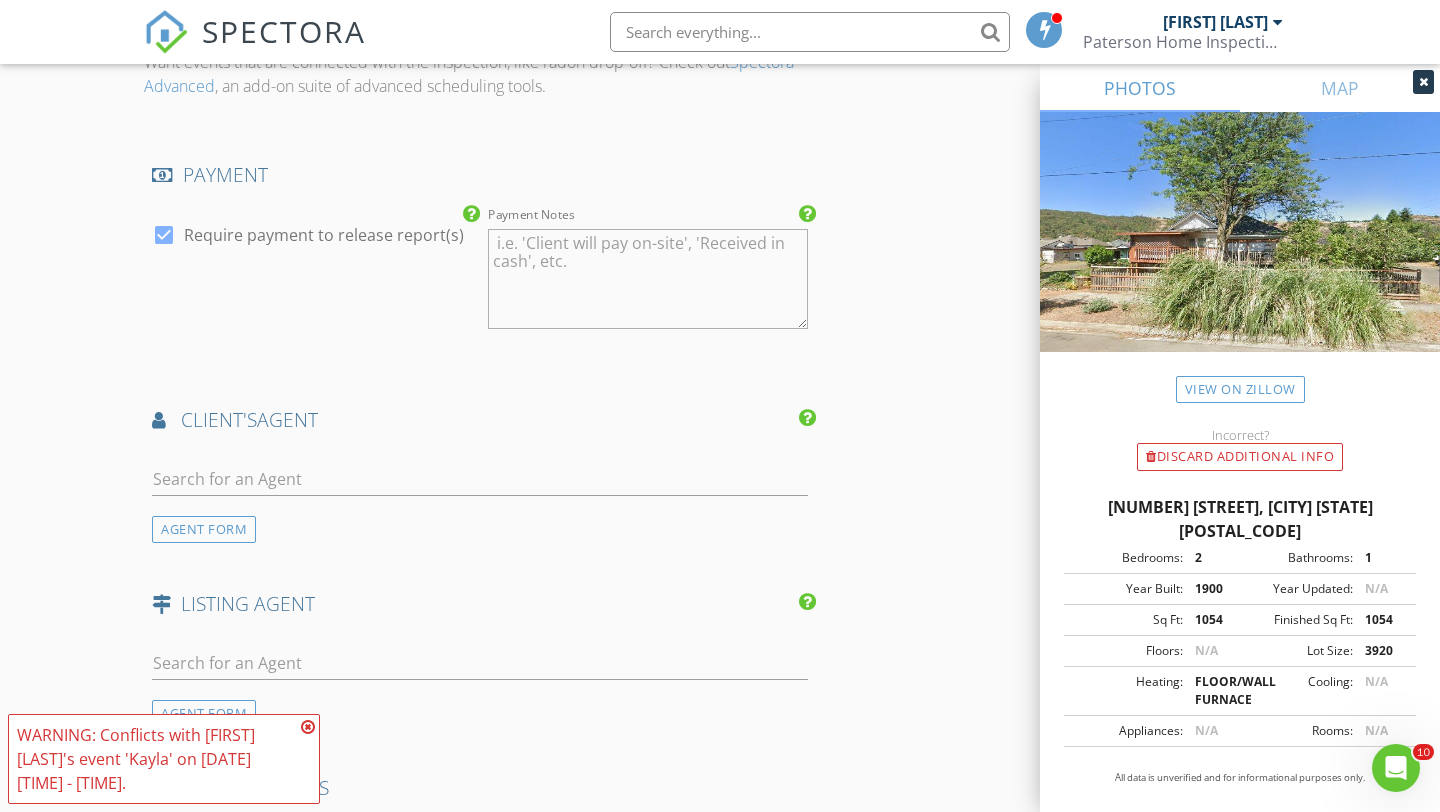 scroll, scrollTop: 2189, scrollLeft: 0, axis: vertical 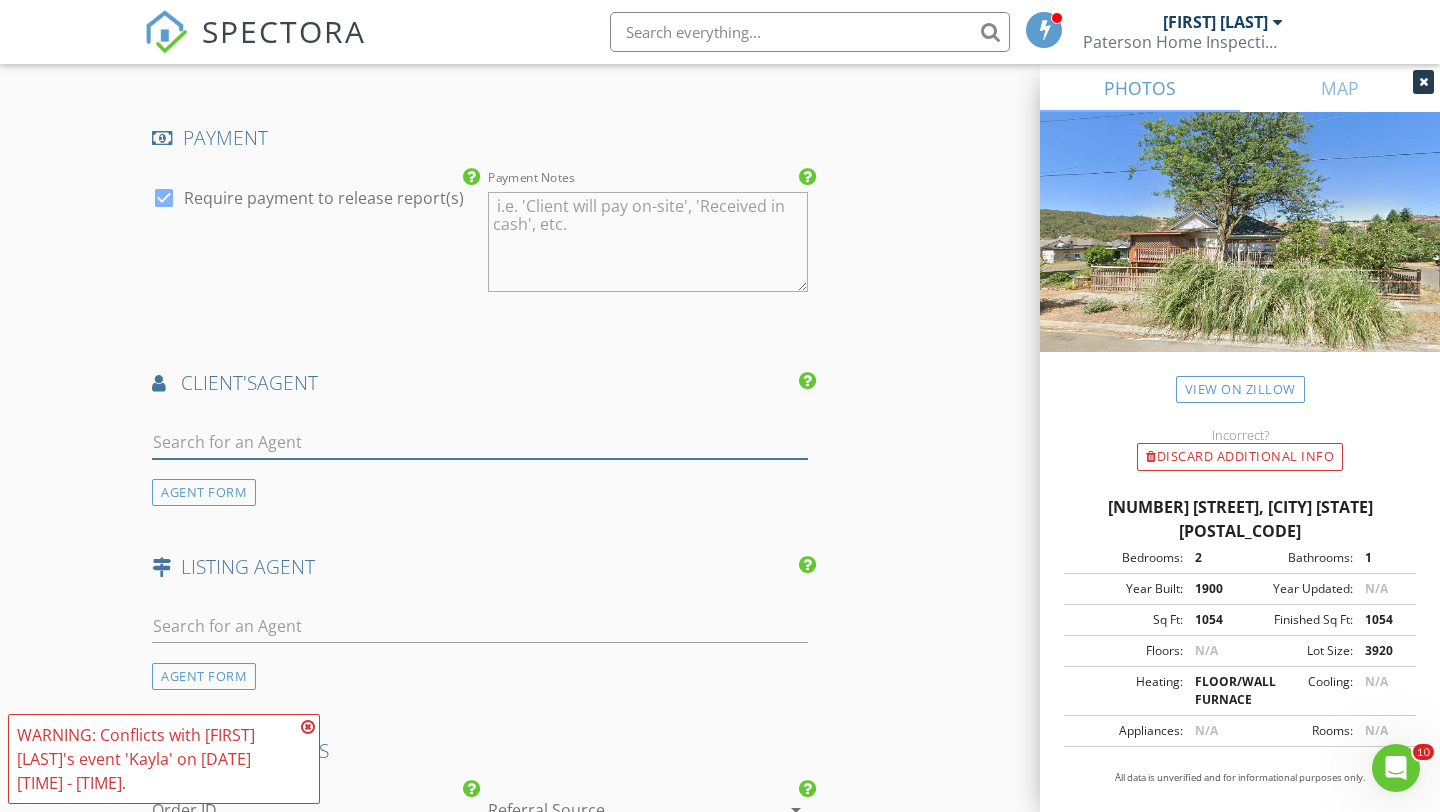 click at bounding box center (480, 442) 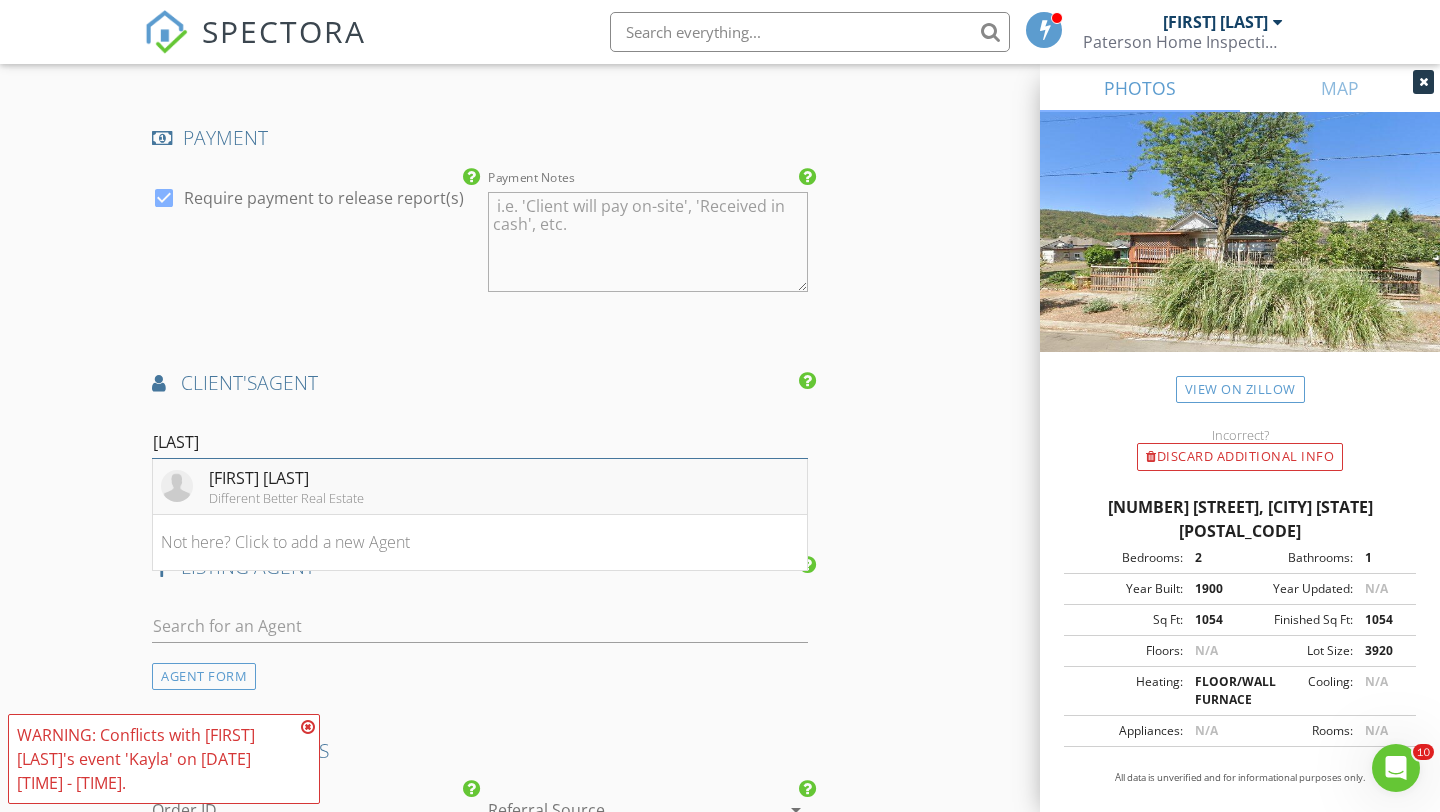 type on "watson" 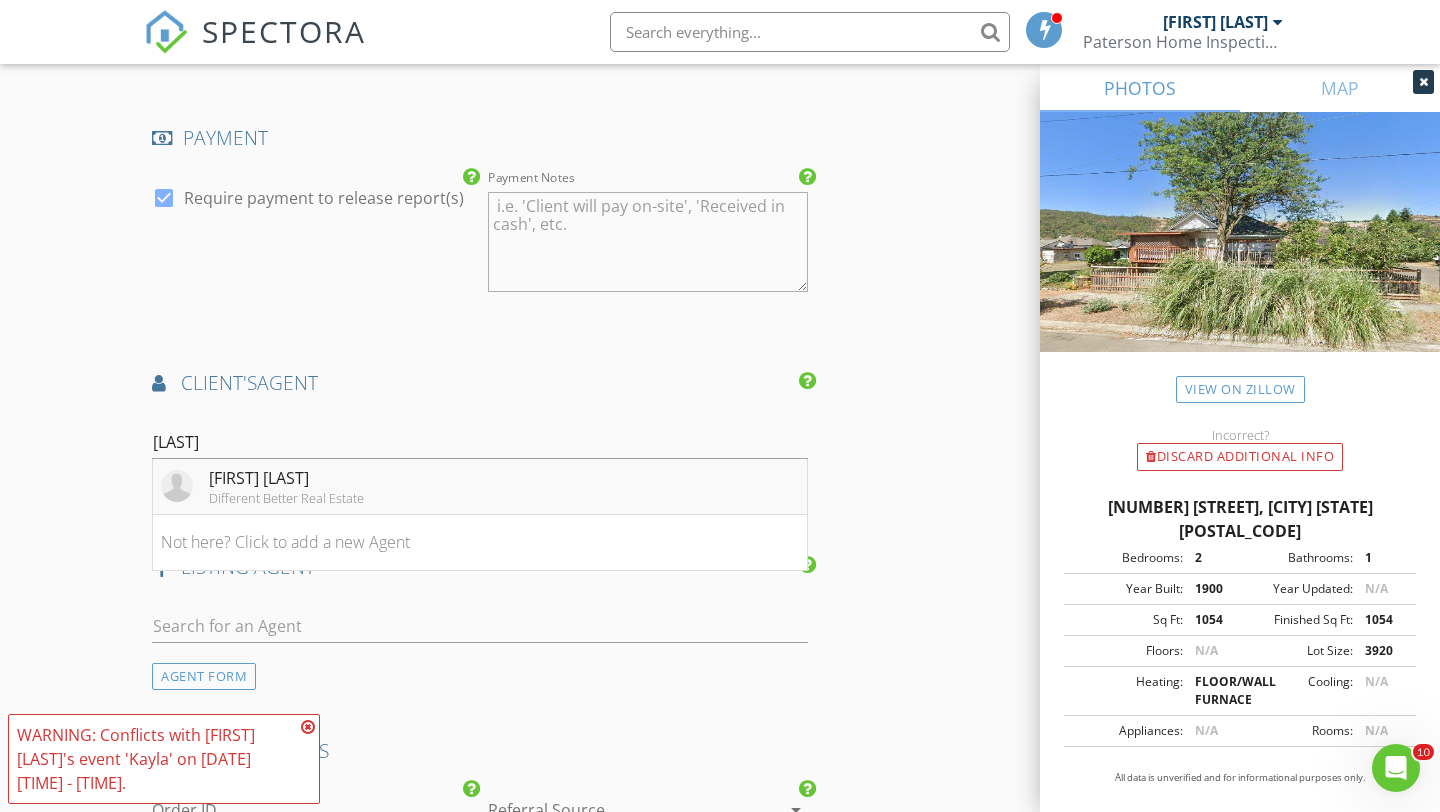 click on "Kayla Watson
Different Better Real Estate" at bounding box center (480, 487) 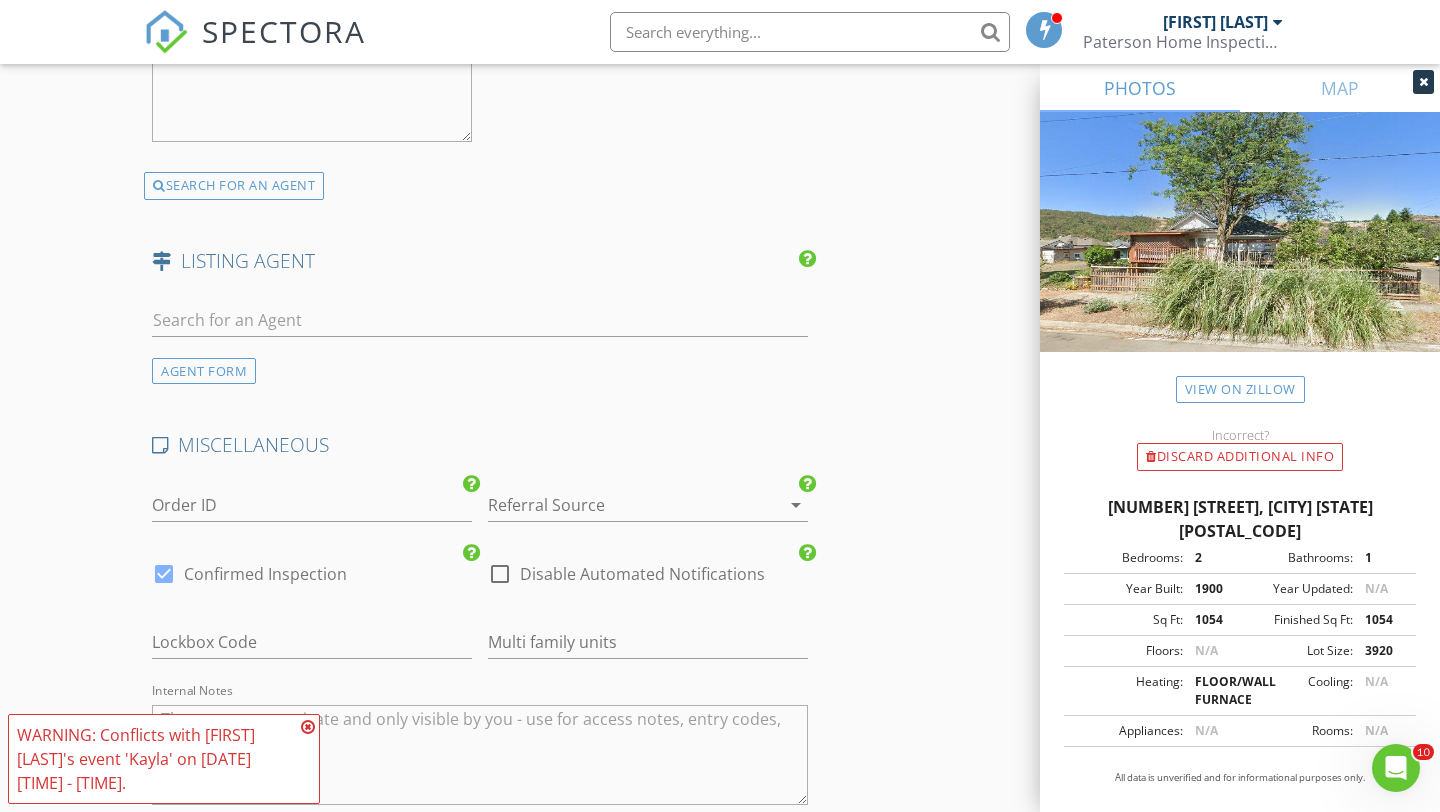 scroll, scrollTop: 2958, scrollLeft: 0, axis: vertical 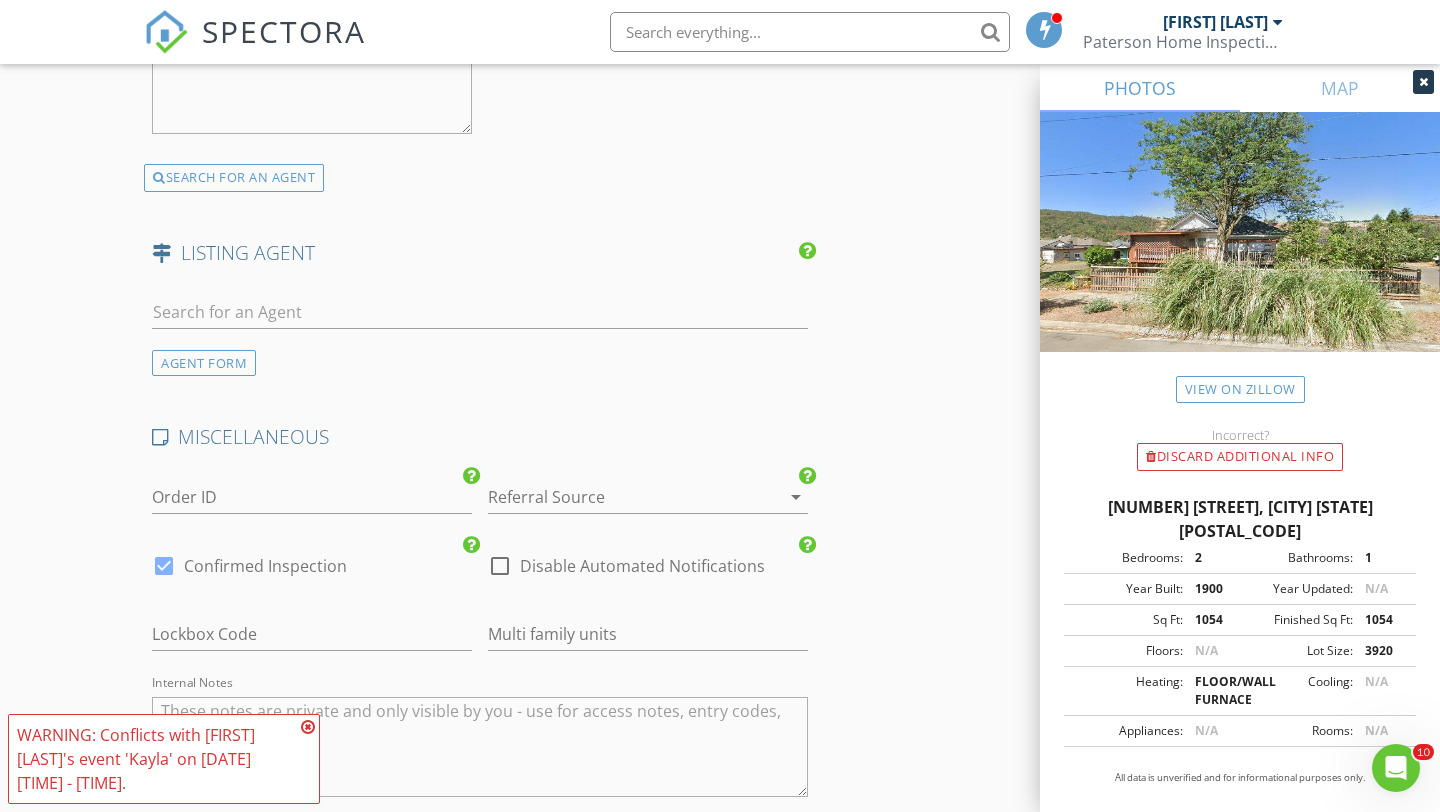 click at bounding box center [620, 497] 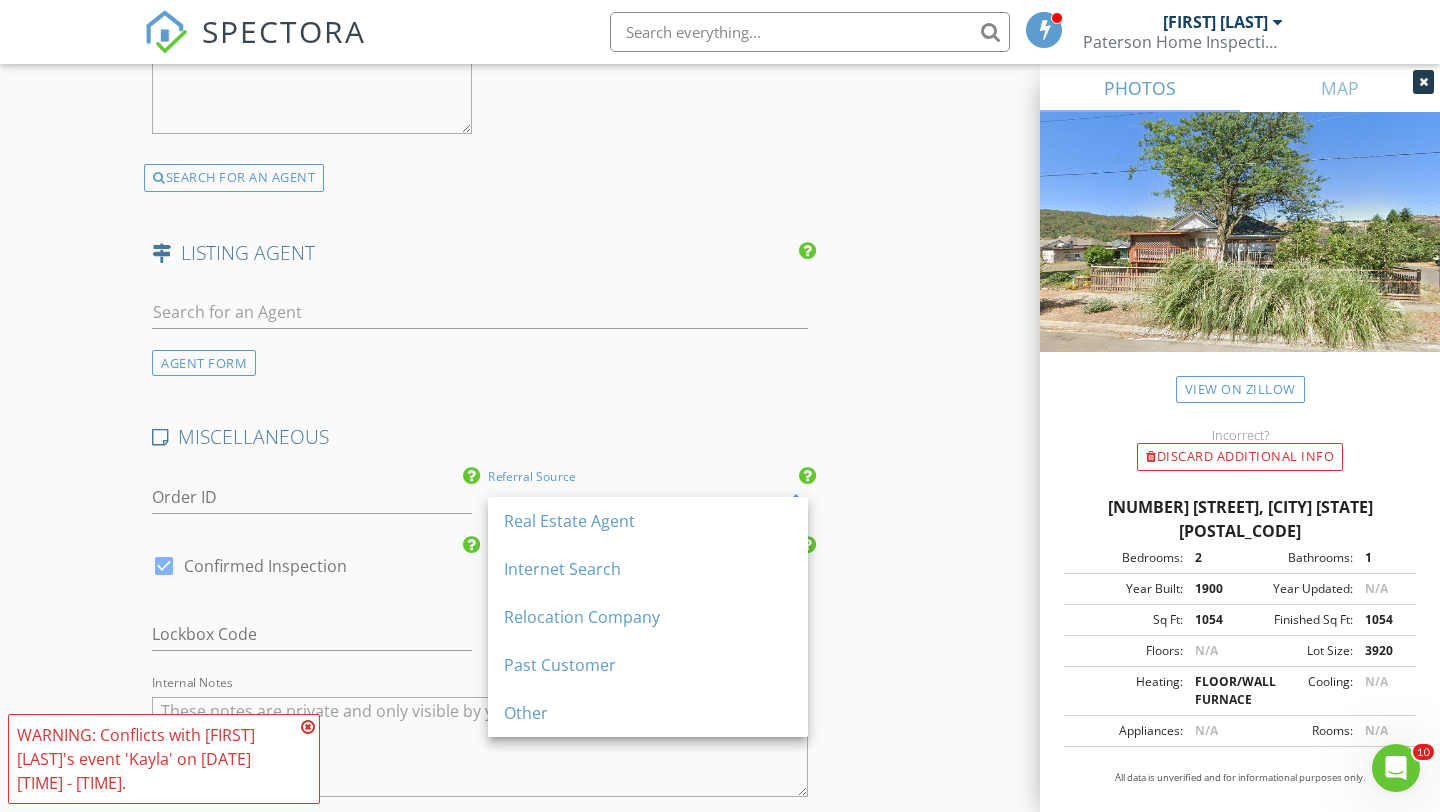 click on "Real Estate Agent" at bounding box center [648, 521] 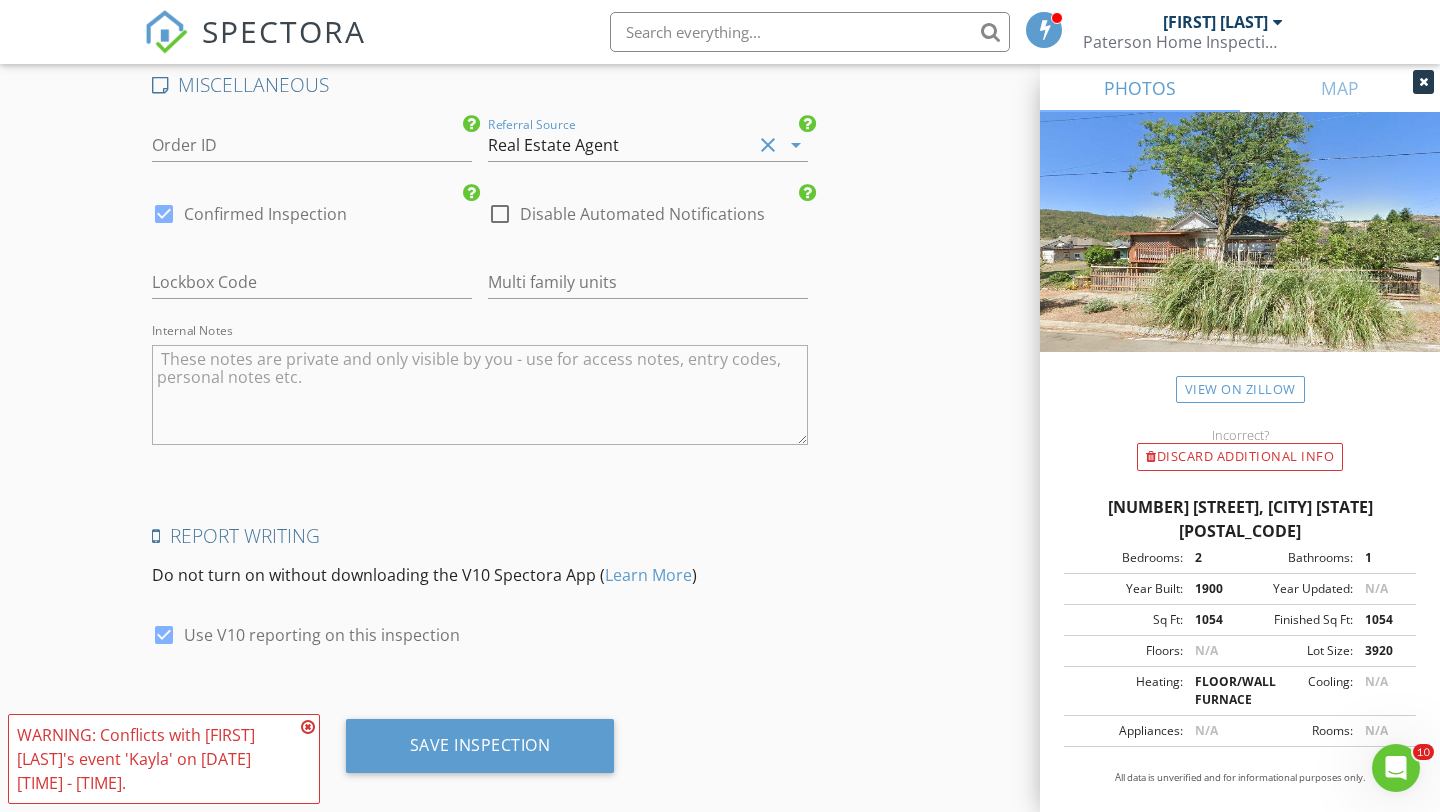 scroll, scrollTop: 3350, scrollLeft: 0, axis: vertical 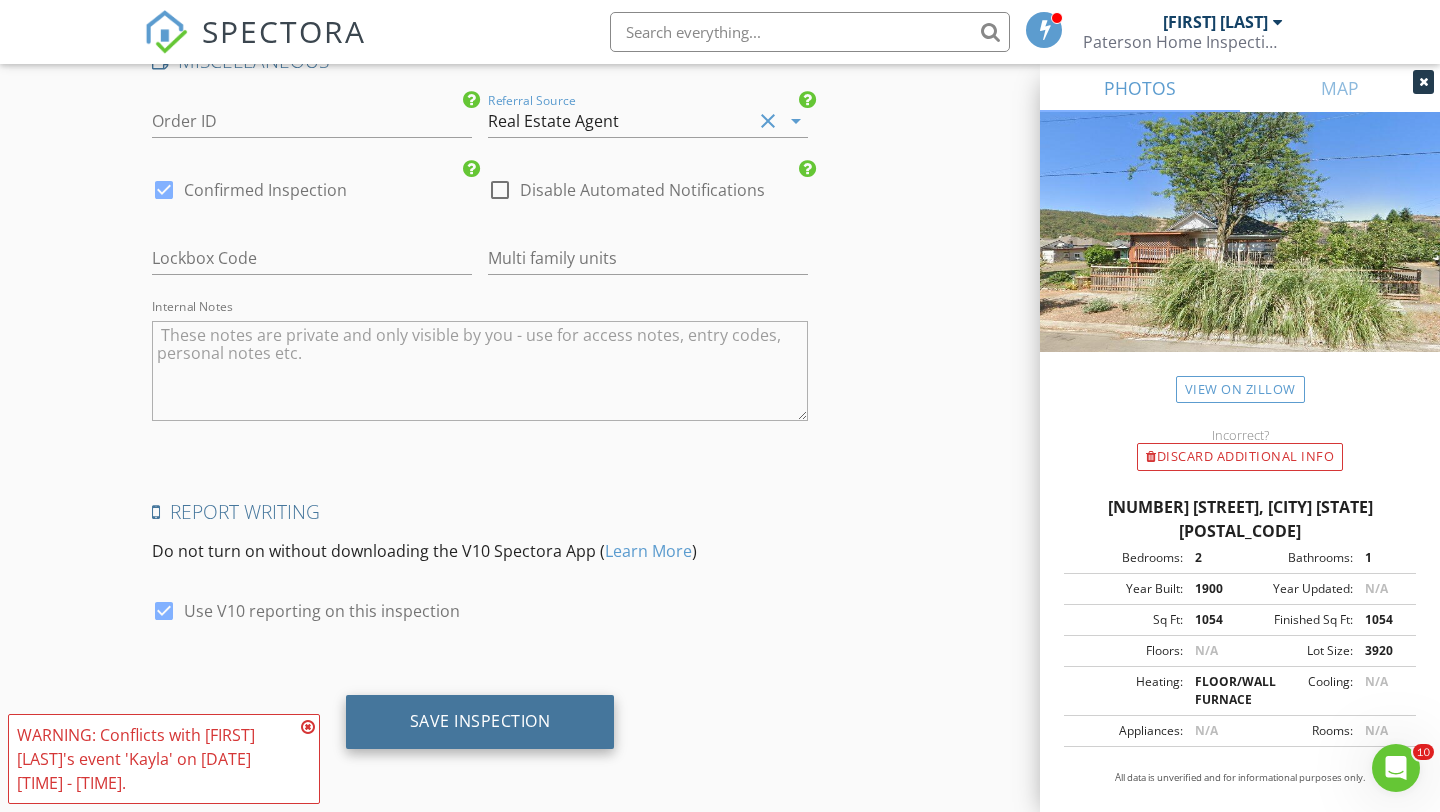click on "Save Inspection" at bounding box center [480, 722] 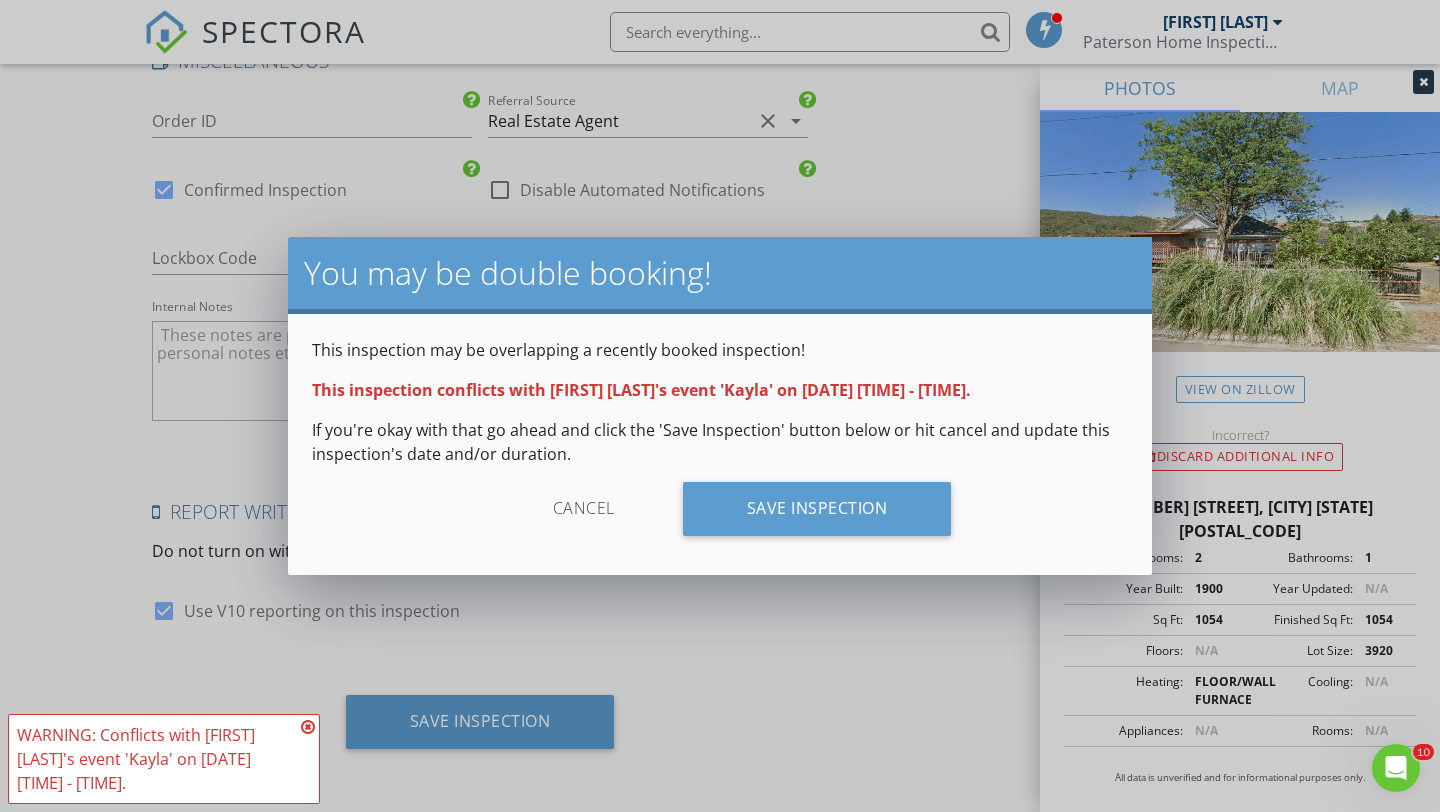 click on "Cancel    Save Inspection" at bounding box center (720, 516) 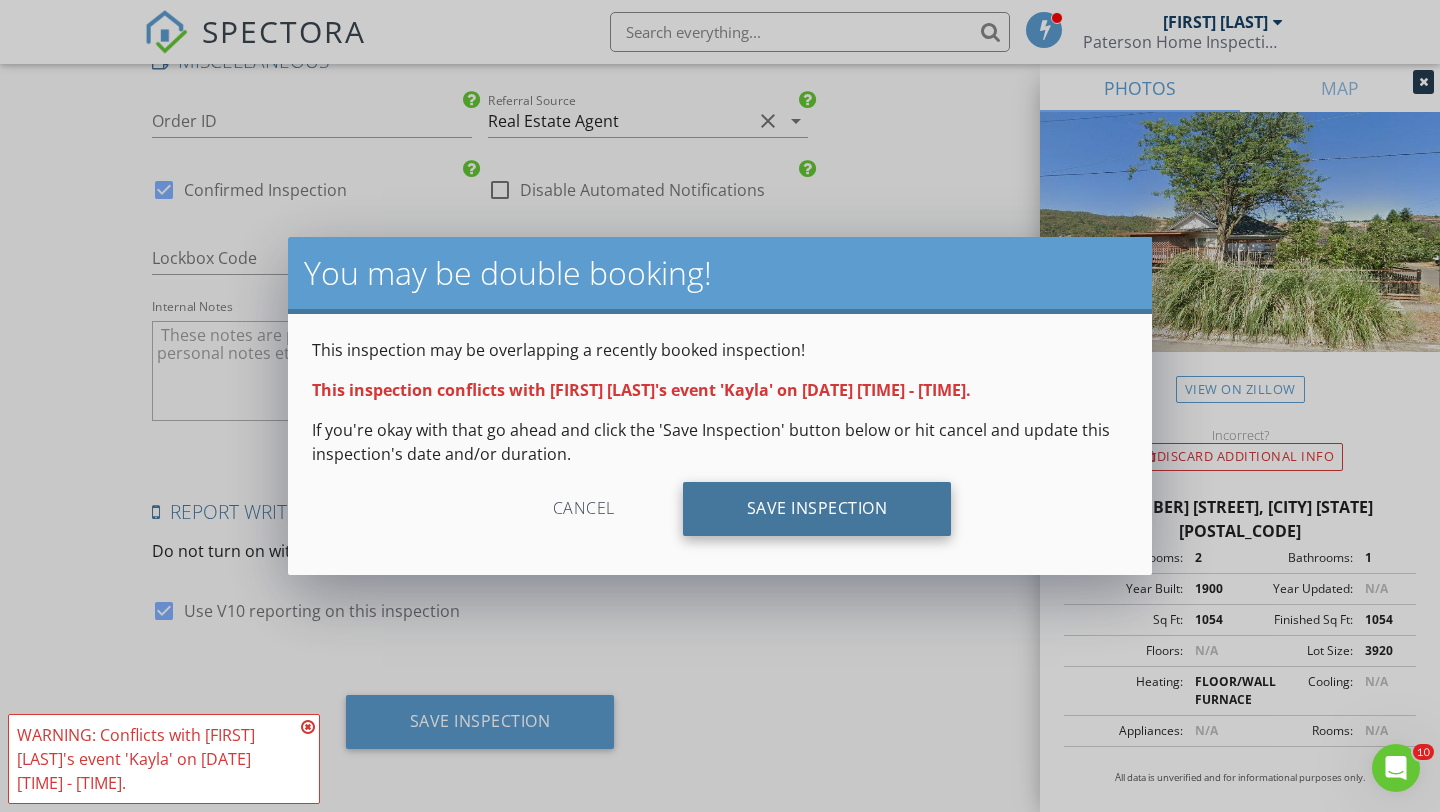 click on "Save Inspection" at bounding box center [817, 509] 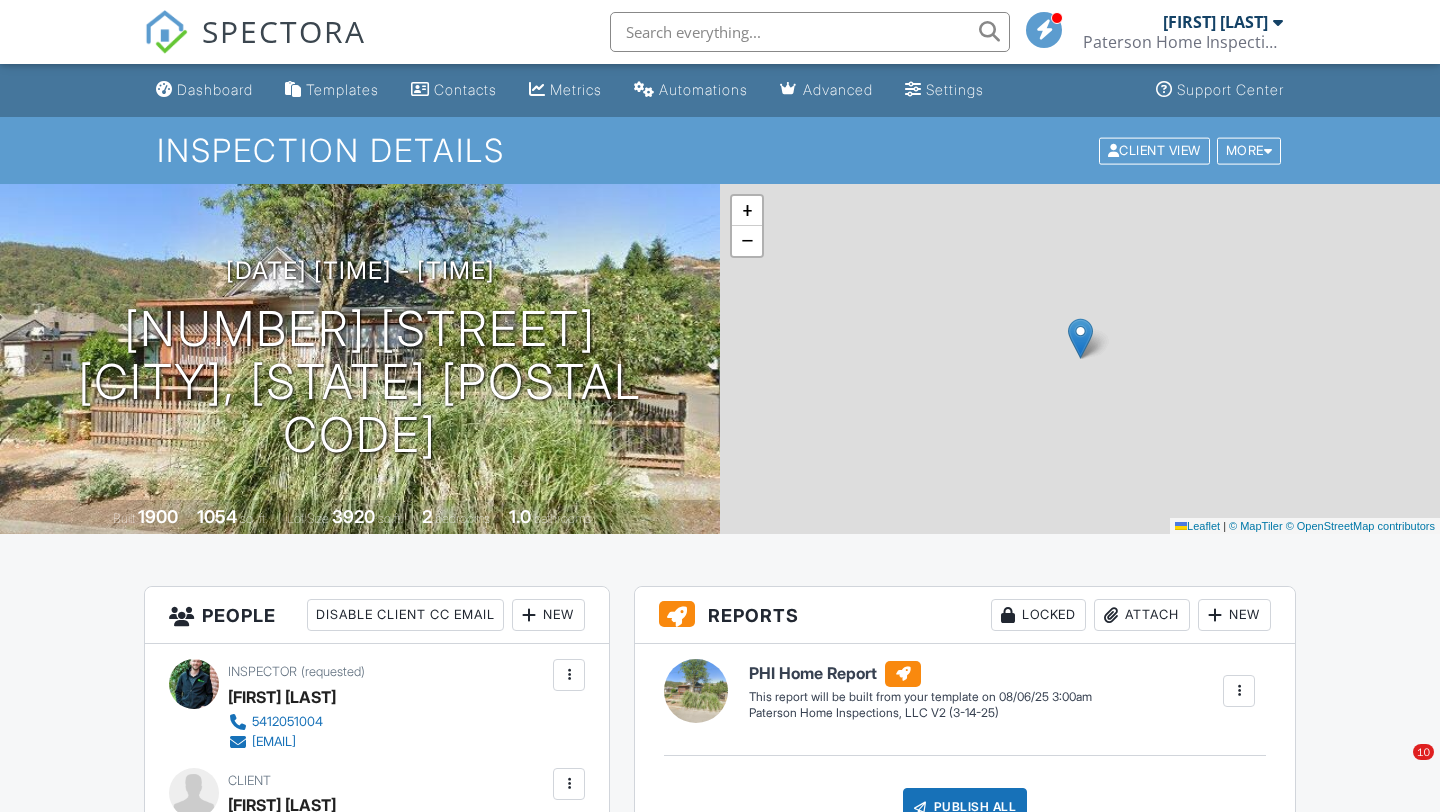 scroll, scrollTop: 0, scrollLeft: 0, axis: both 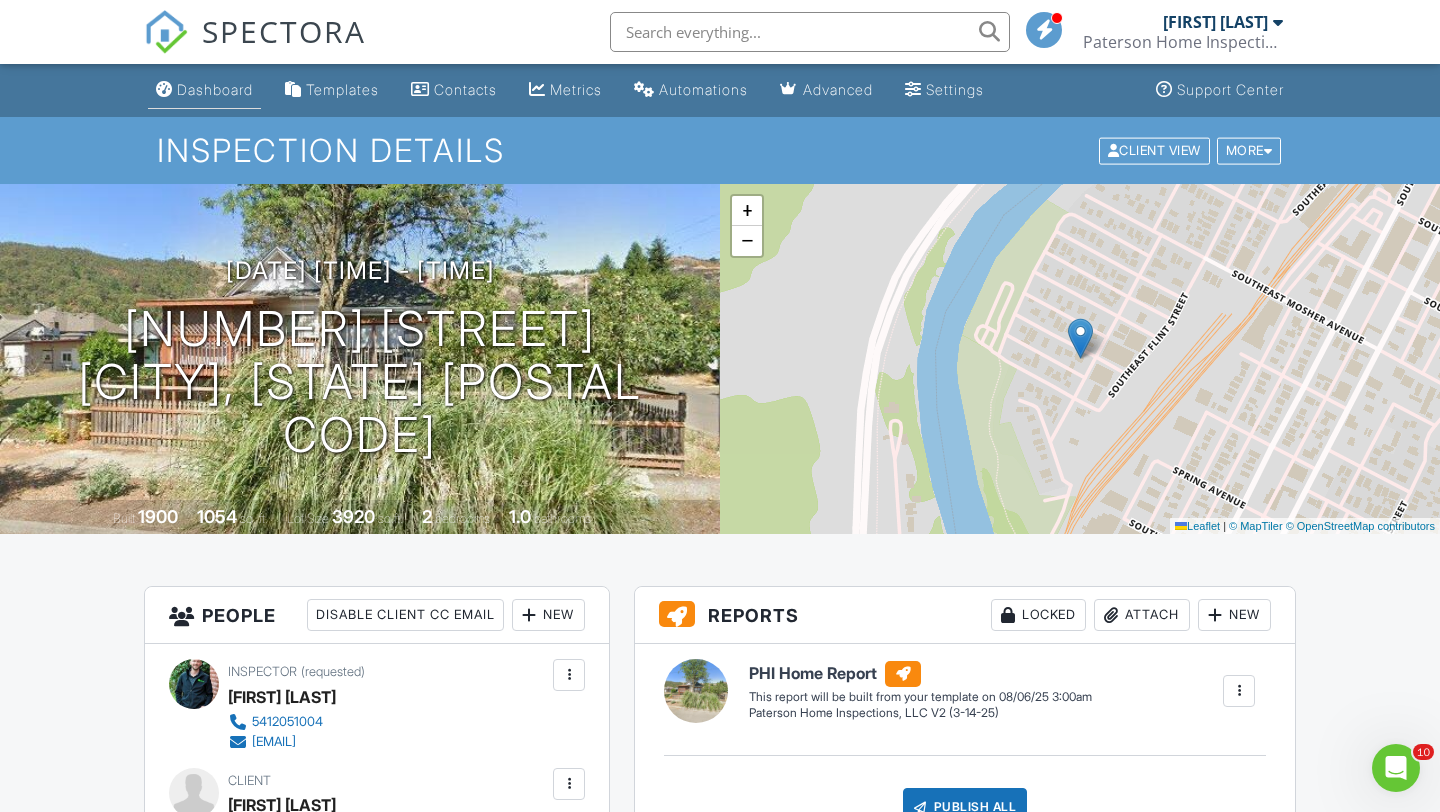 click on "Dashboard" at bounding box center (215, 89) 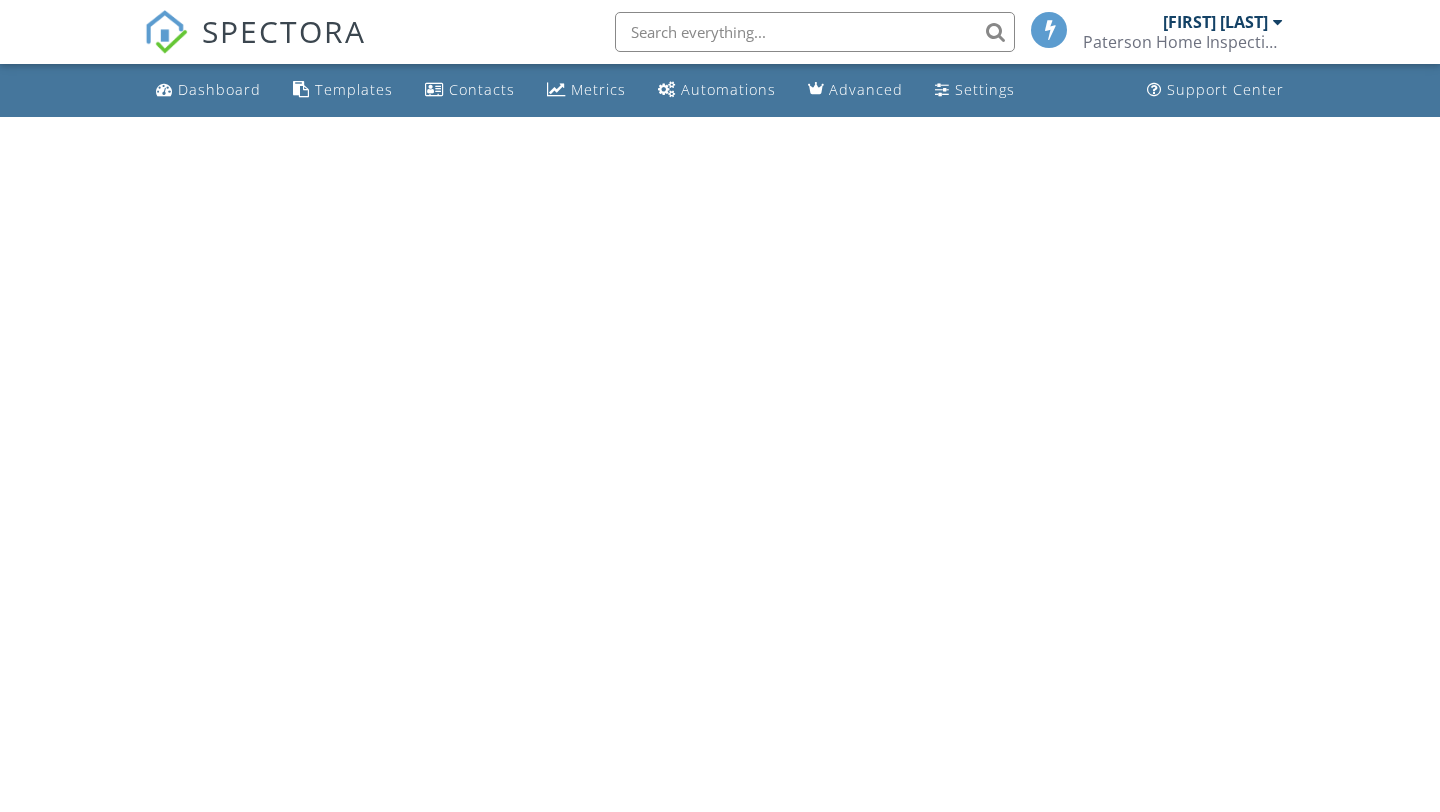 scroll, scrollTop: 0, scrollLeft: 0, axis: both 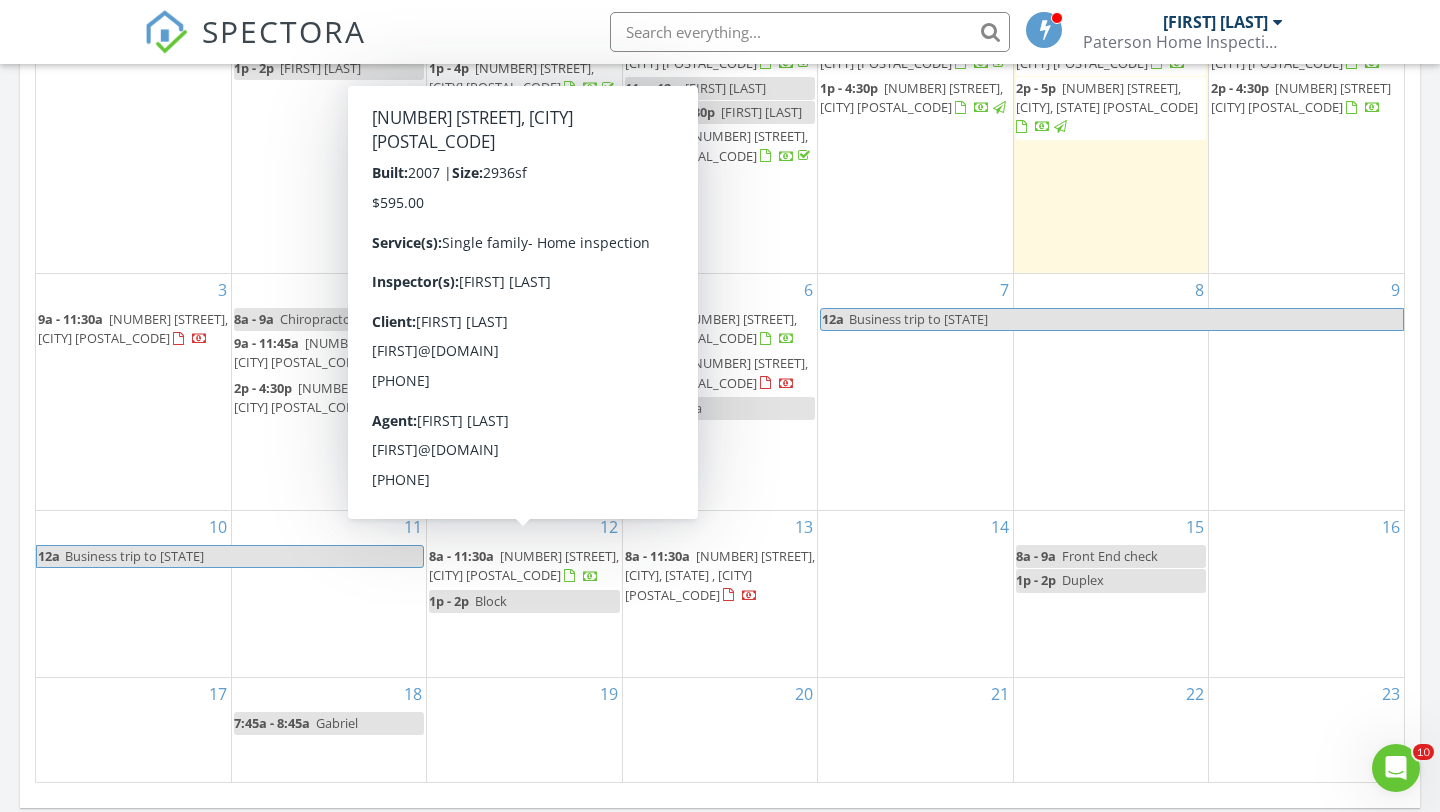 click on "[NUMBER] [STREET], [CITY] [POSTAL_CODE]" at bounding box center (524, 565) 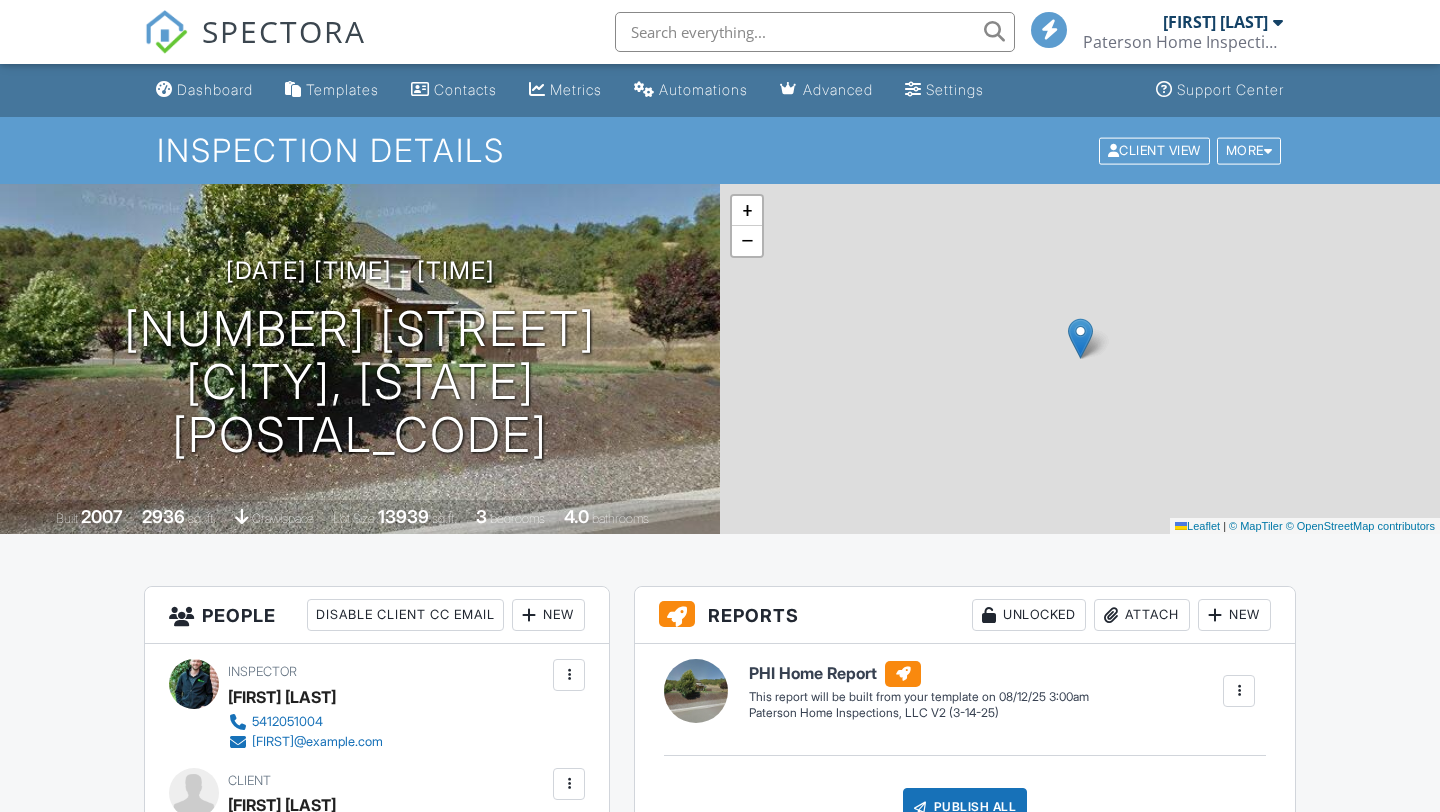 scroll, scrollTop: 0, scrollLeft: 0, axis: both 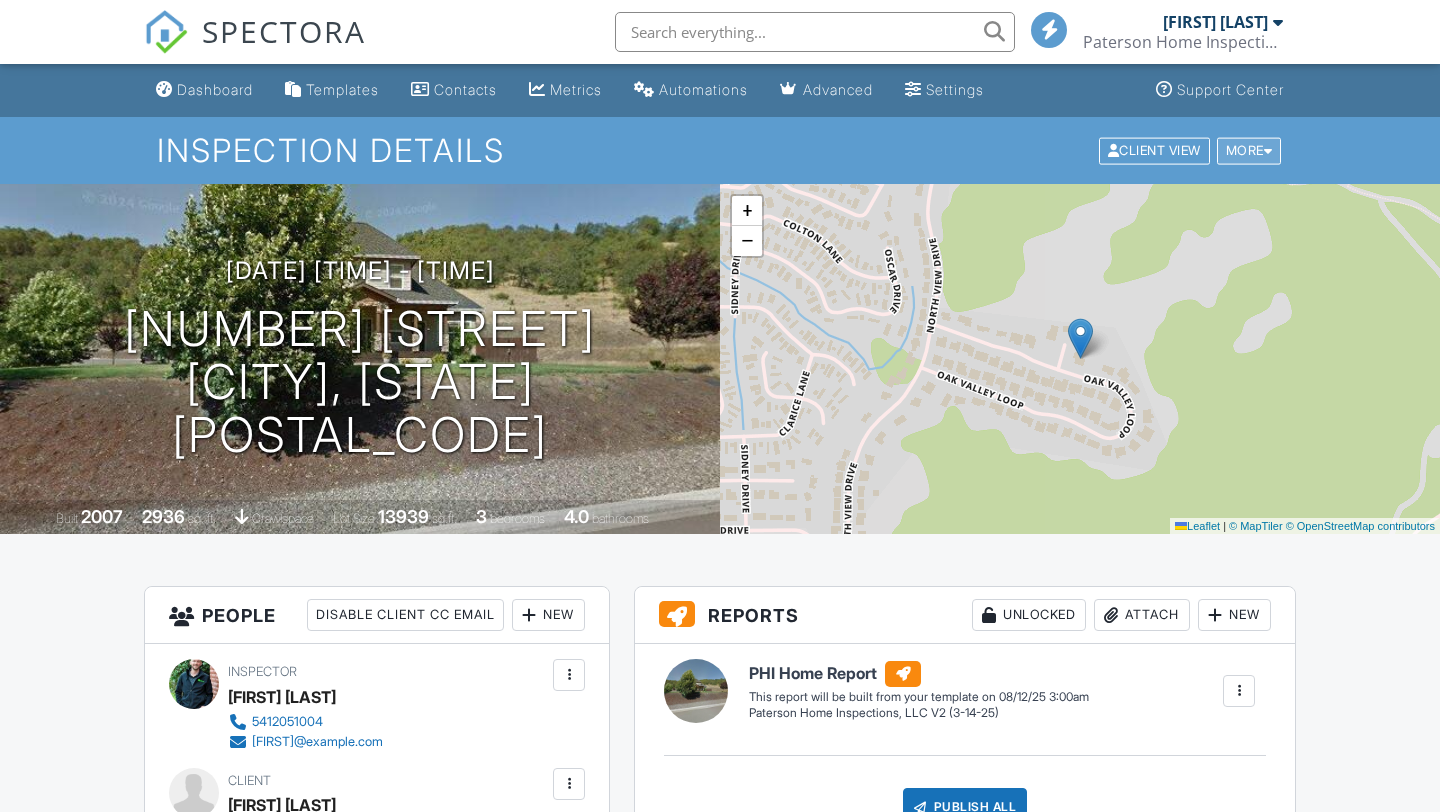 click on "More" at bounding box center [1249, 150] 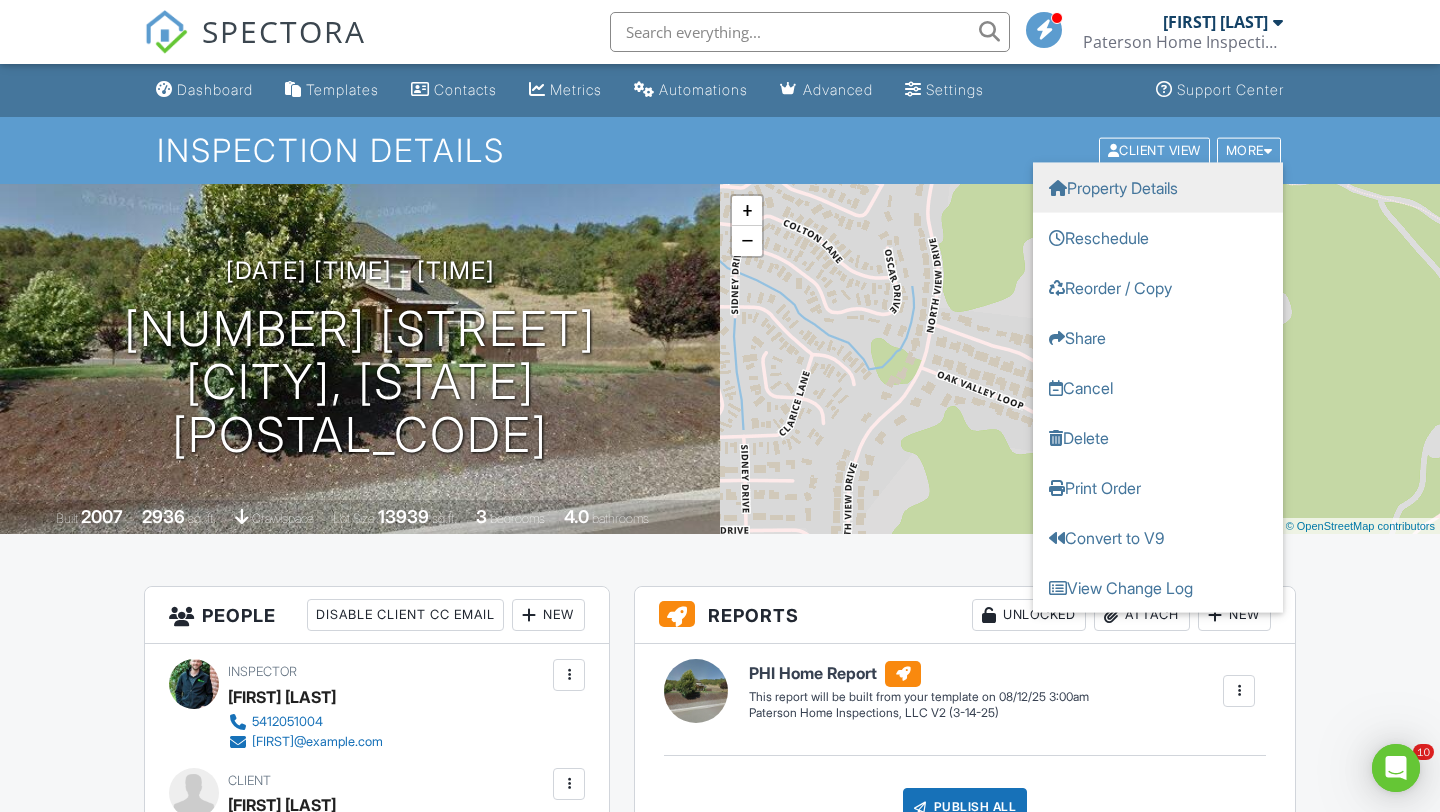 scroll, scrollTop: 0, scrollLeft: 0, axis: both 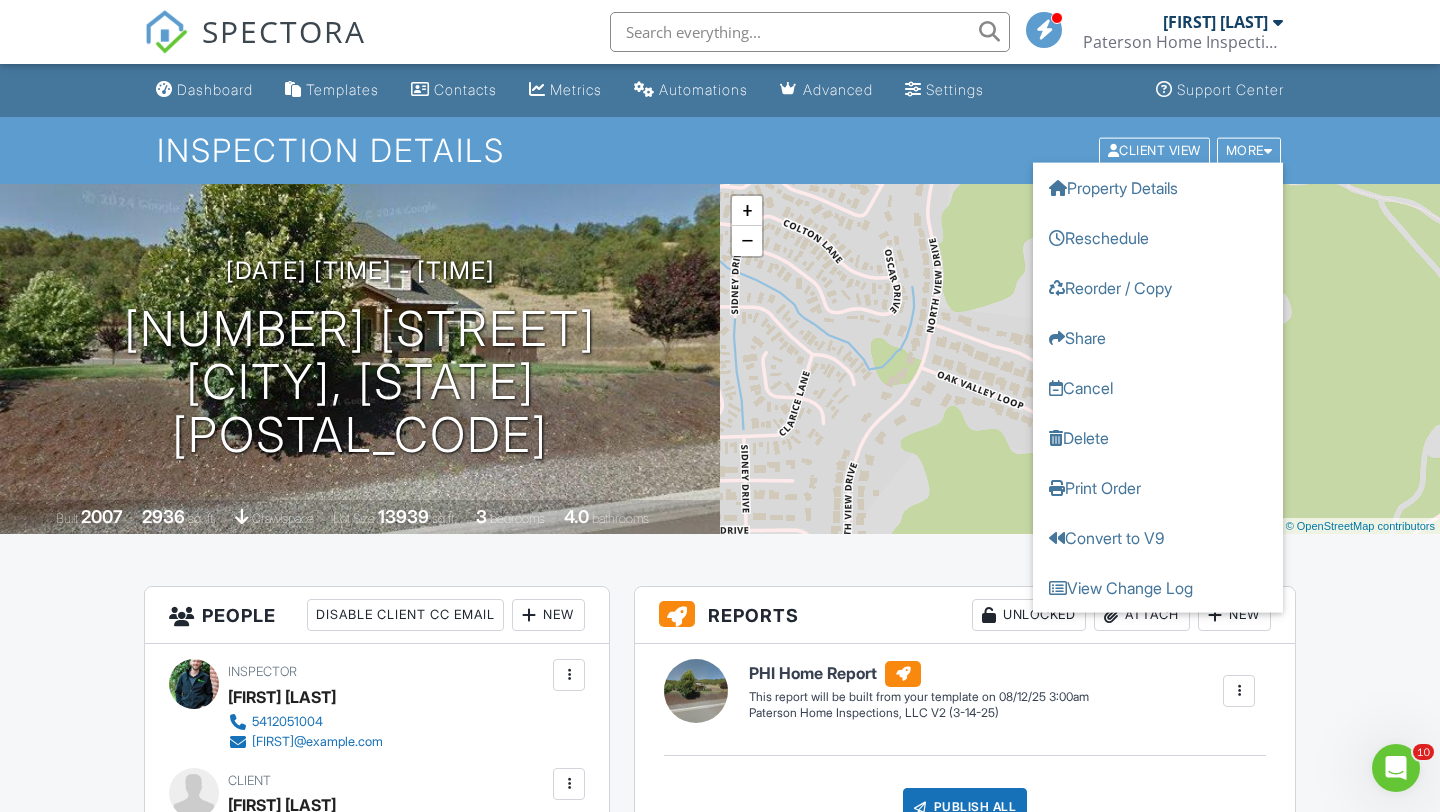 click on "All emails and texts are disabled for this inspection!
All emails and texts have been disabled for this inspection. This may have happened due to someone manually disabling them or this inspection being unconfirmed when it was scheduled. To re-enable emails and texts for this inspection, click the button below.
Turn on emails and texts
Turn on and Requeue Notifications
Reports
Unlocked
Attach
New
PHI Home Report
Paterson Home Inspections, LLC  V2 (3-14-25)
Edit
View
PHI Home Report
Paterson Home Inspections, LLC  V2 (3-14-25)
This report will be built from your template on [DATE] [TIME]
Quick Publish
Copy
Build Now
Delete
Publish All
Checking report completion
Publish report?
Before publishing from the web, click "Preview/Publish" in the Report Editor to save your changes ("" at bounding box center [720, 1688] 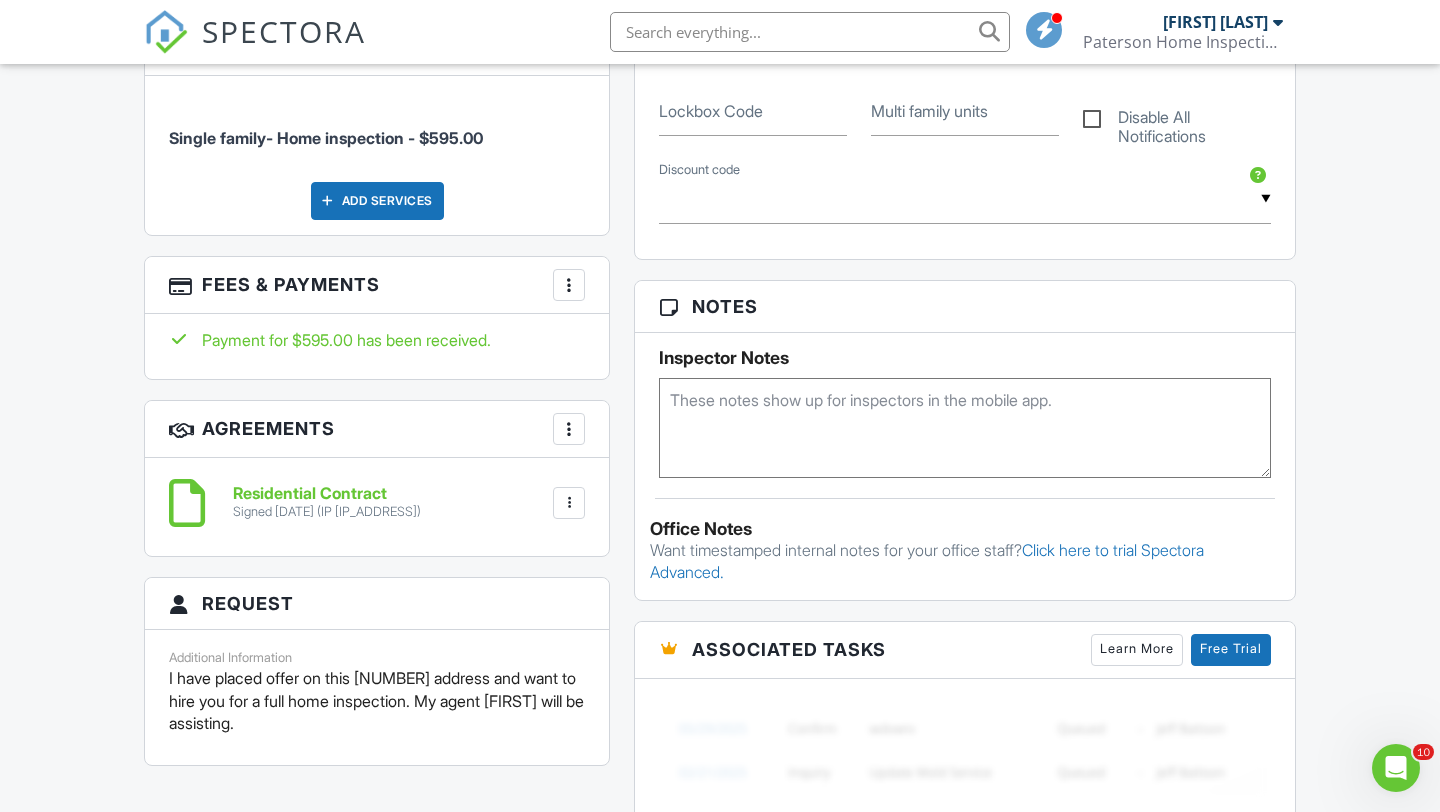 scroll, scrollTop: 1105, scrollLeft: 0, axis: vertical 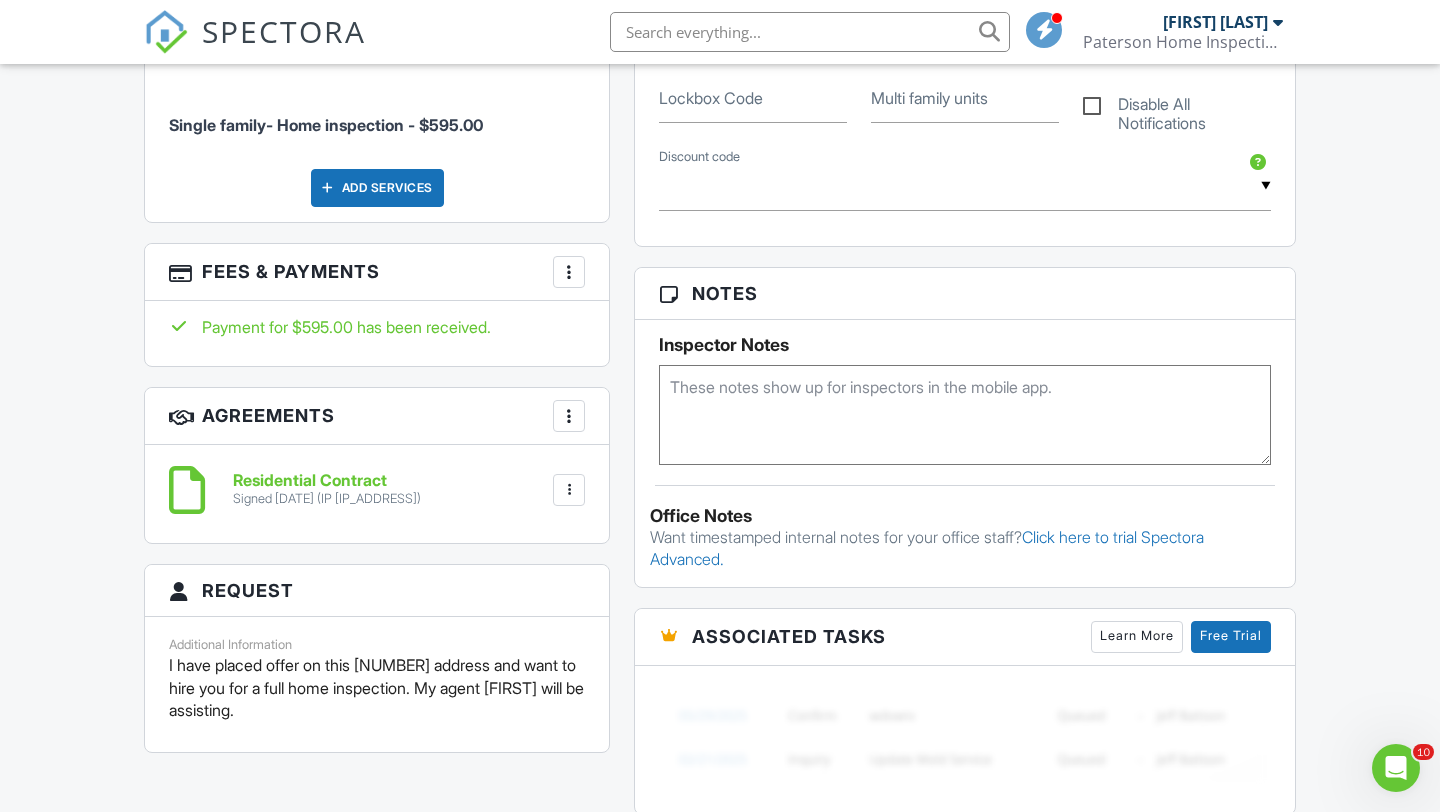 click on "Fees & Payments
More
Edit Fees & Payments
Add Services
View Invoice" at bounding box center (377, 272) 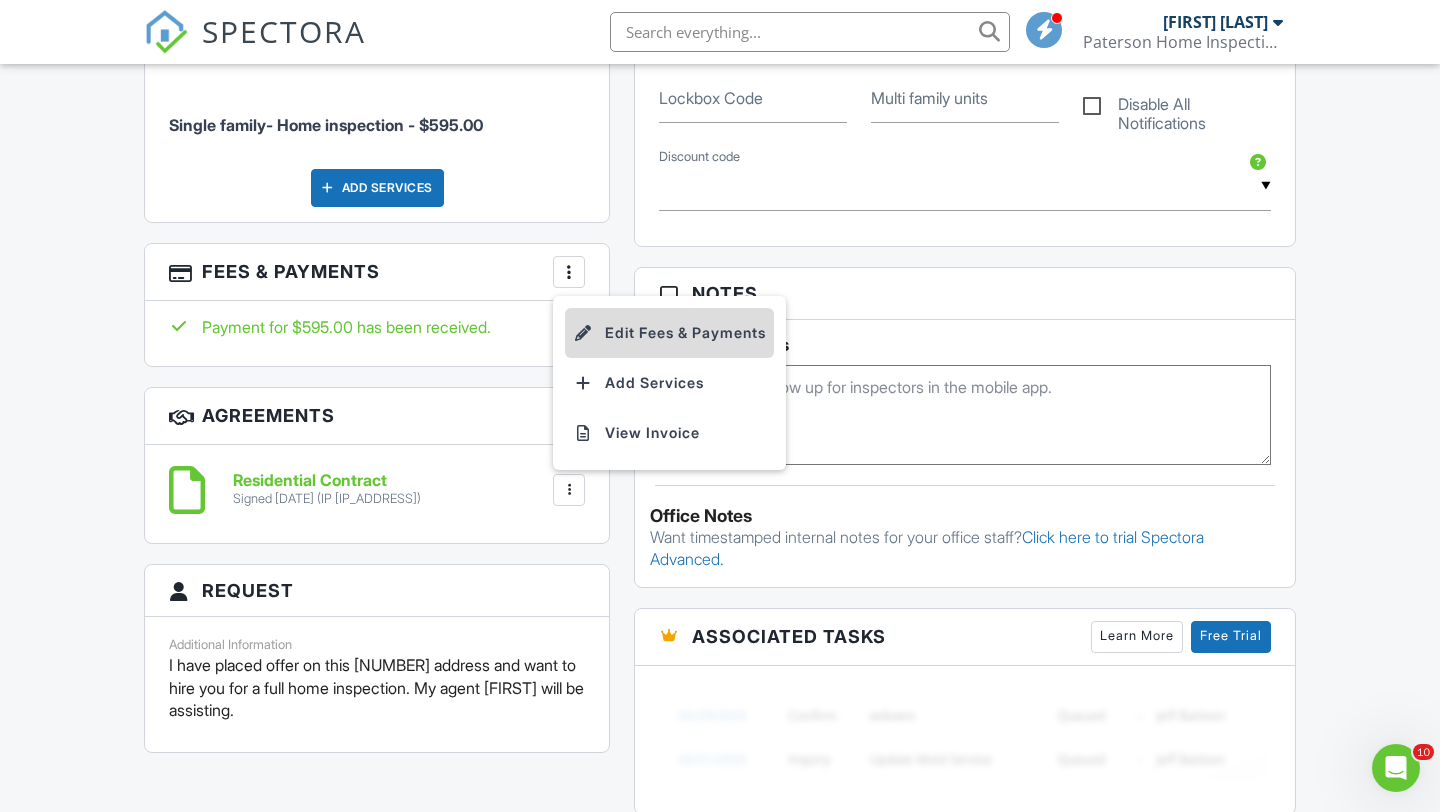 click on "Edit Fees & Payments" at bounding box center [669, 333] 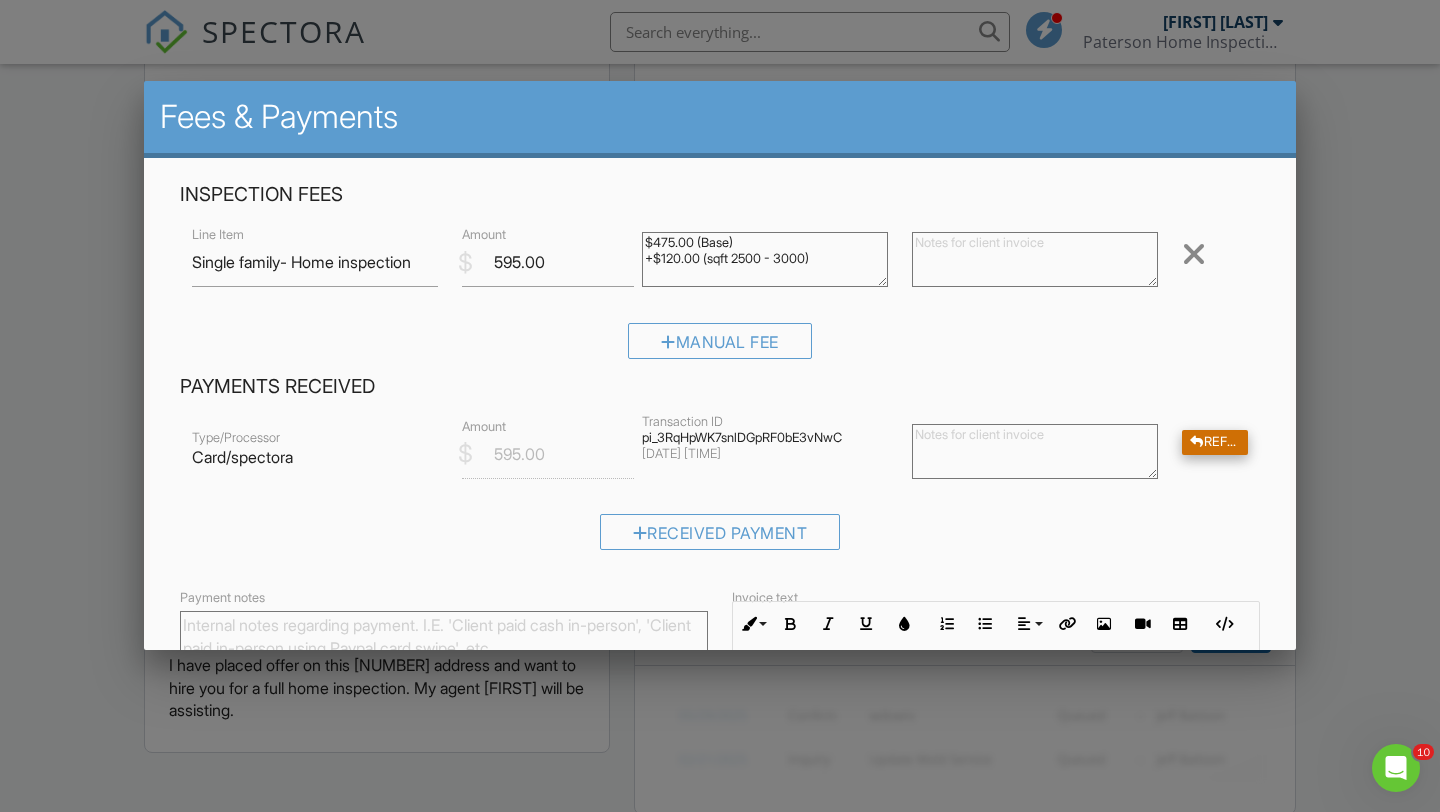 click at bounding box center [1197, 442] 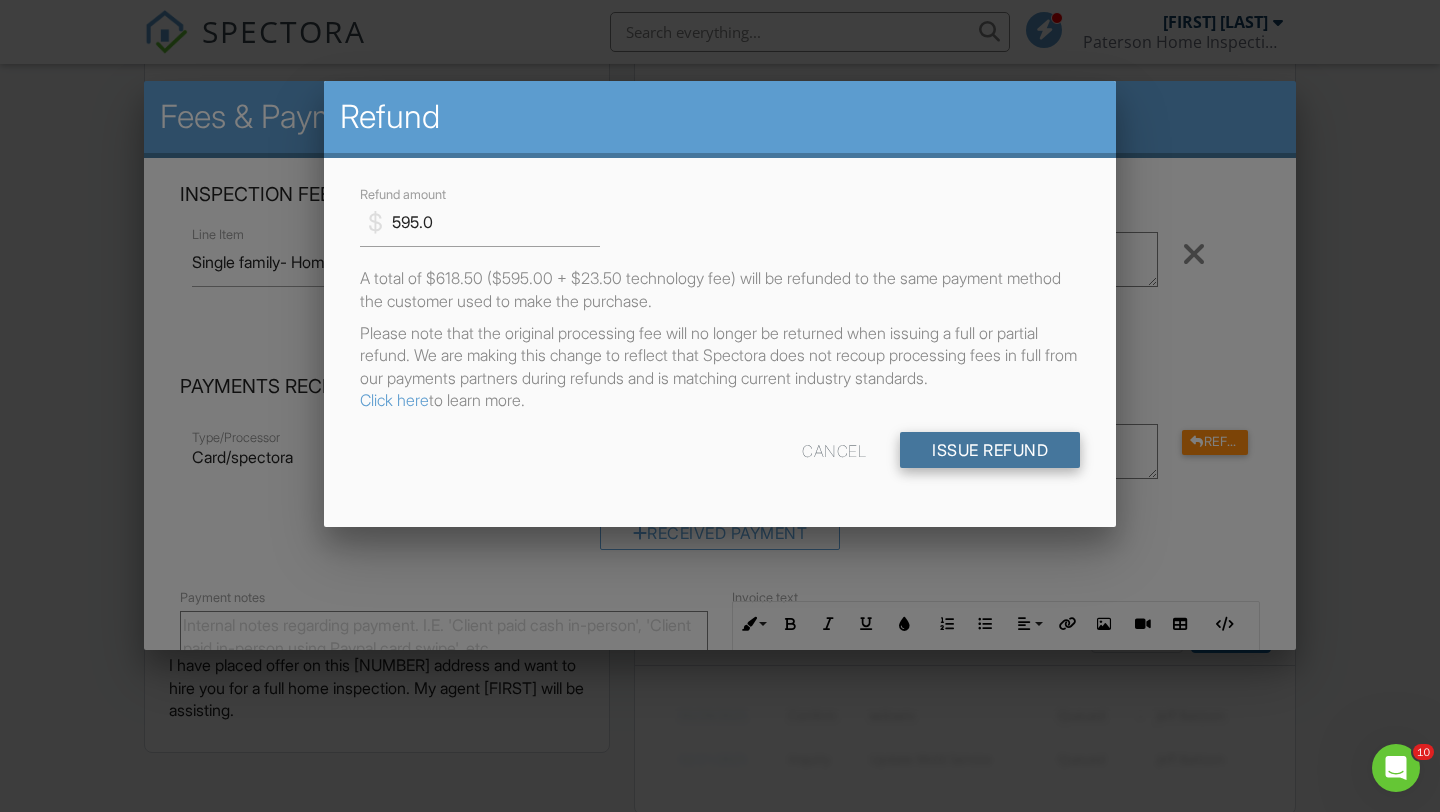 click on "Issue Refund" at bounding box center (990, 450) 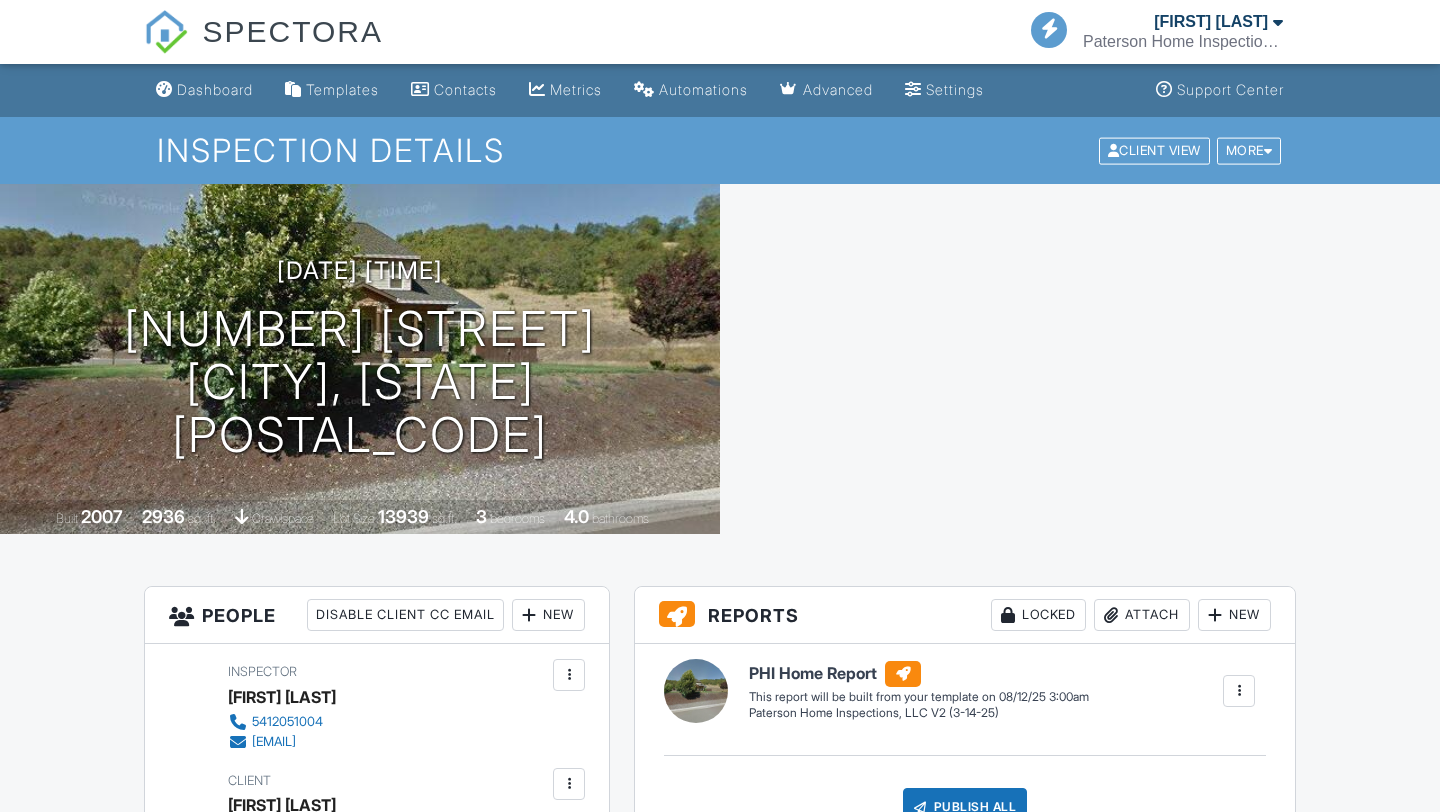 scroll, scrollTop: 0, scrollLeft: 0, axis: both 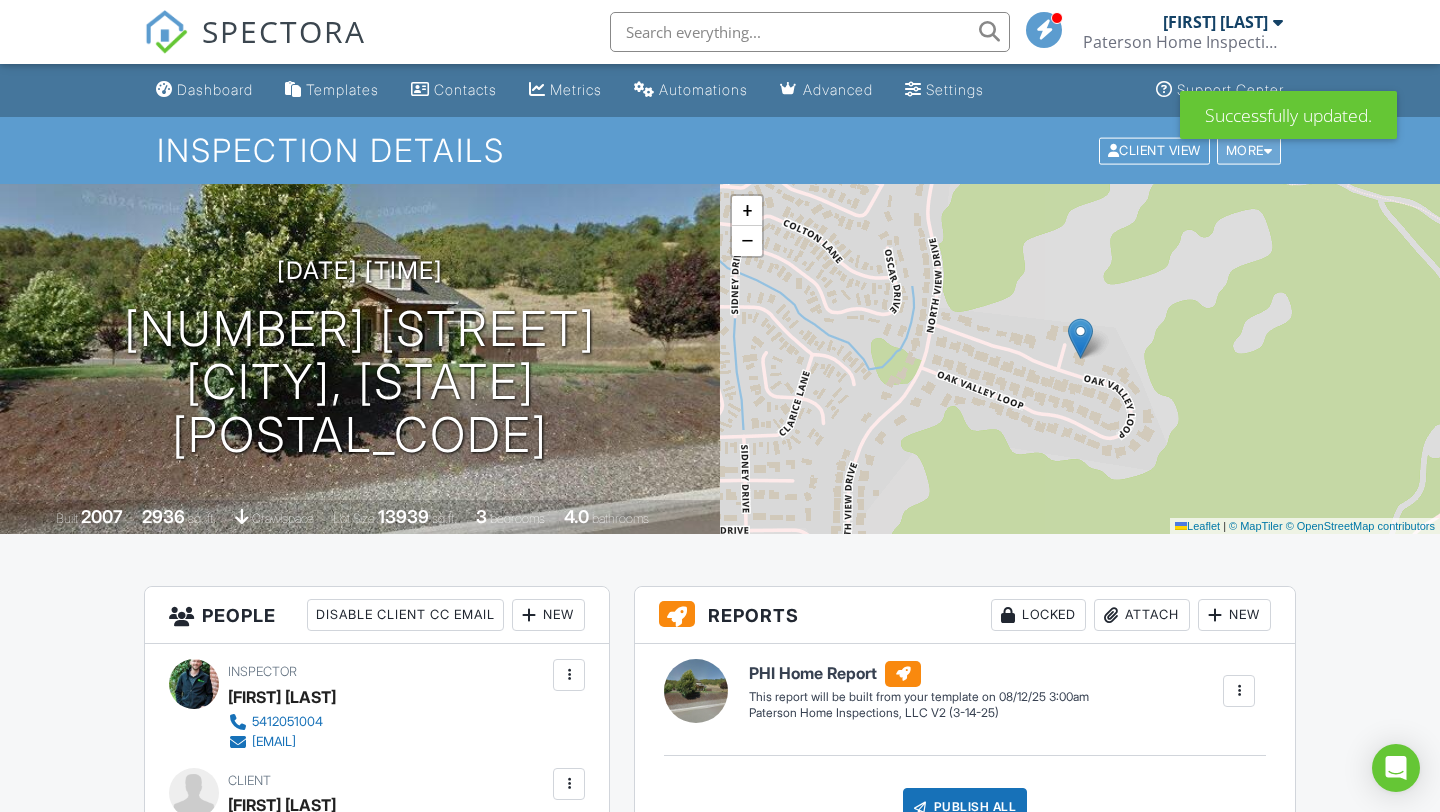 click on "More" at bounding box center [1249, 150] 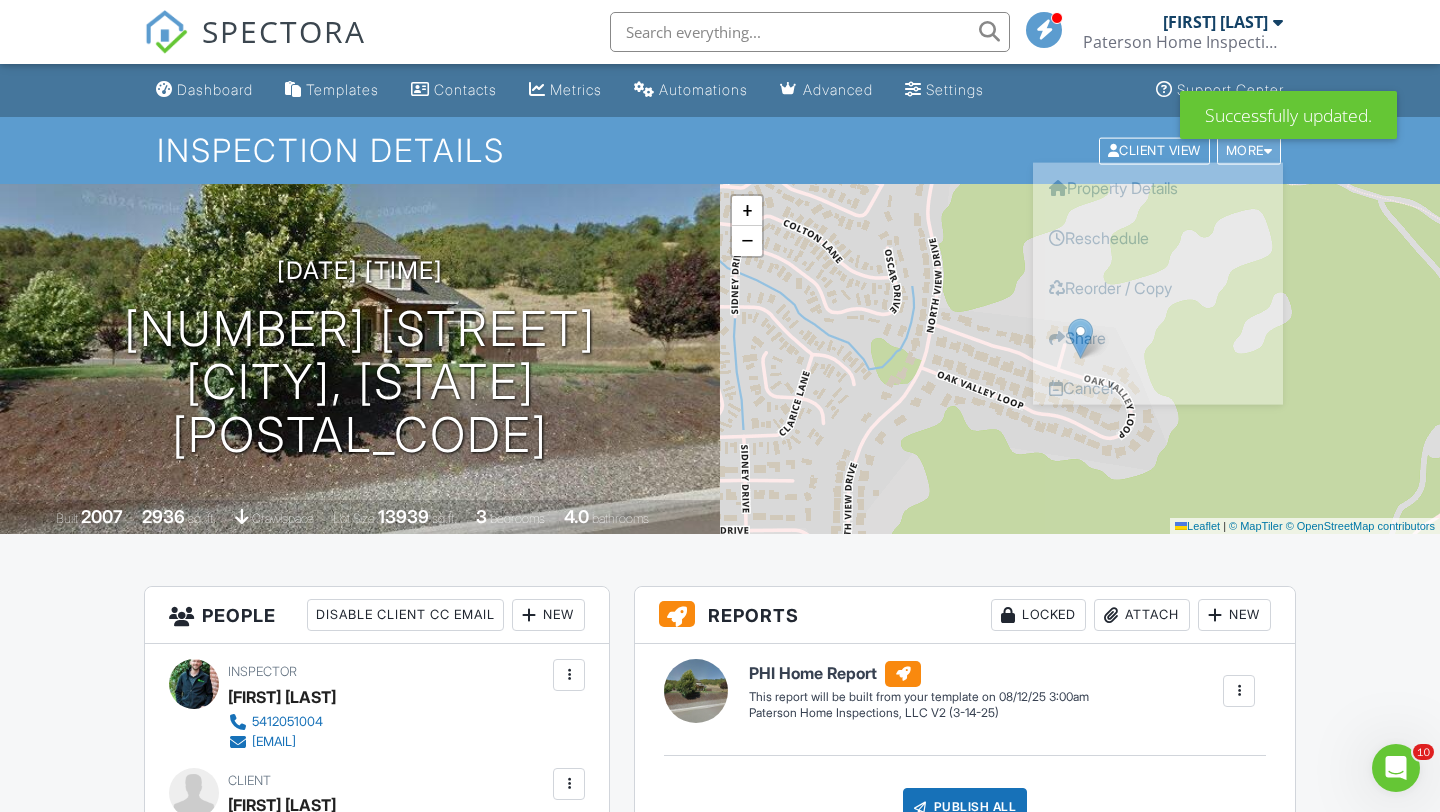 scroll, scrollTop: 0, scrollLeft: 0, axis: both 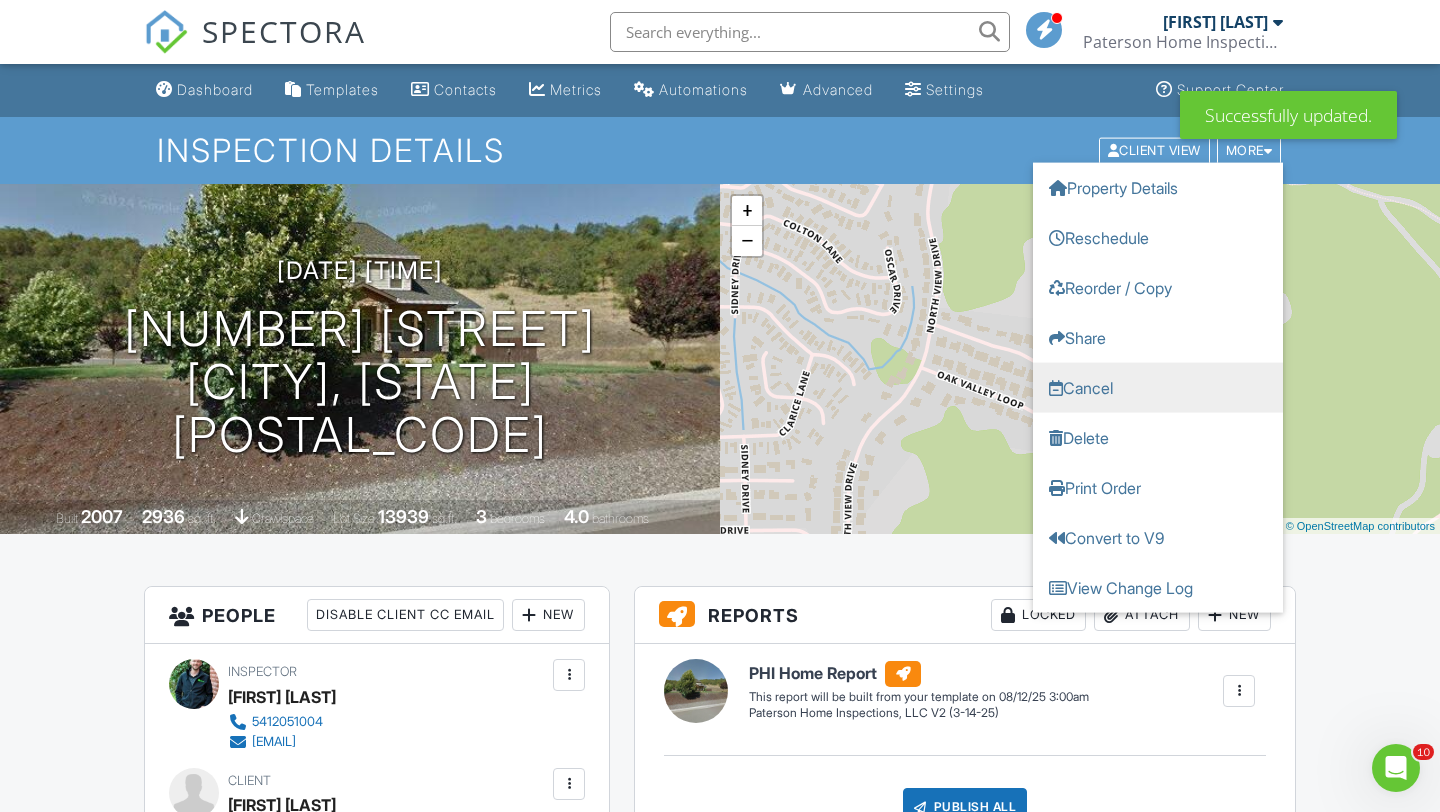 click on "Cancel" at bounding box center [1158, 387] 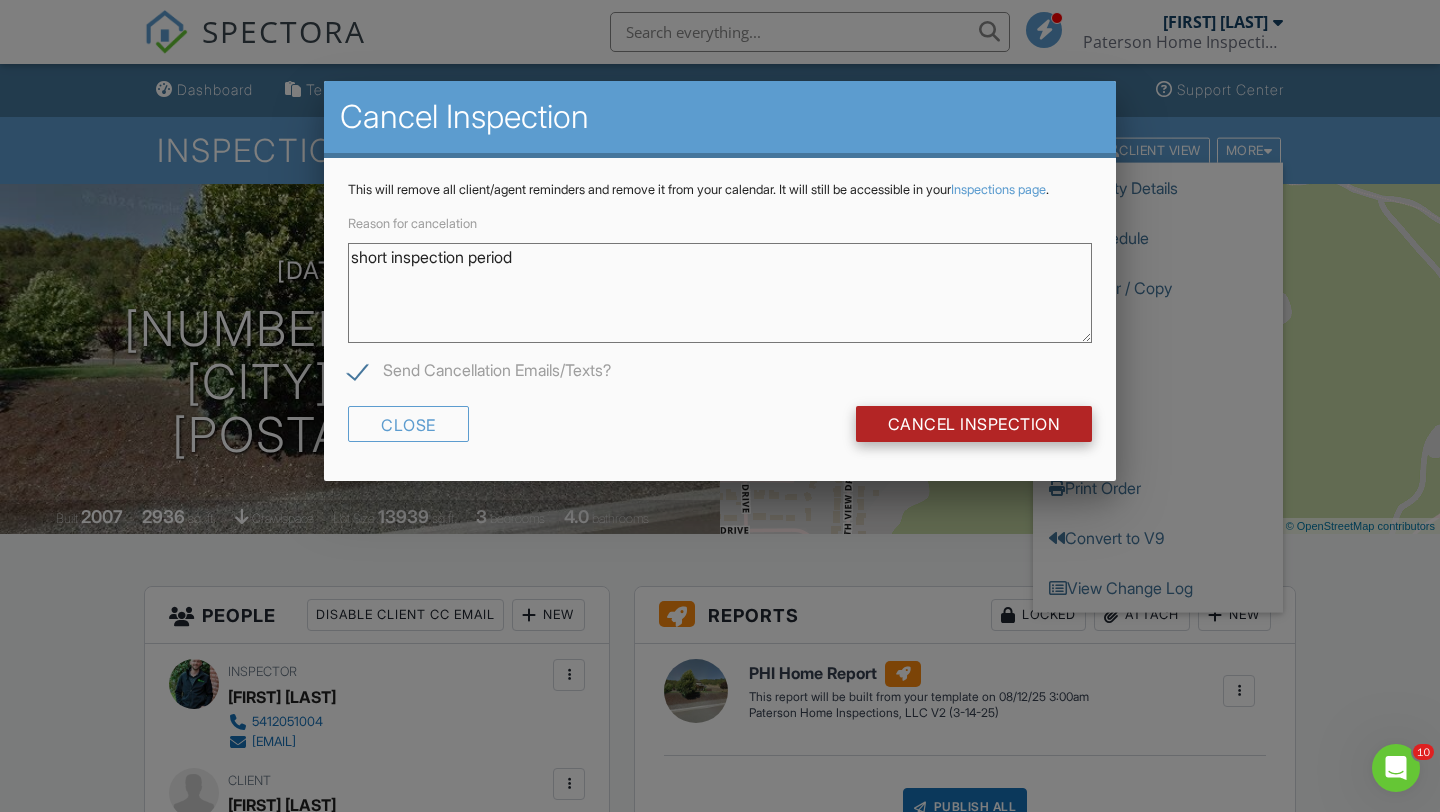 type on "short inspection period" 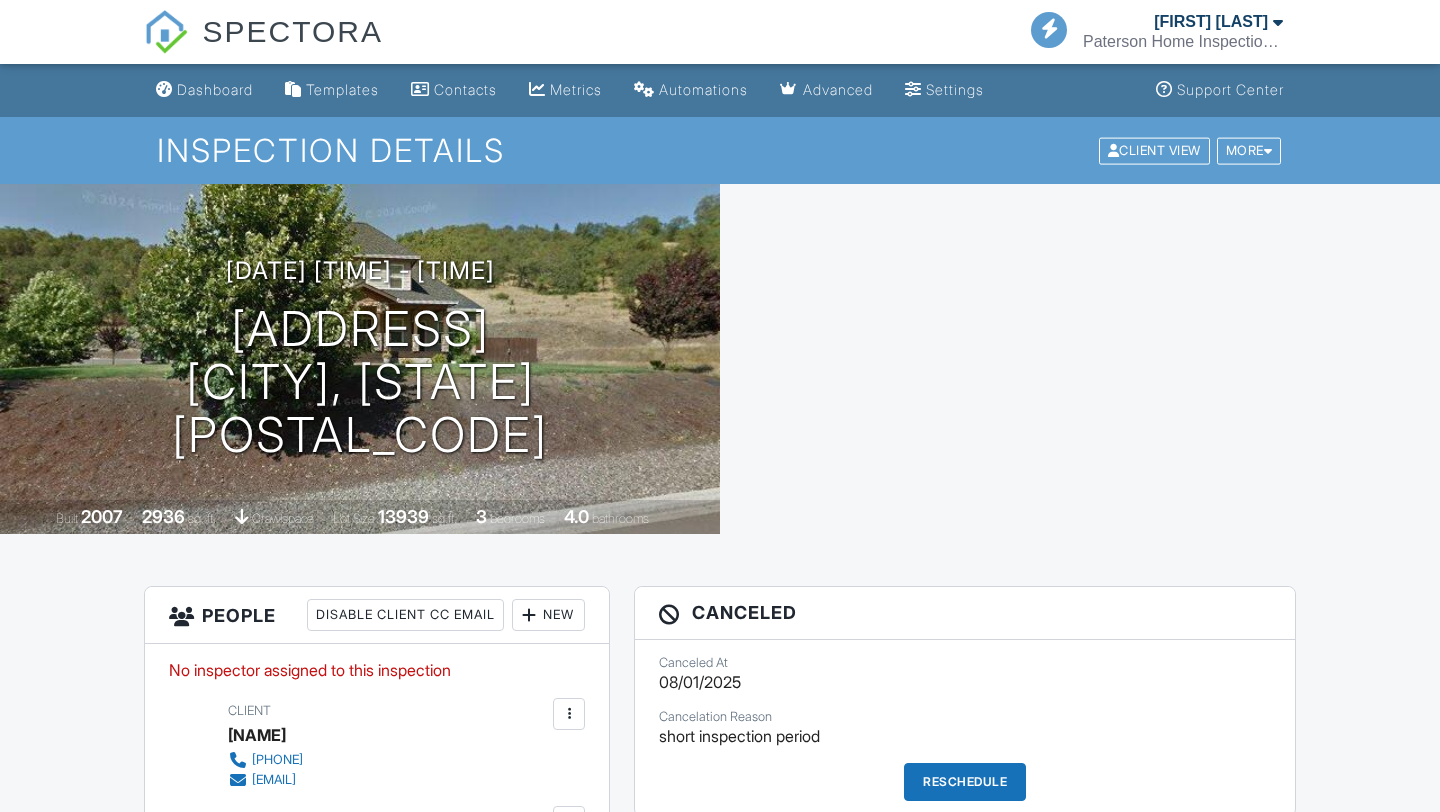 scroll, scrollTop: 0, scrollLeft: 0, axis: both 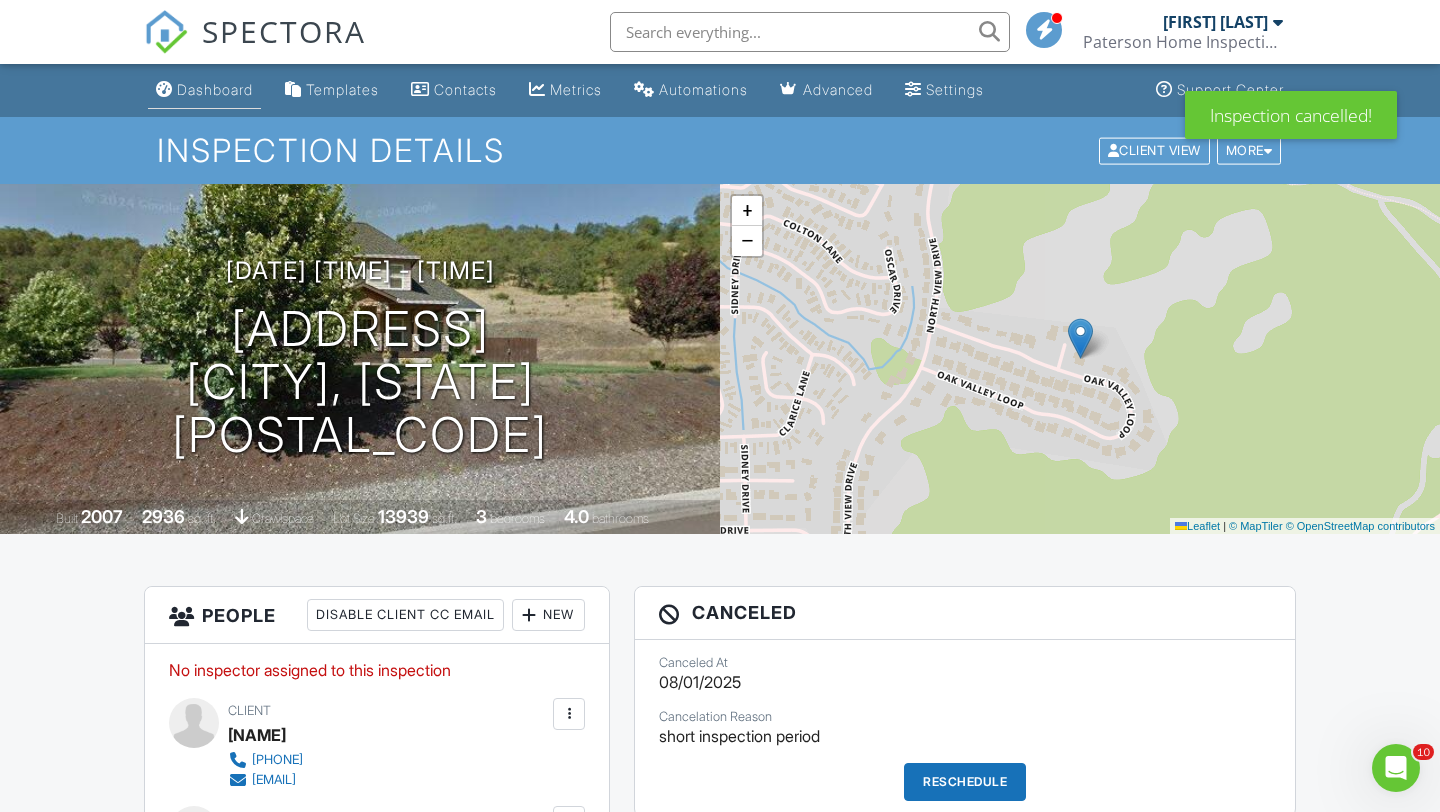 click on "Dashboard" at bounding box center (215, 89) 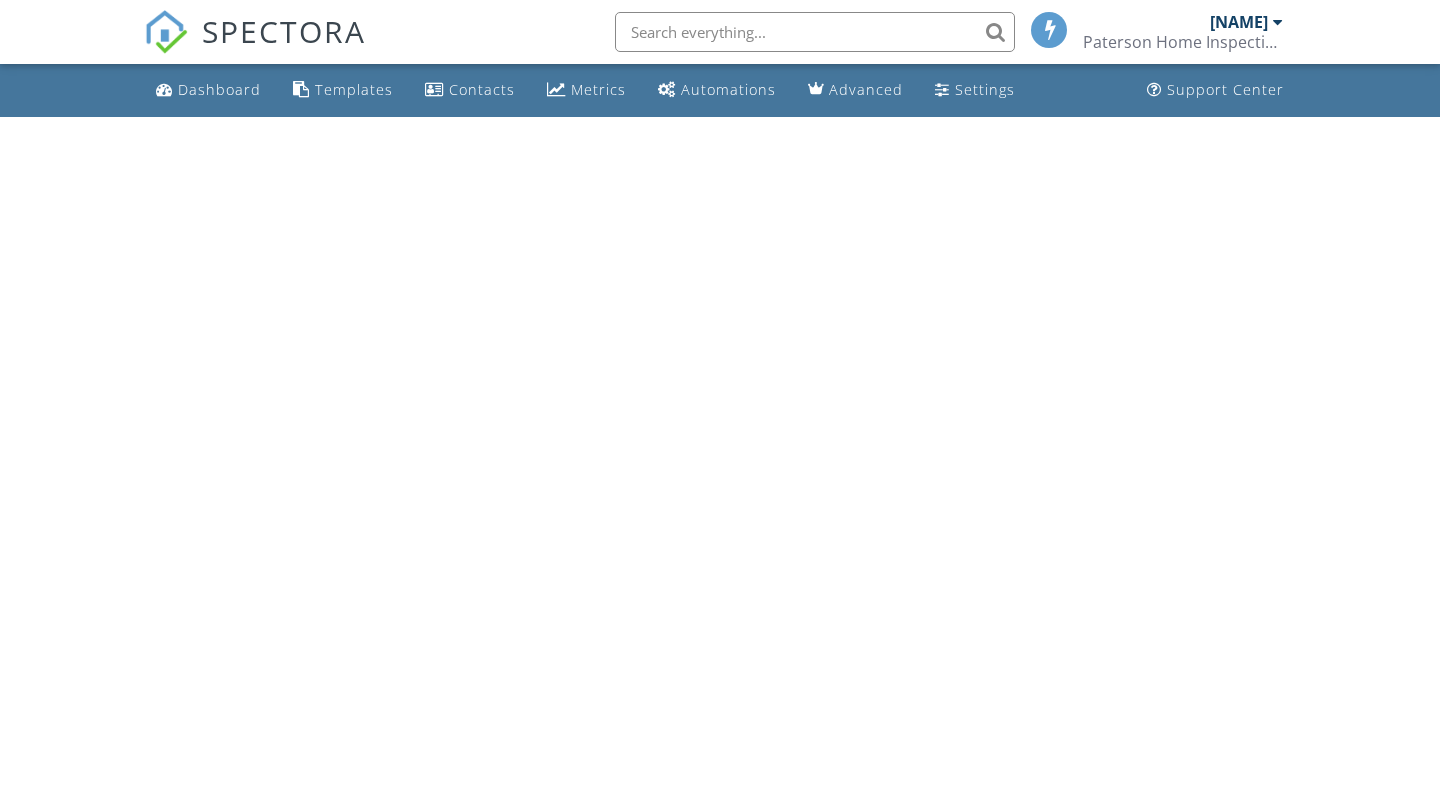 scroll, scrollTop: 0, scrollLeft: 0, axis: both 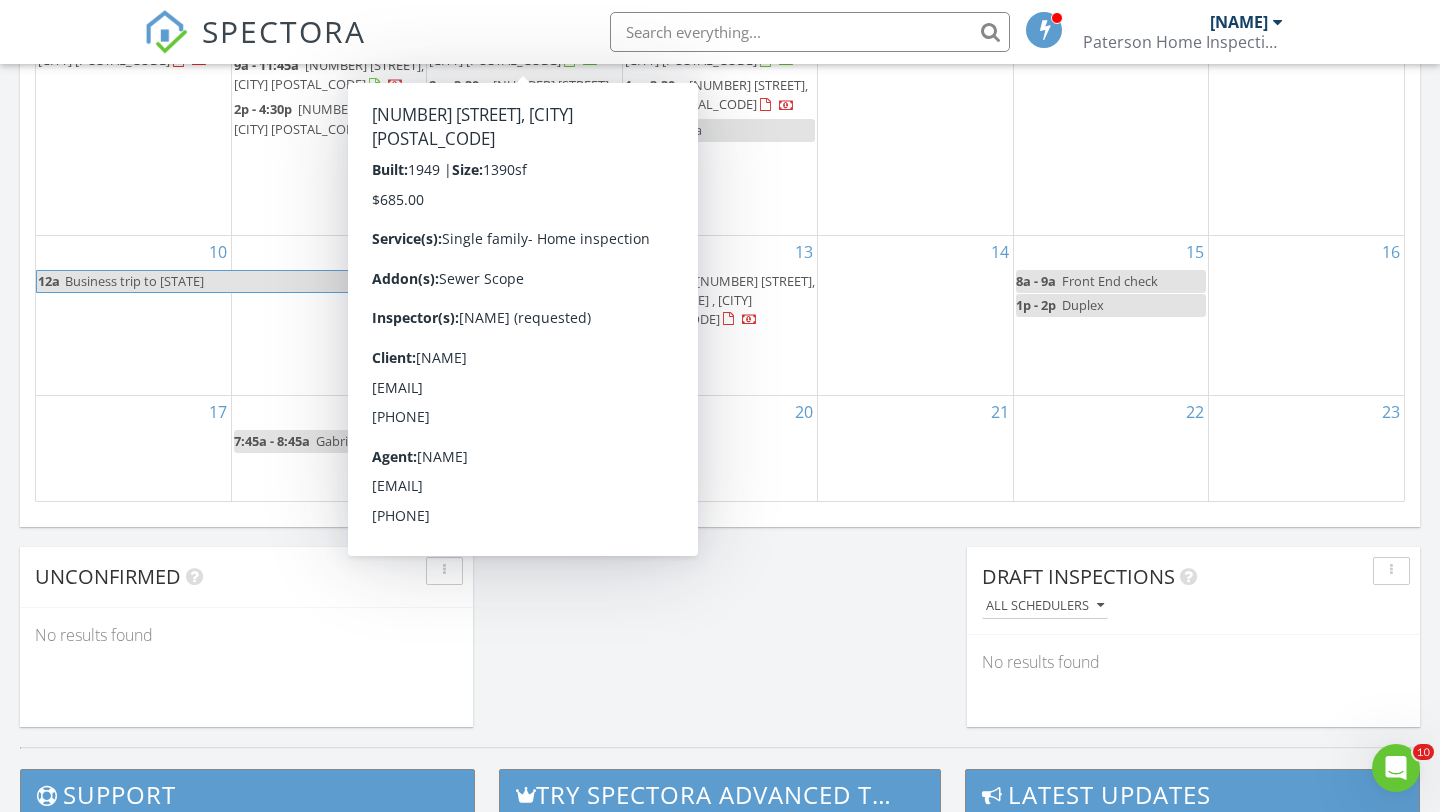 click on "Today
[NAME]
[TIME]
[NUMBER] [STREET], [CITY], [STATE]
[NAME]
[DURATION]   [DISTANCE]       [TIME]
[NUMBER] [STREET], [CITY], [STATE]
[NAME]
[DURATION]   [DISTANCE]       New Inspection     New Quote         Map               1 2 + − I 5, I 5; OR 99, South Old Pacific Highway, I 5; OR 99 [DISTANCE], [DURATION] Head east 55 m Turn right onto Northeast Hughes Street 350 m Turn right onto Northeast Knoll Avenue 300 m Turn right onto Northeast Johnson Street 90 m Turn left onto Northeast Housley Avenue 350 m Turn right onto Northeast Stephens Street (OR 99) 150 m Turn left onto Northwest Edenbower Boulevard 700 m Take the ramp on the left 550 m Merge left onto I 5 30 km Take the ramp towards Weaver Road 350 m Turn left onto Weaver Road (CR 41) 550 m 2 km 200 m 100 m" at bounding box center [720, -163] 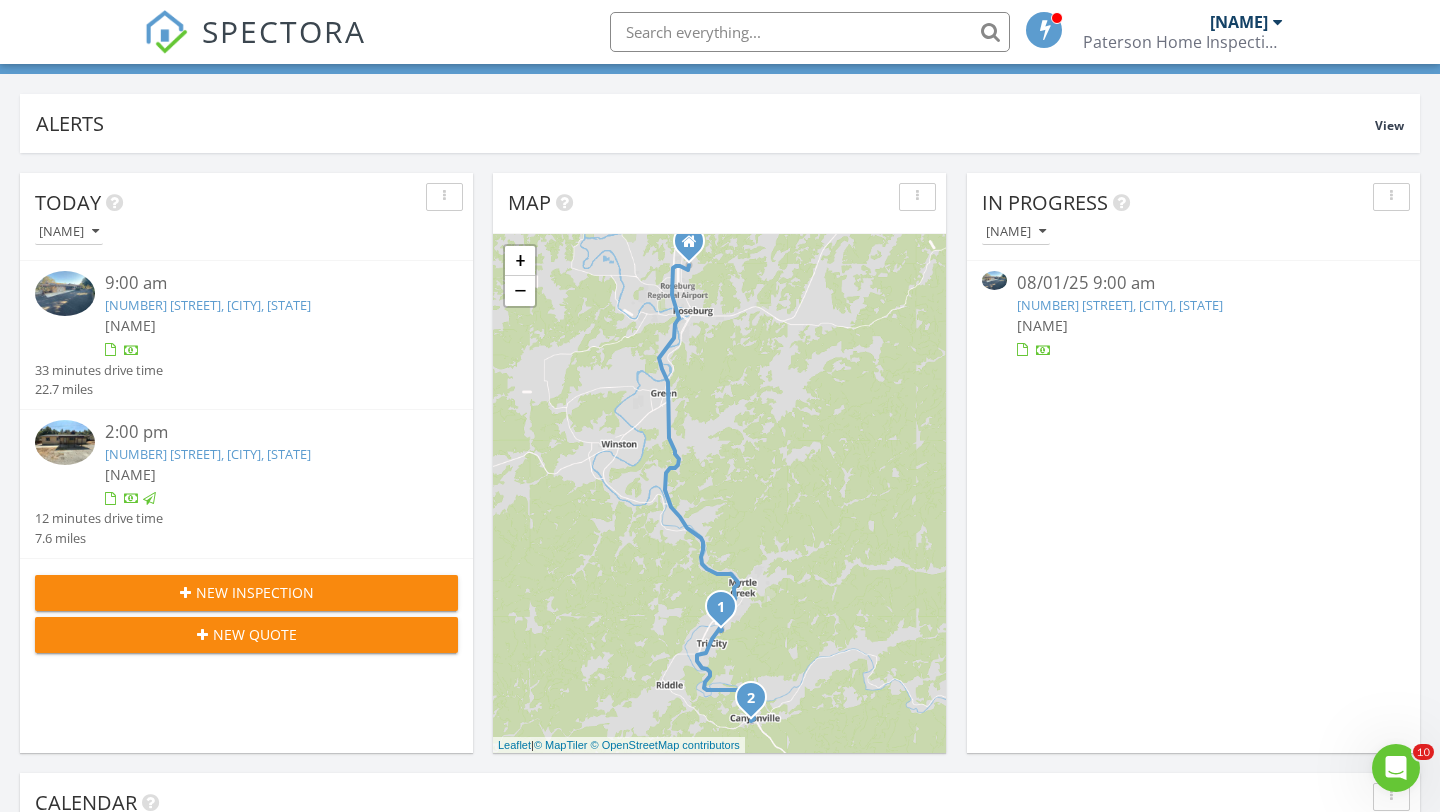 scroll, scrollTop: 0, scrollLeft: 0, axis: both 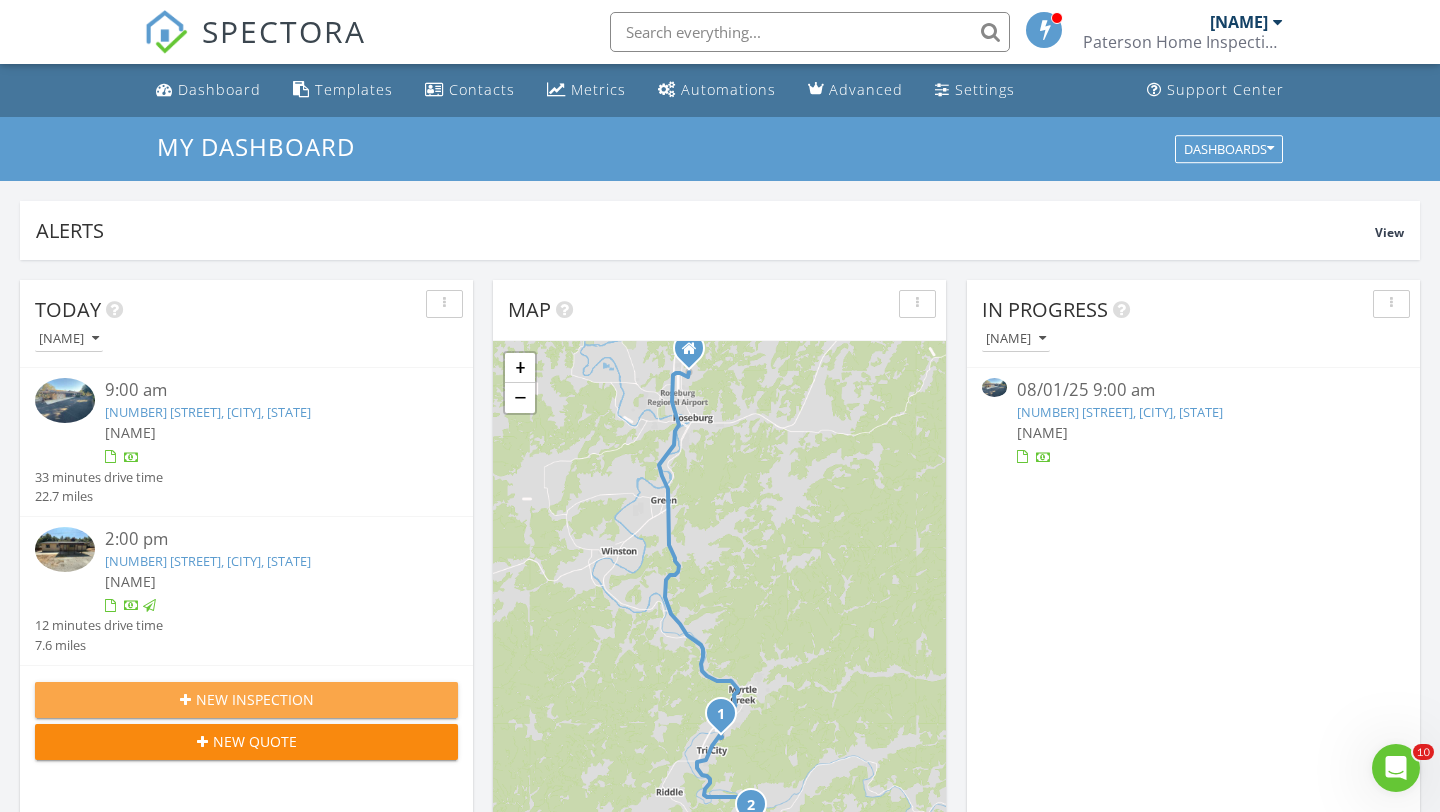 click on "New Inspection" at bounding box center [255, 699] 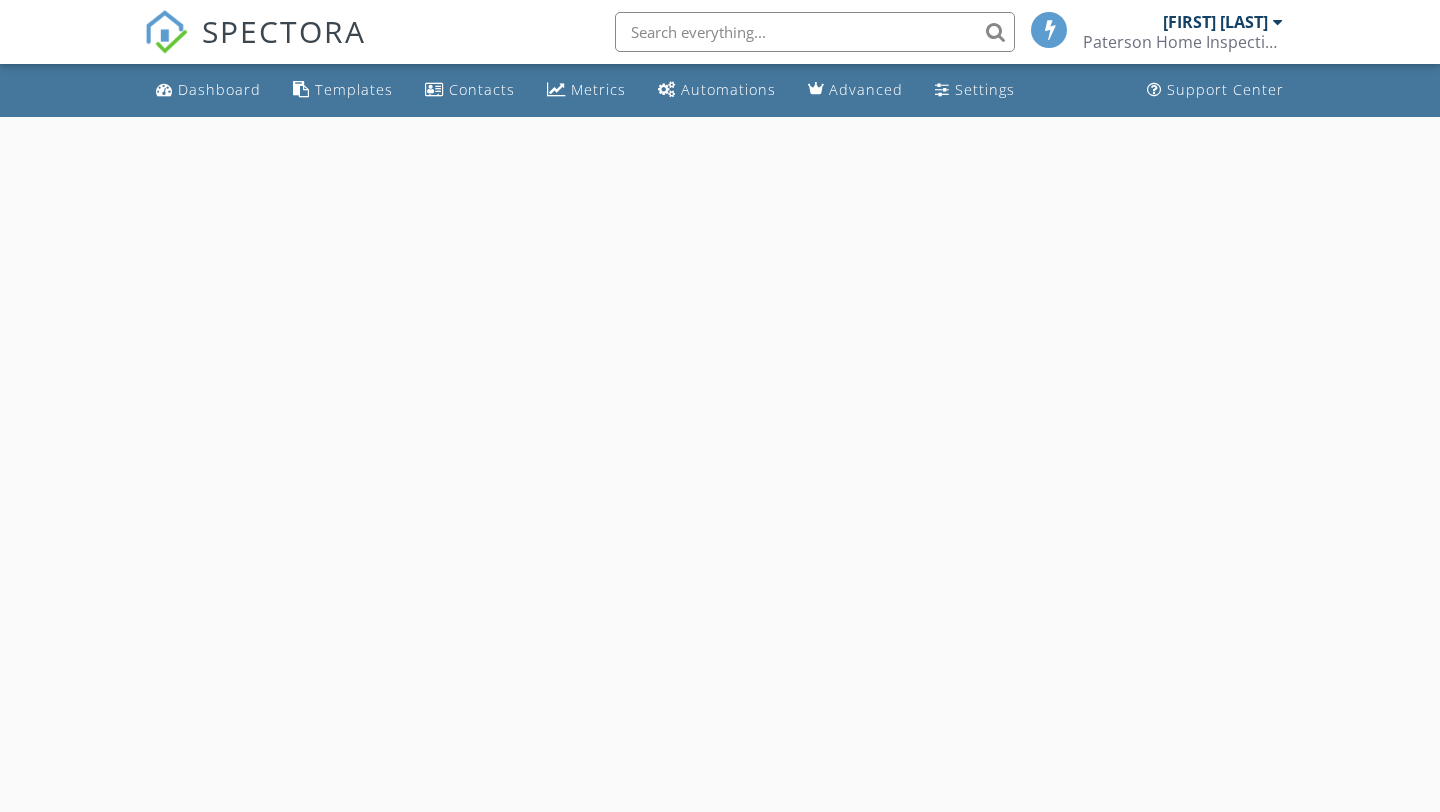 scroll, scrollTop: 0, scrollLeft: 0, axis: both 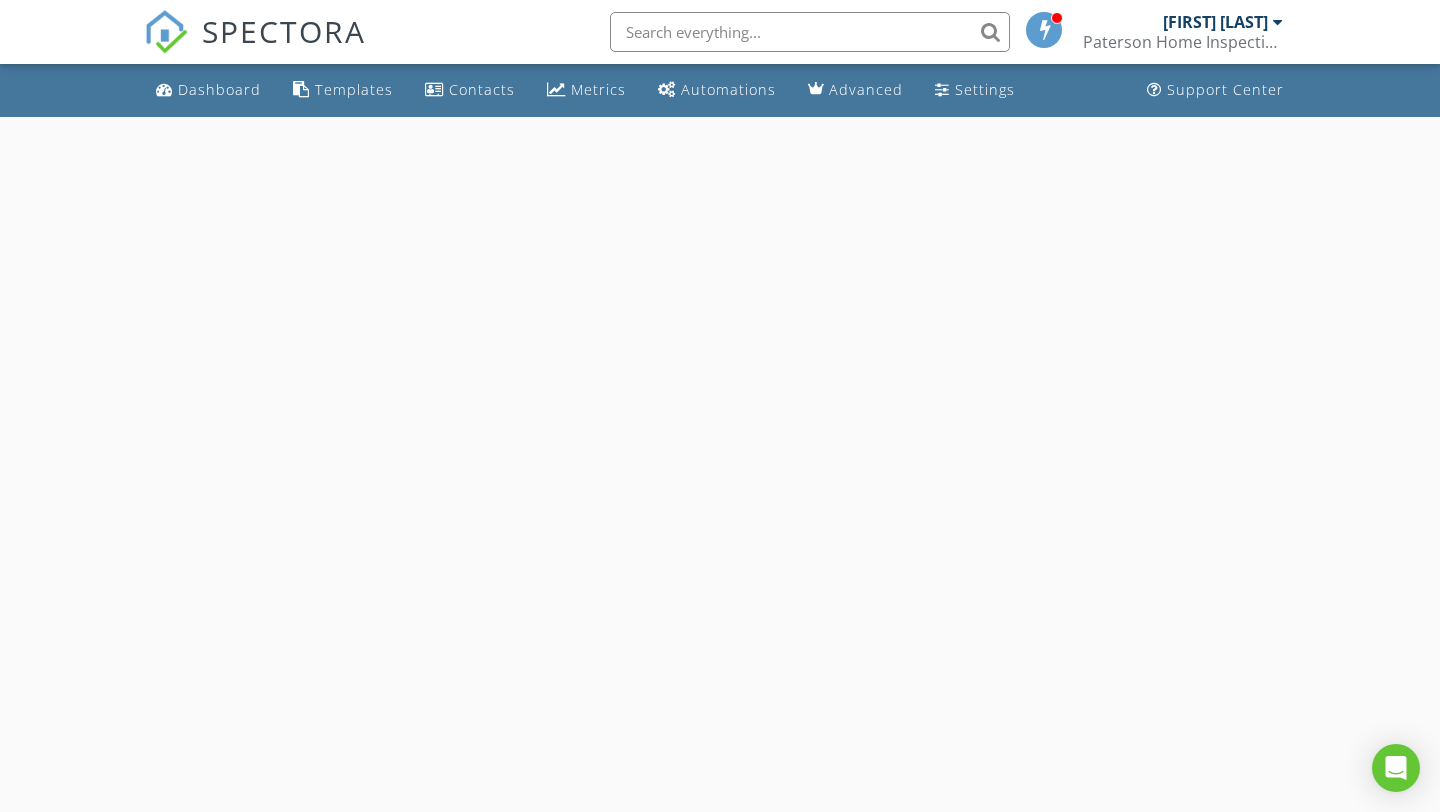 select on "7" 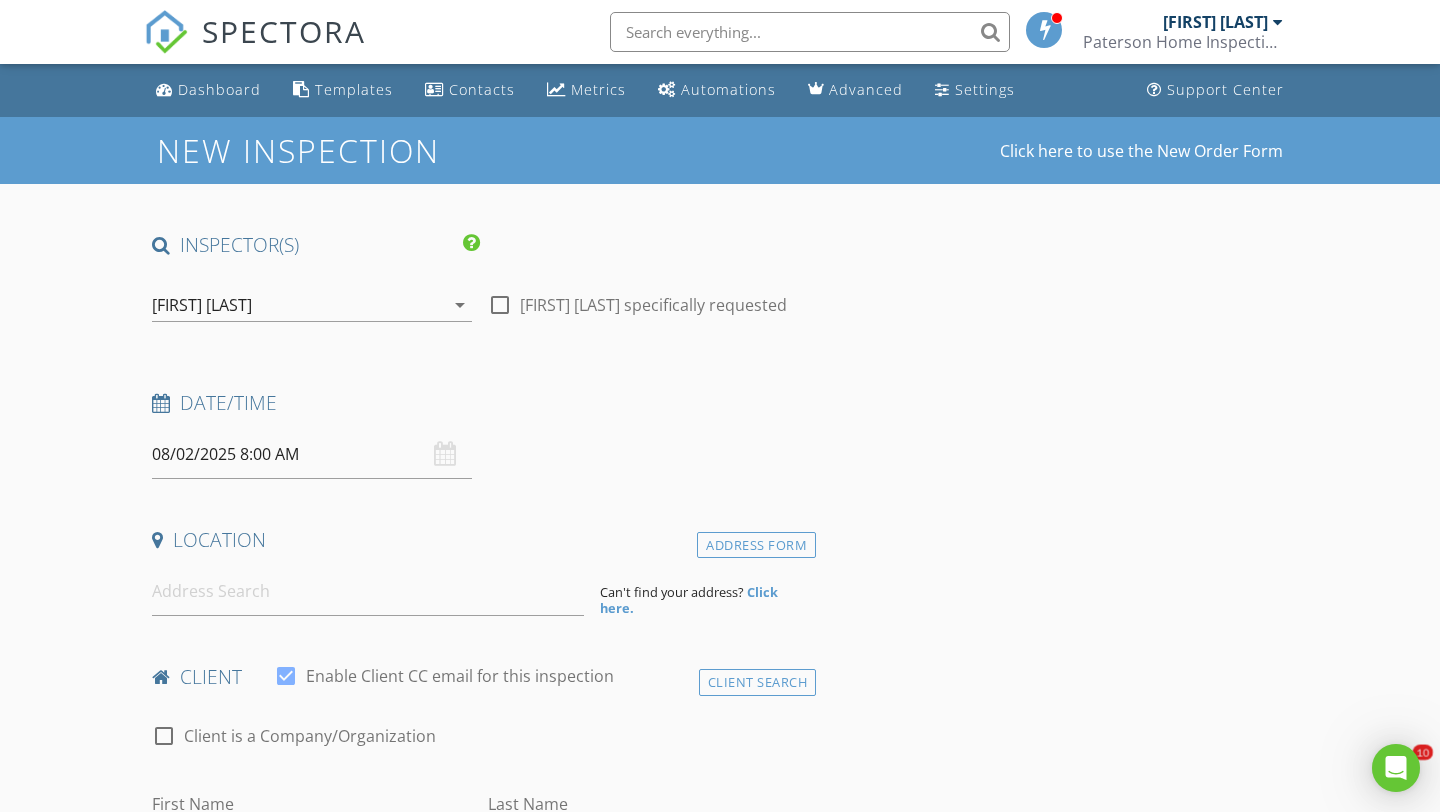 scroll, scrollTop: 0, scrollLeft: 0, axis: both 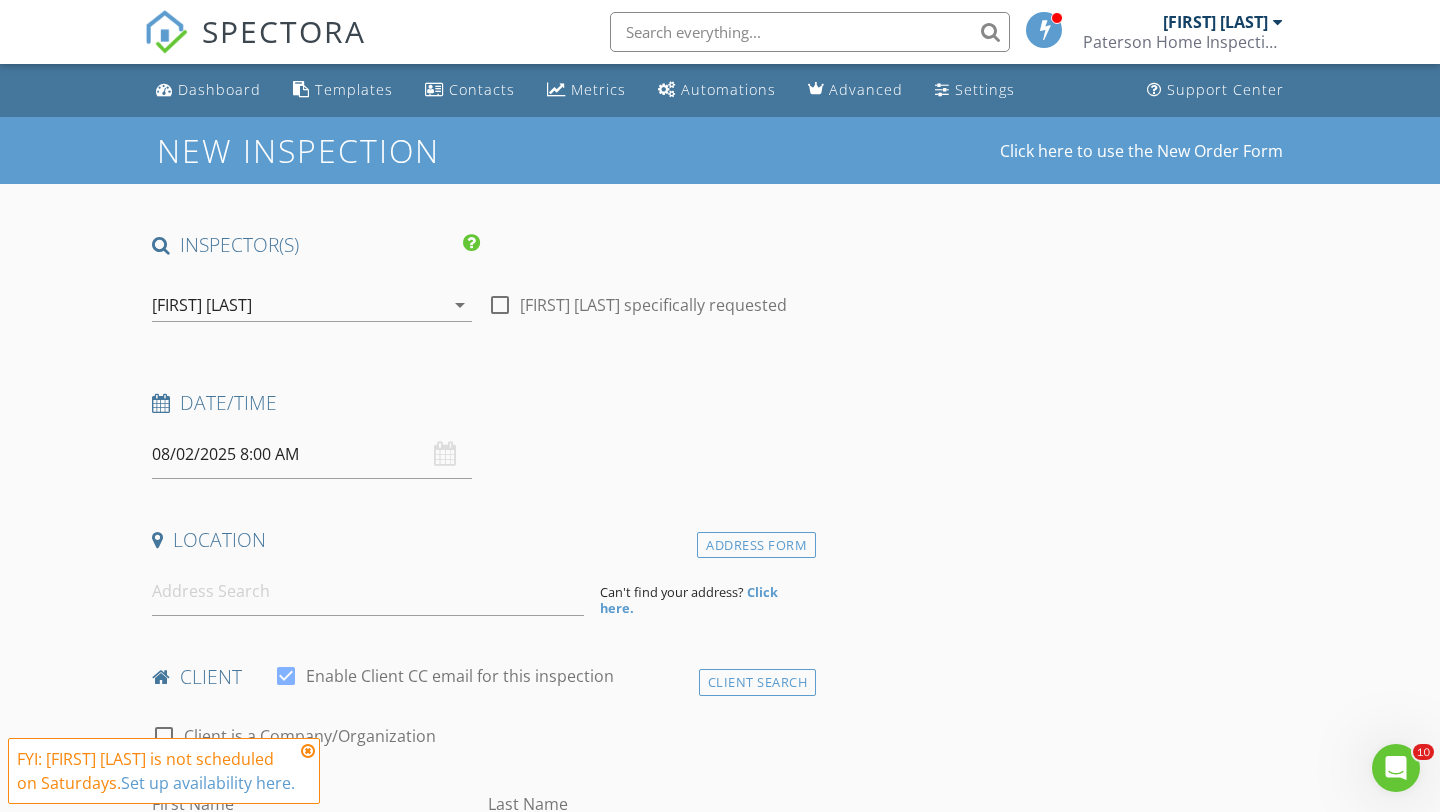 click at bounding box center [500, 305] 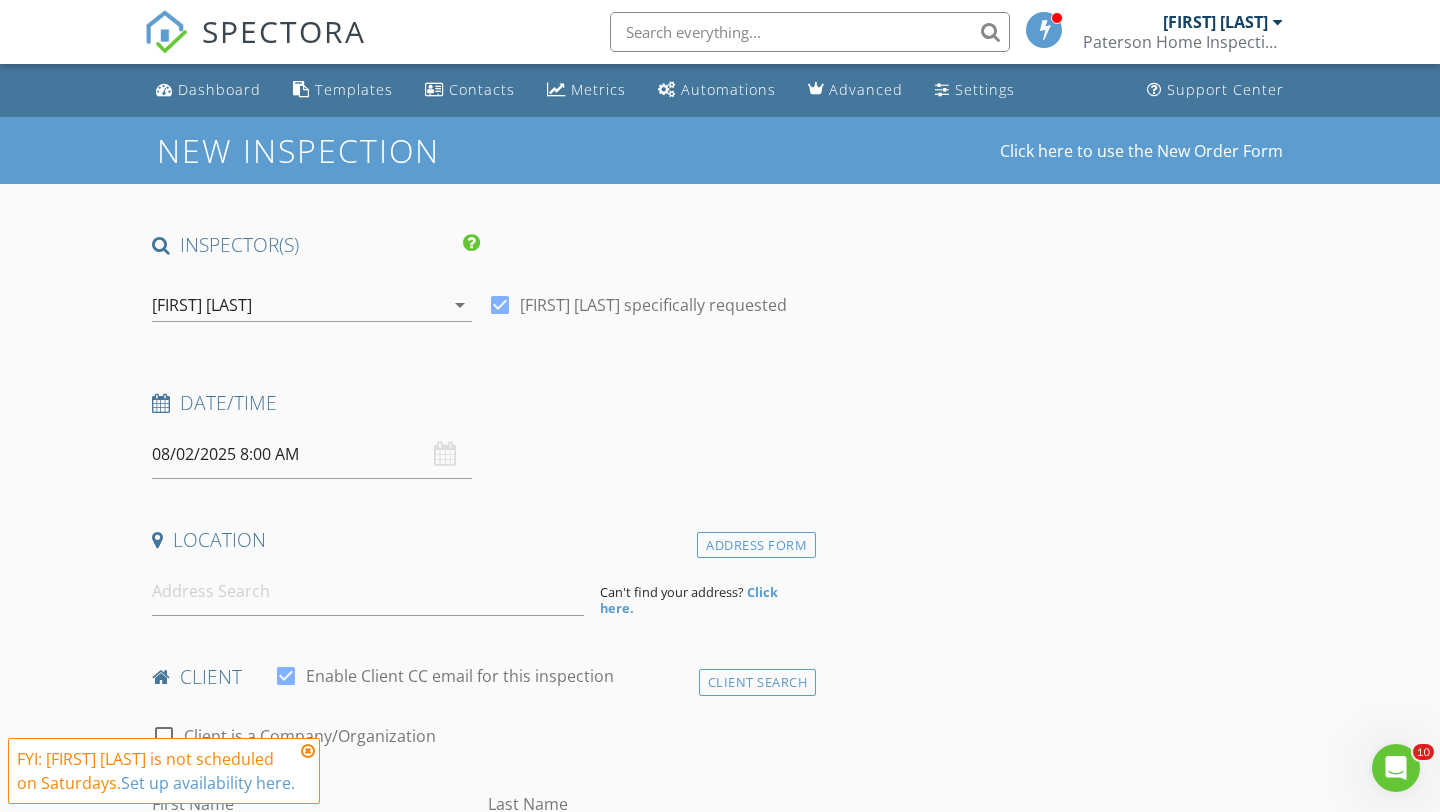click on "INSPECTOR(S)
check_box   MICHAEL PATERSON   PRIMARY   MICHAEL PATERSON arrow_drop_down   check_box MICHAEL PATERSON specifically requested
Date/Time
08/02/2025 8:00 AM
Location
Address Form       Can't find your address?   Click here.
client
check_box Enable Client CC email for this inspection   Client Search     check_box_outline_blank Client is a Company/Organization     First Name   Last Name   Email   CC Email   Phone           Notes   Private Notes
ADD ADDITIONAL client
SERVICES
check_box_outline_blank   Single family- Home inspection   General Home Inspection check_box_outline_blank   Mold Inspection   3x Samples & Thermal Imaging check_box_outline_blank   Well Flow test   Well flow test check_box_outline_blank   Water Sample    Water lab sample check_box_outline_blank" at bounding box center [480, 1642] 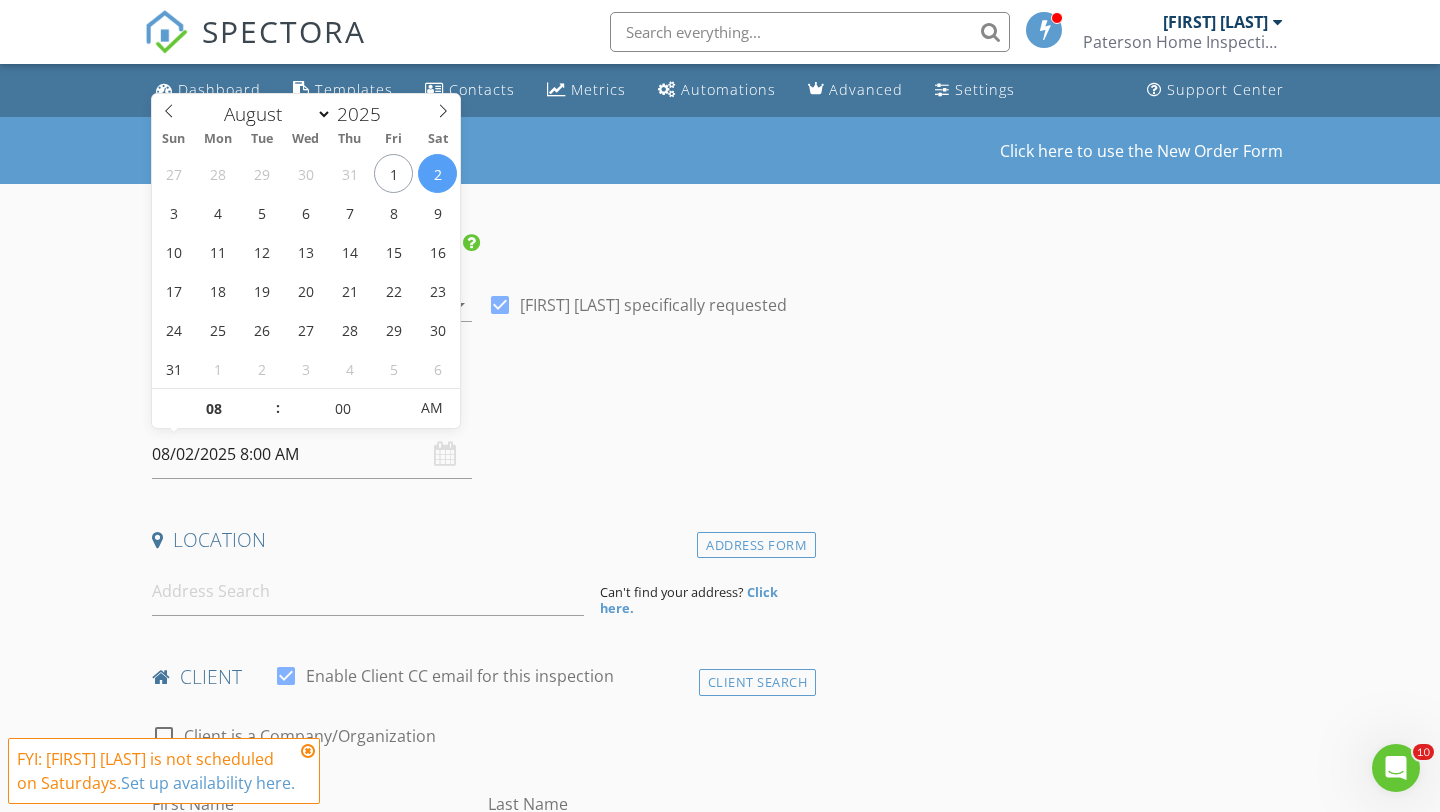 click on "08/02/2025 8:00 AM" at bounding box center (312, 454) 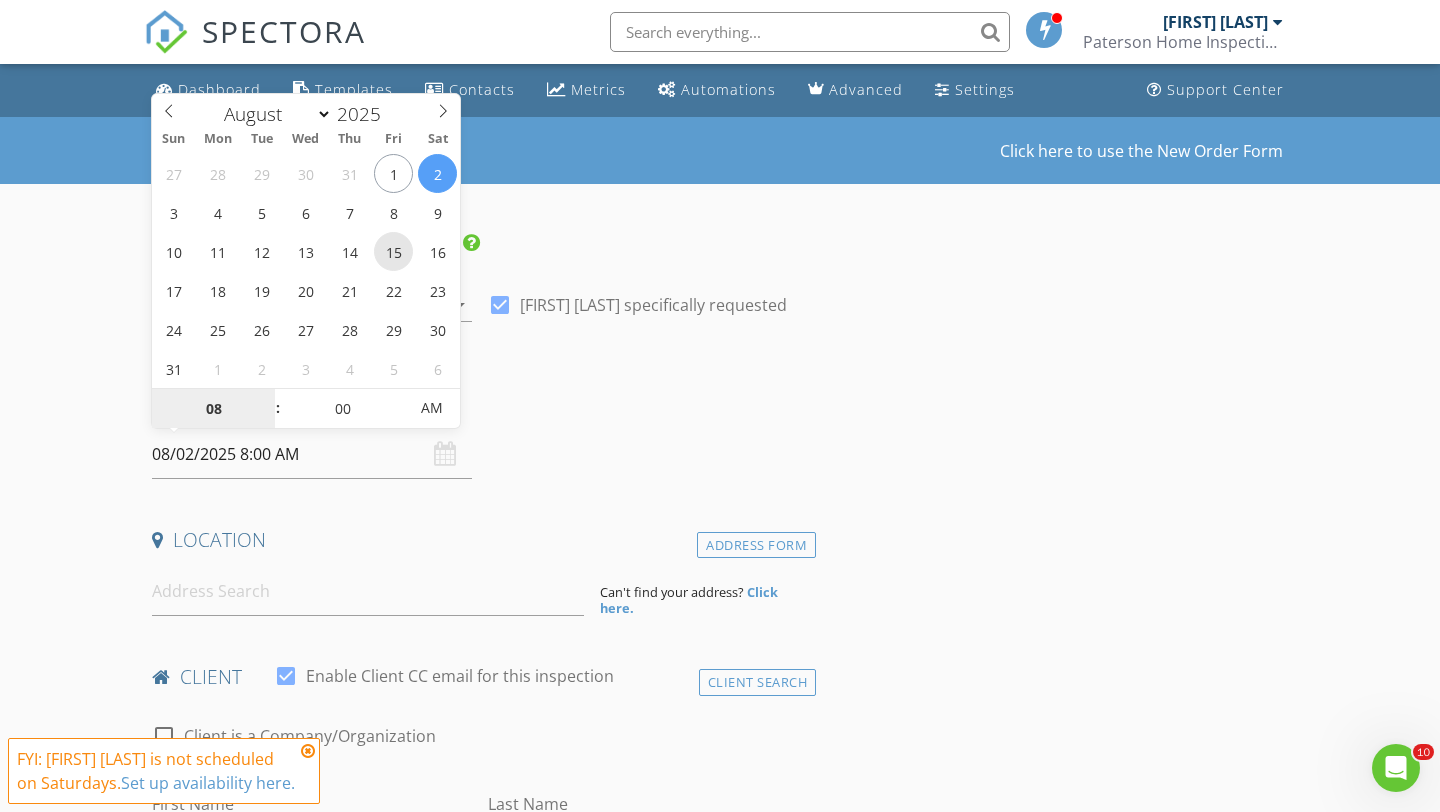 type on "08/15/2025 8:00 AM" 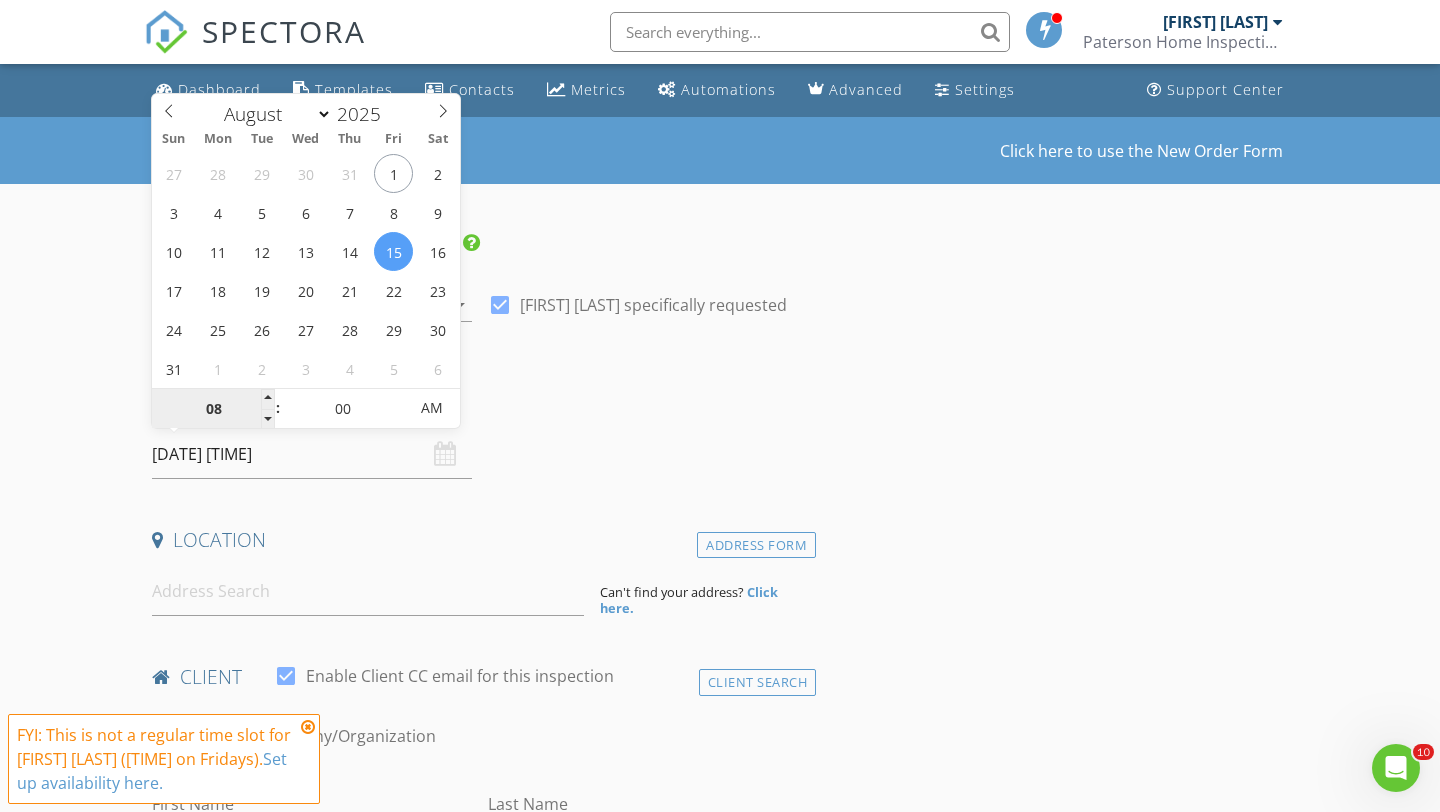 click on "08" at bounding box center (213, 409) 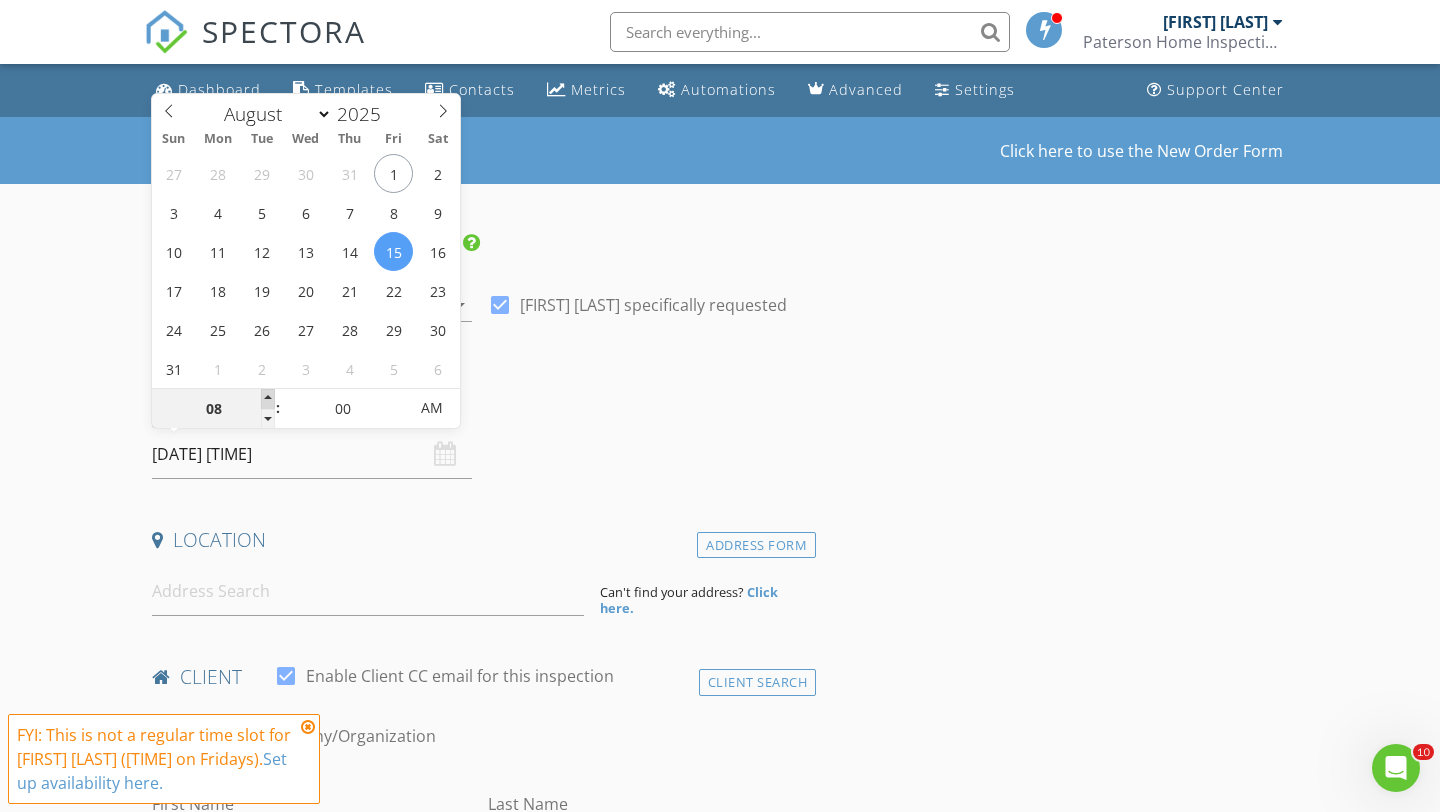 type on "09" 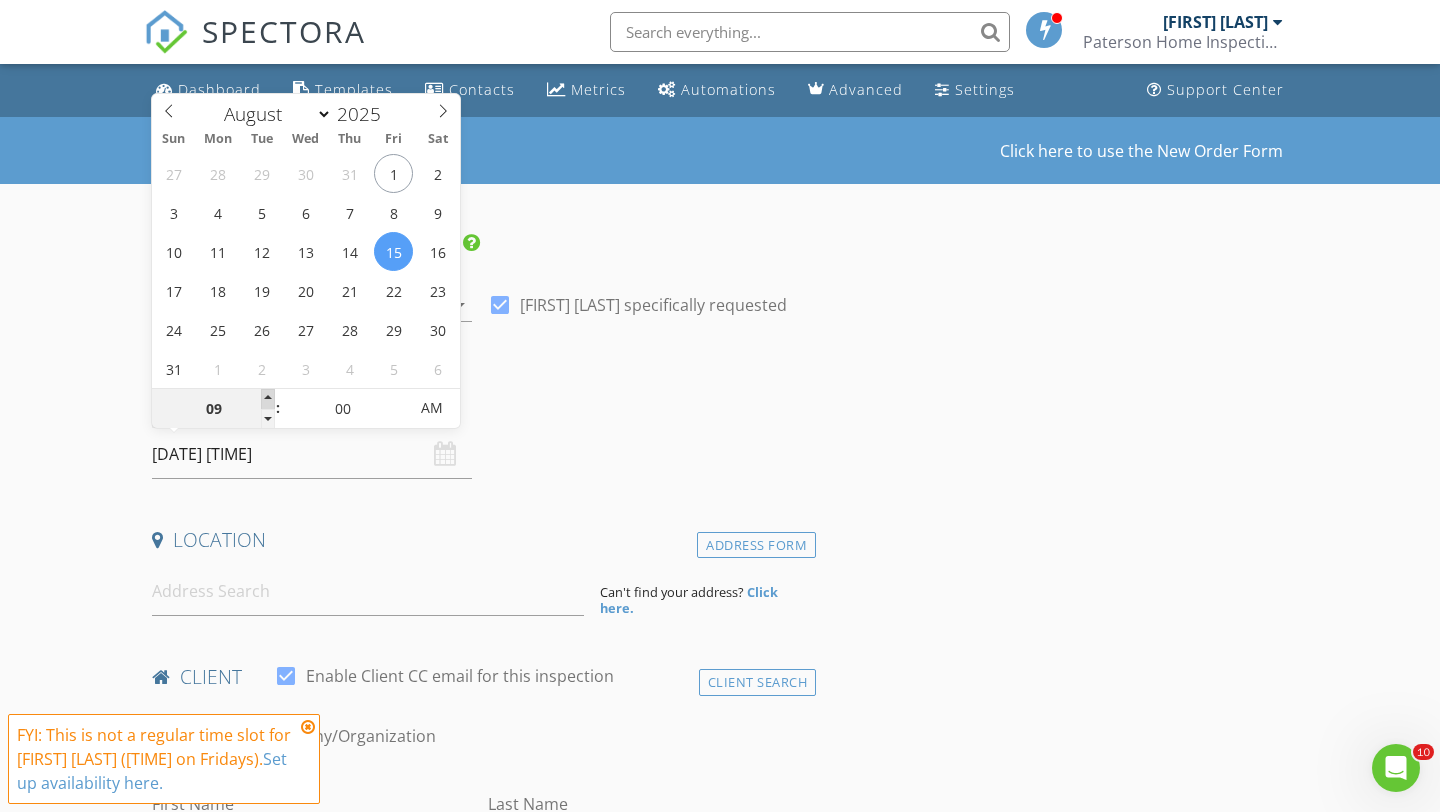 click at bounding box center (268, 399) 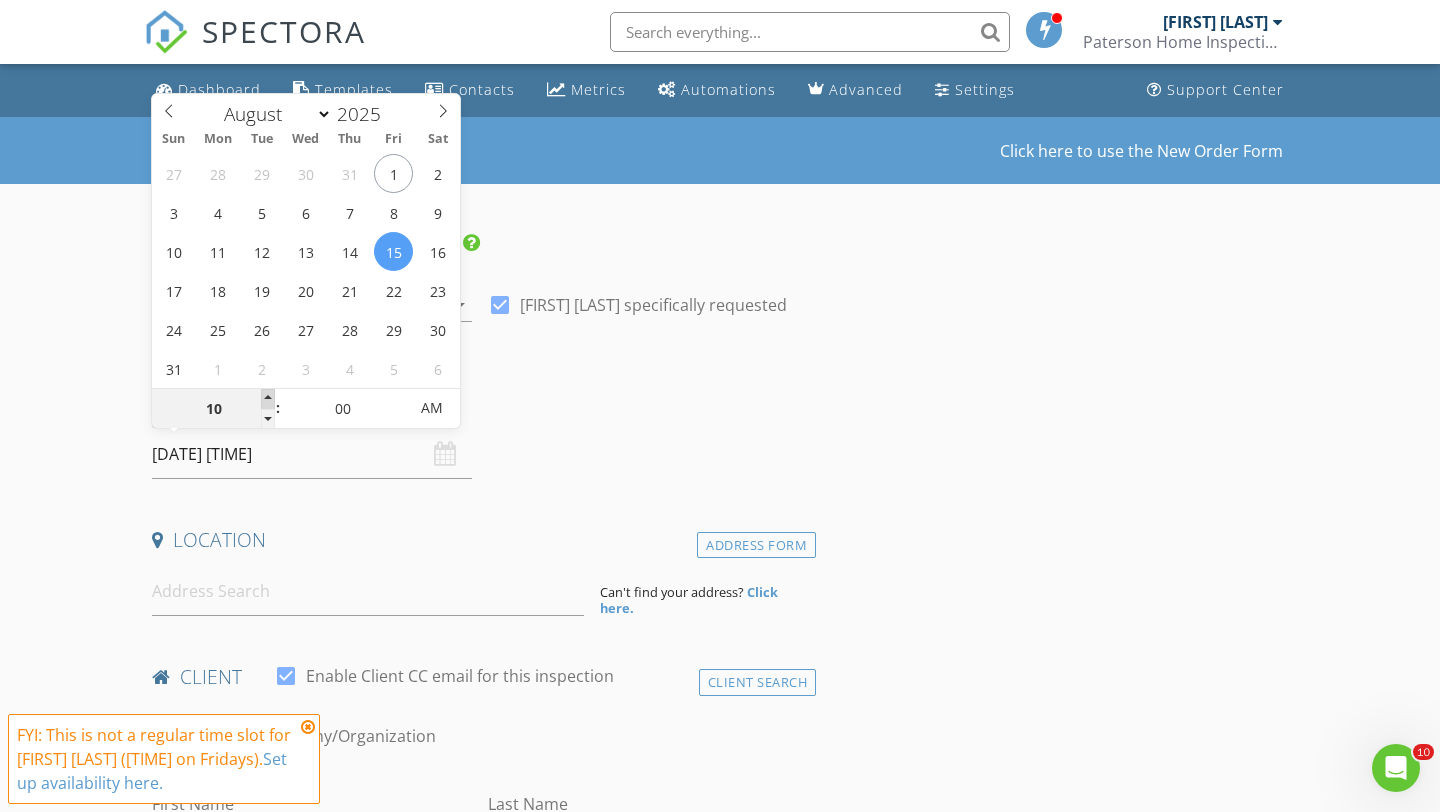 click at bounding box center (268, 399) 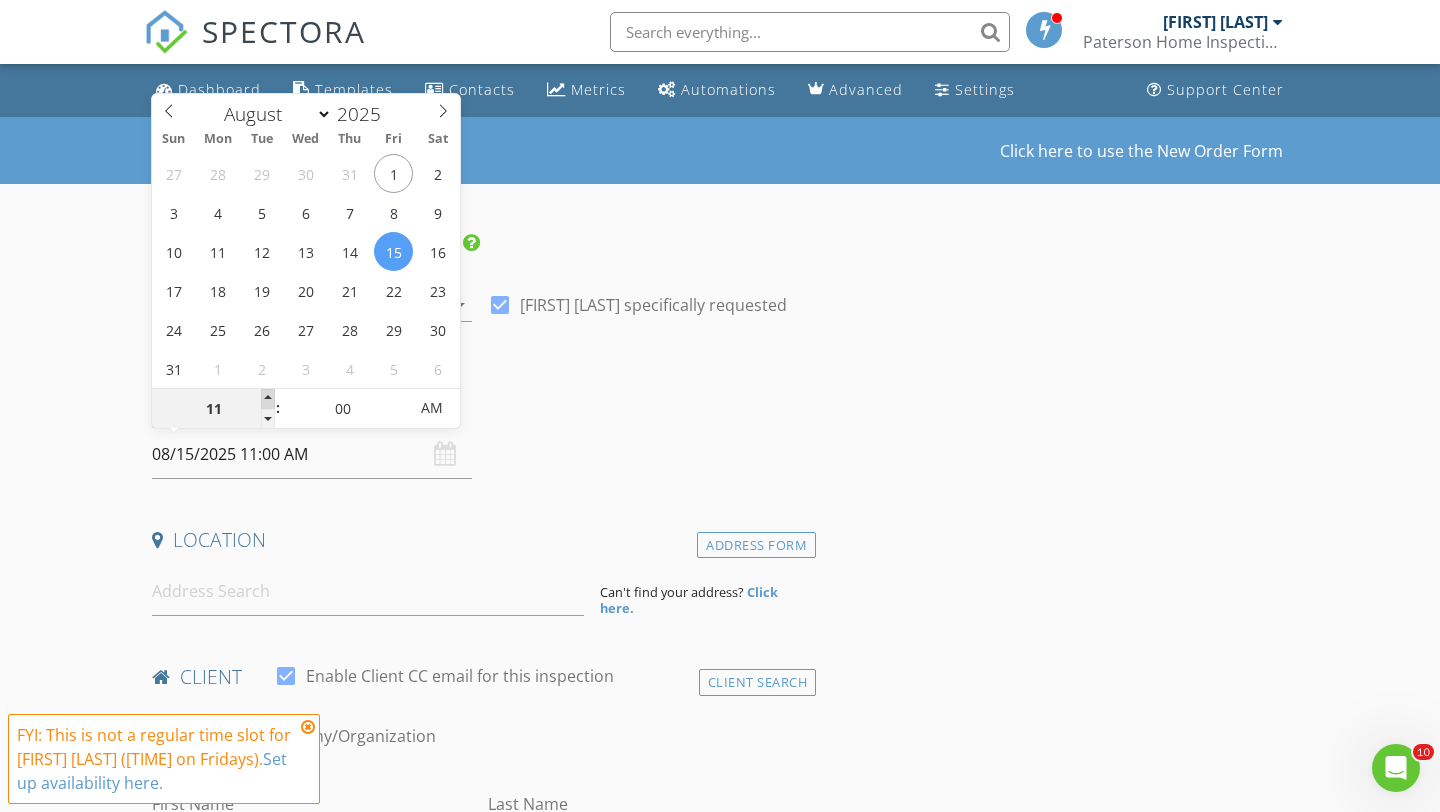 click at bounding box center [268, 399] 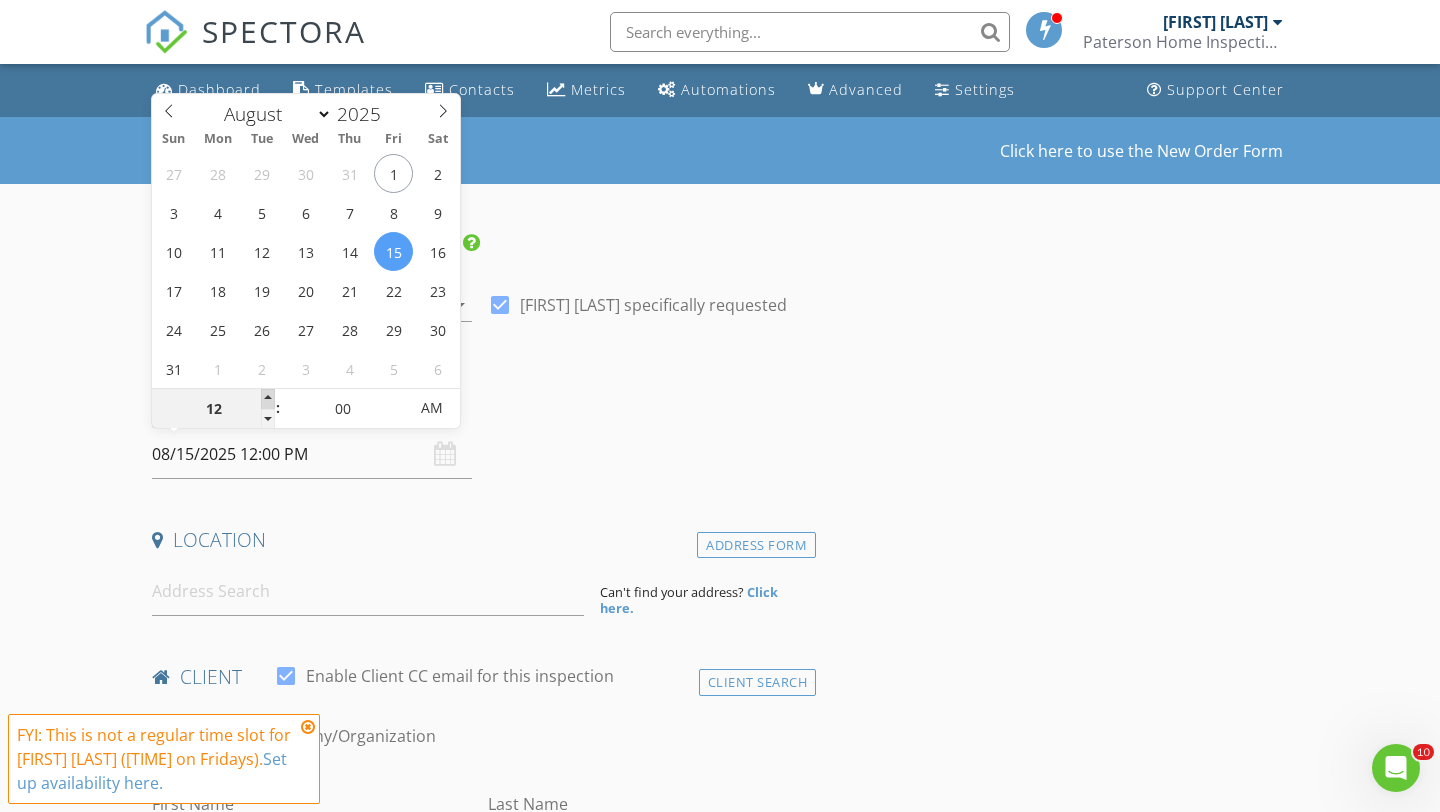 click at bounding box center [268, 399] 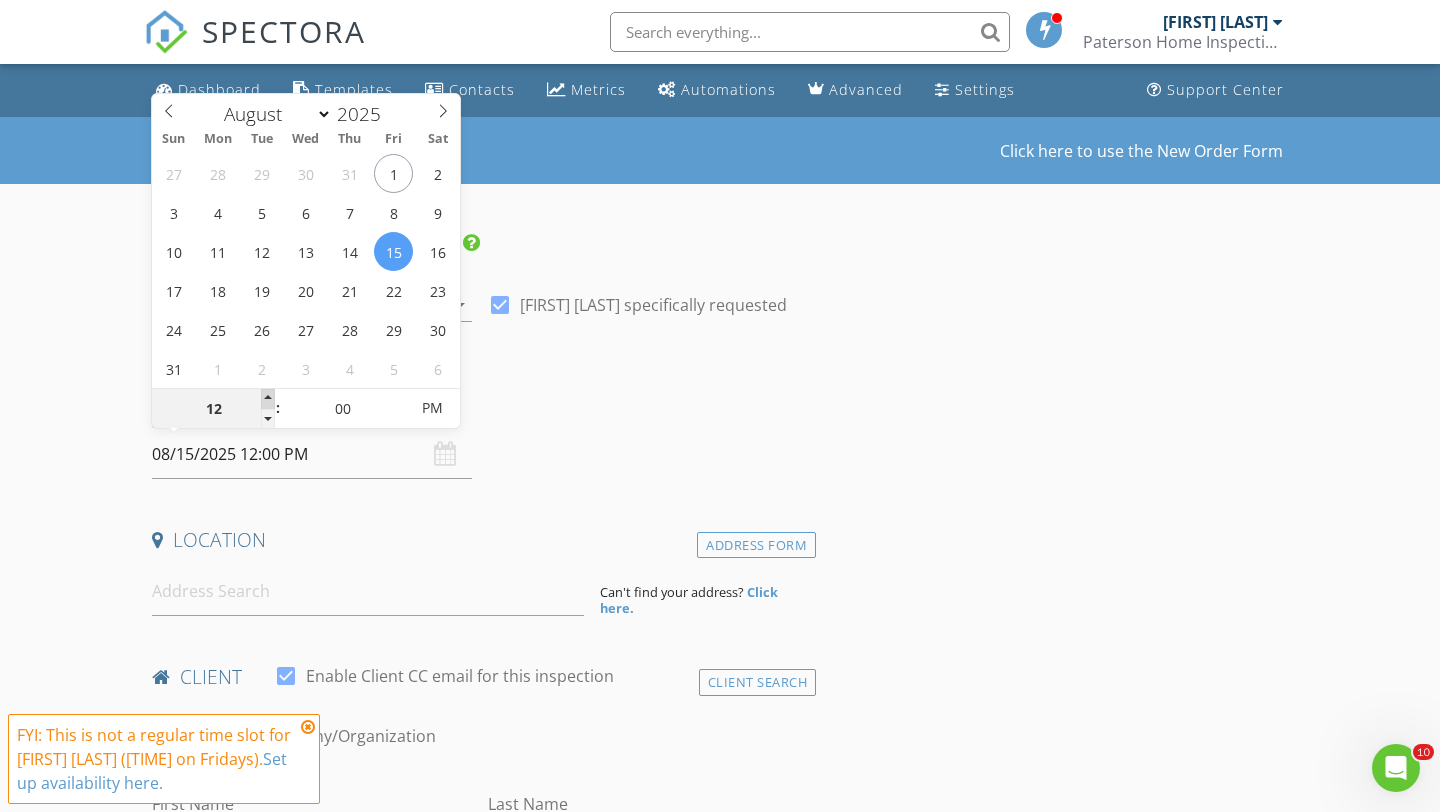 type on "01" 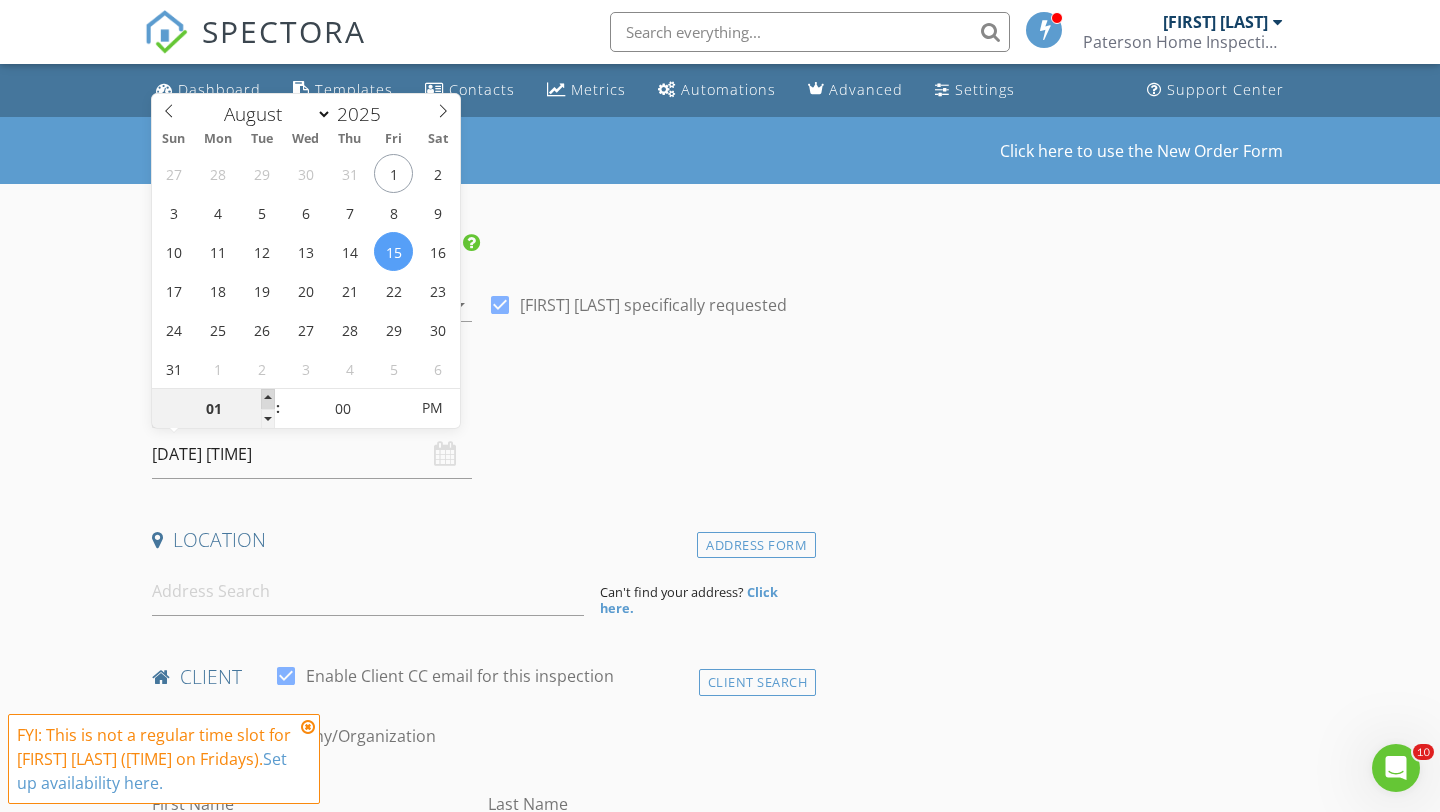 click at bounding box center (268, 399) 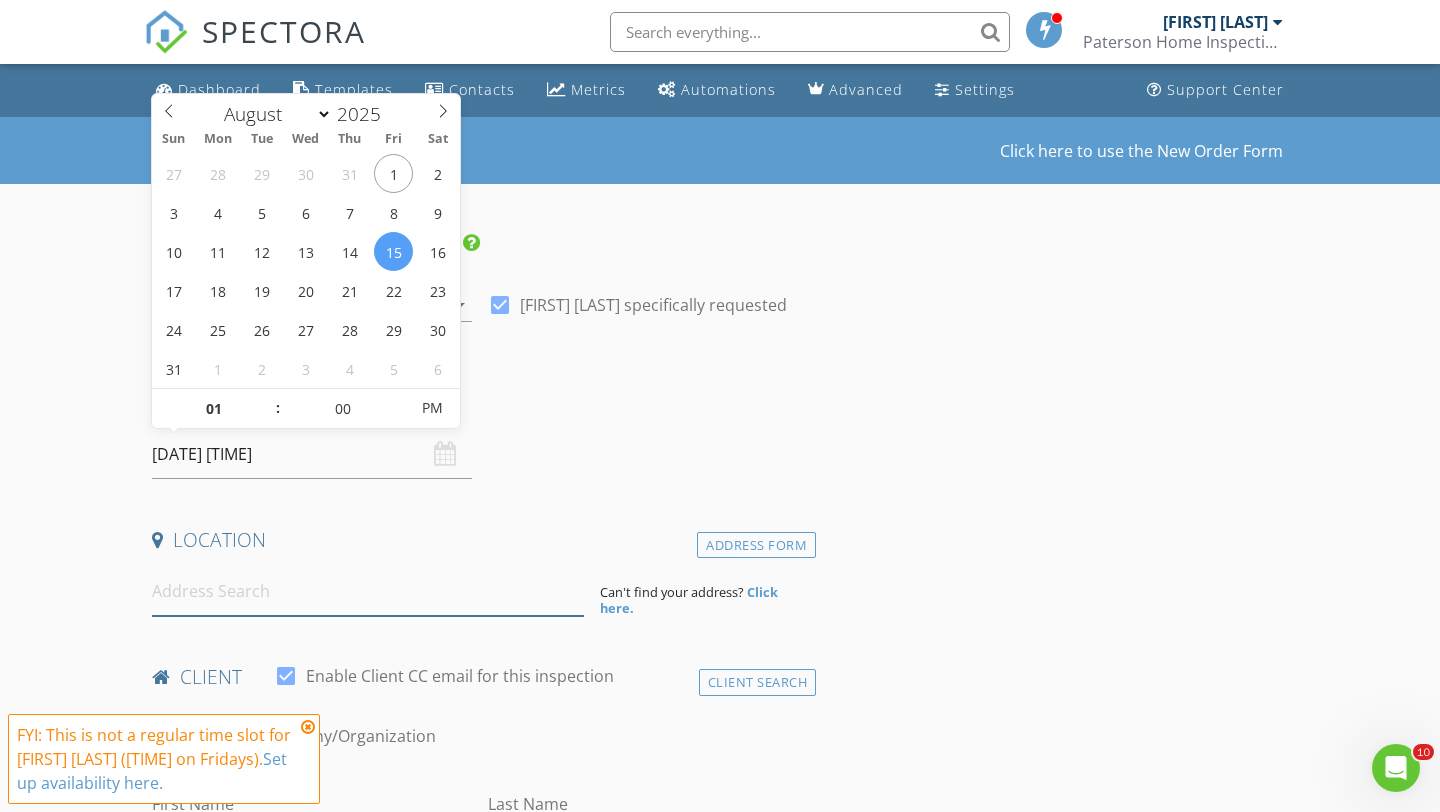 click at bounding box center [368, 591] 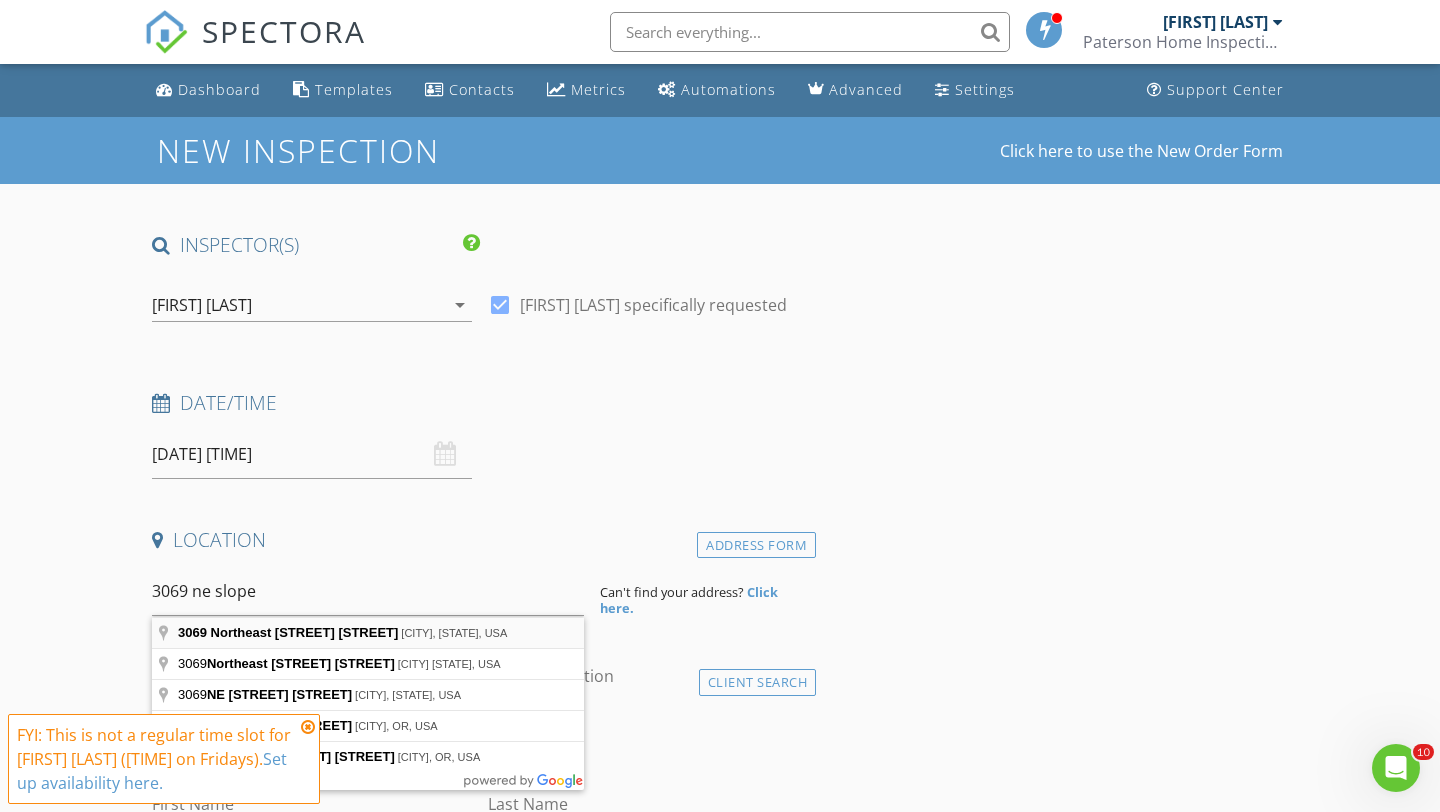 type on "3069 Northeast Slope Street, Roseburg, OR, USA" 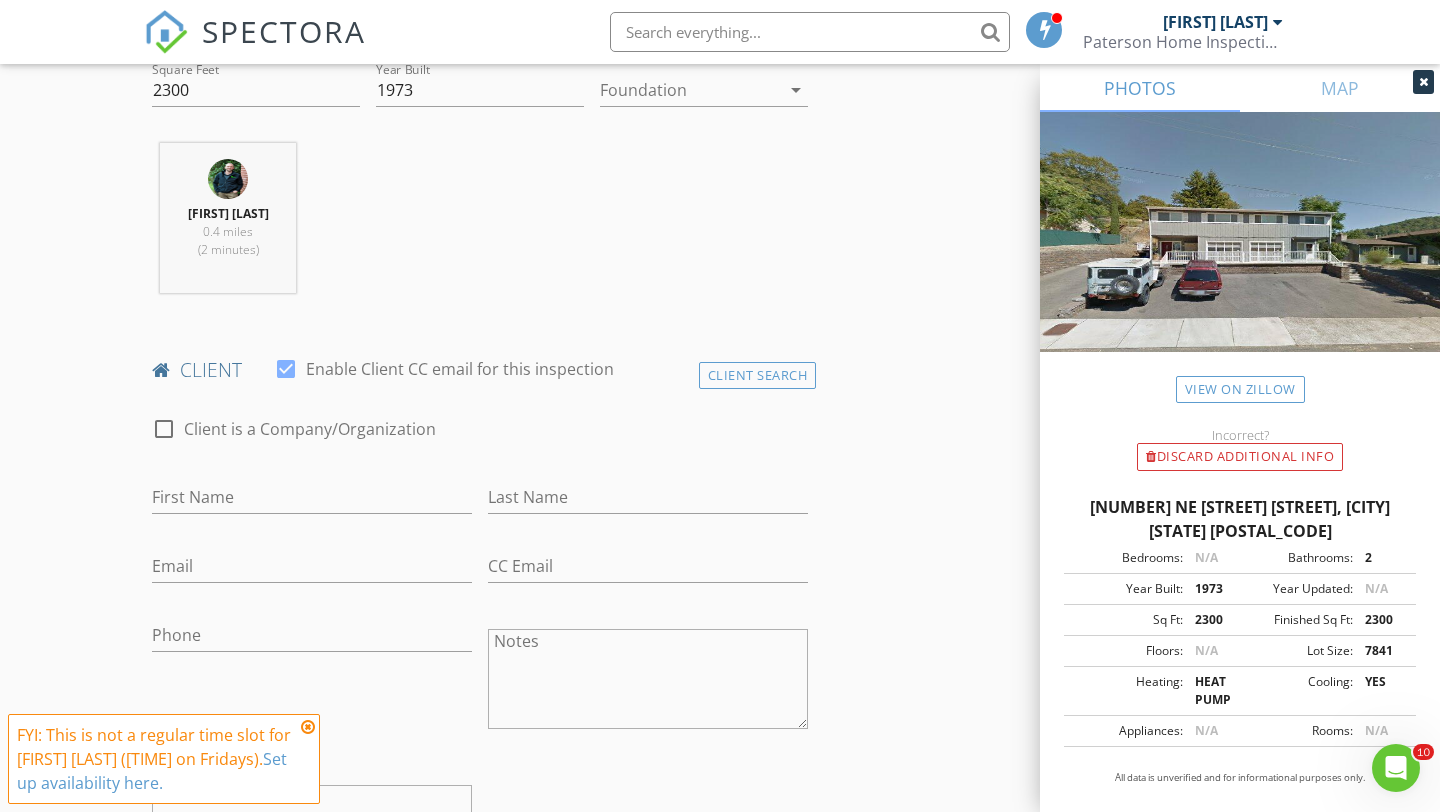 scroll, scrollTop: 719, scrollLeft: 0, axis: vertical 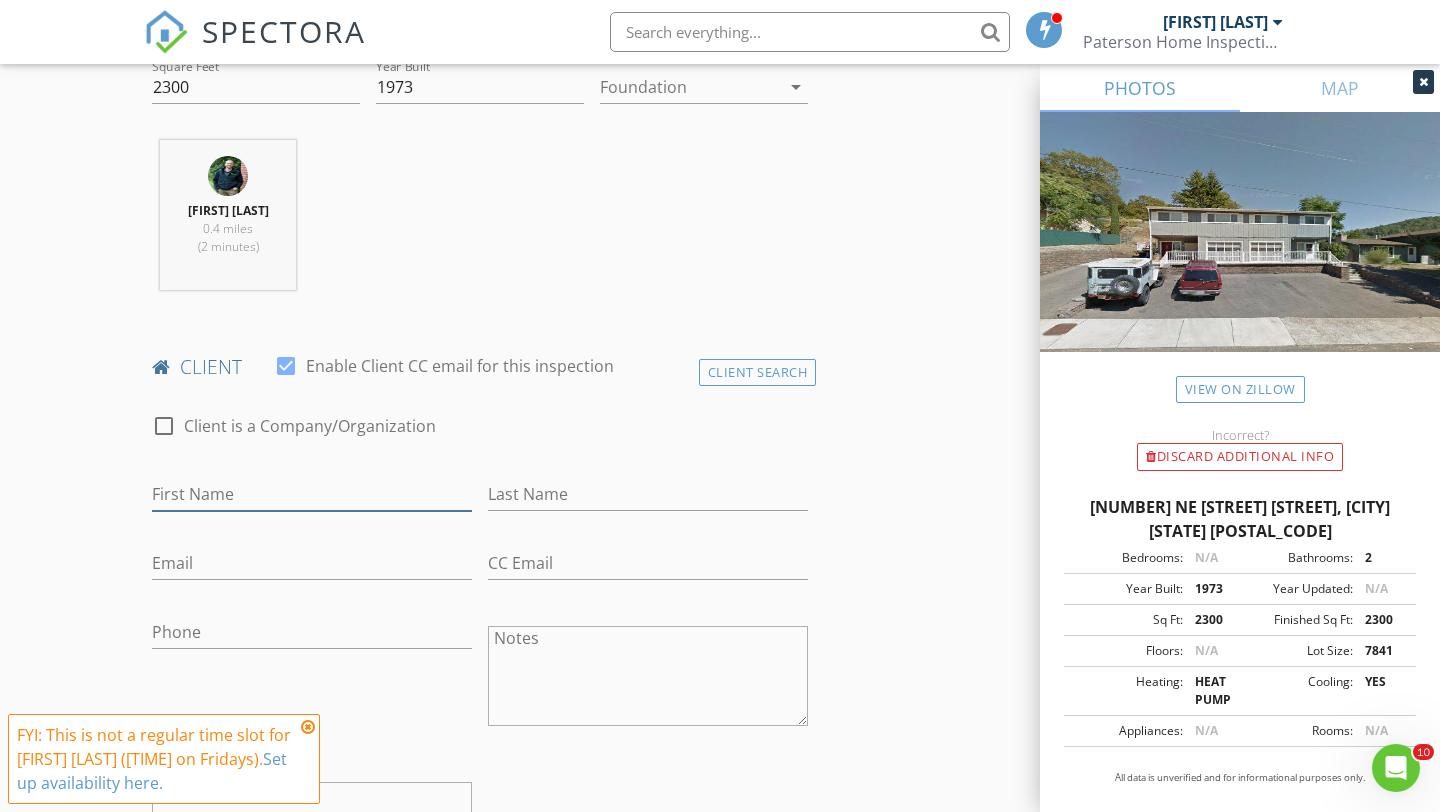 click on "First Name" at bounding box center [312, 494] 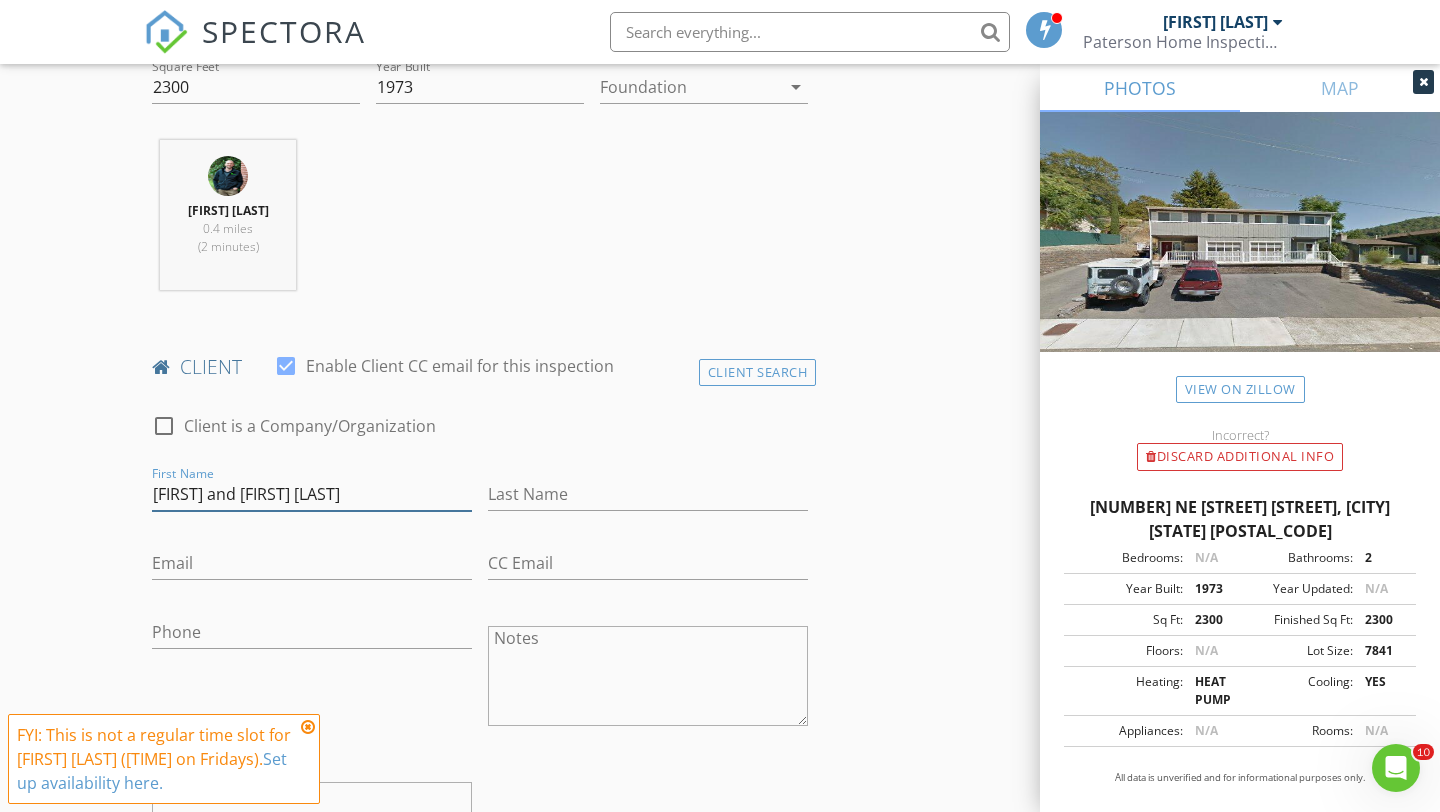 click on "Lauren and Dena Young" at bounding box center (312, 494) 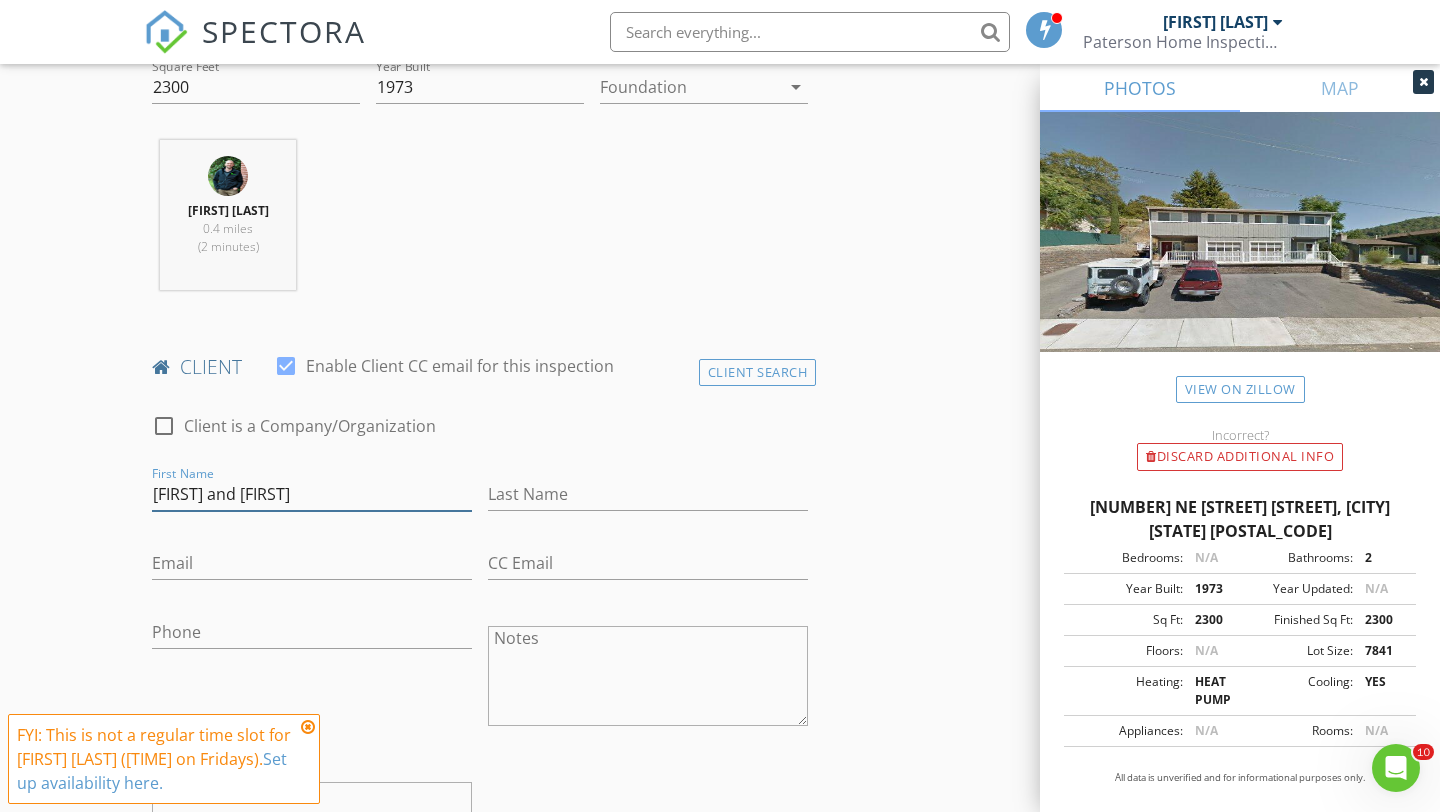 type on "Lauren and Dena" 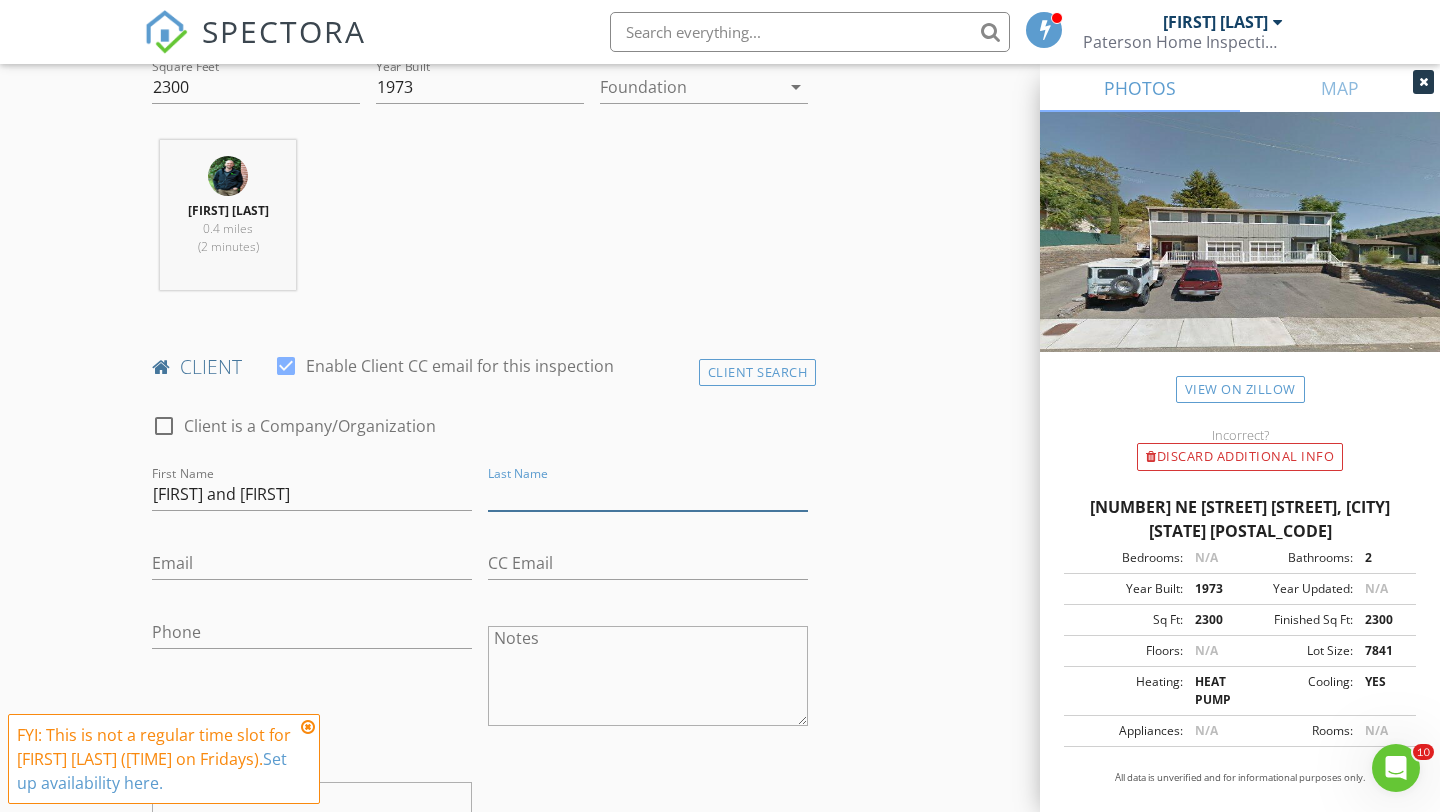 paste on "Young" 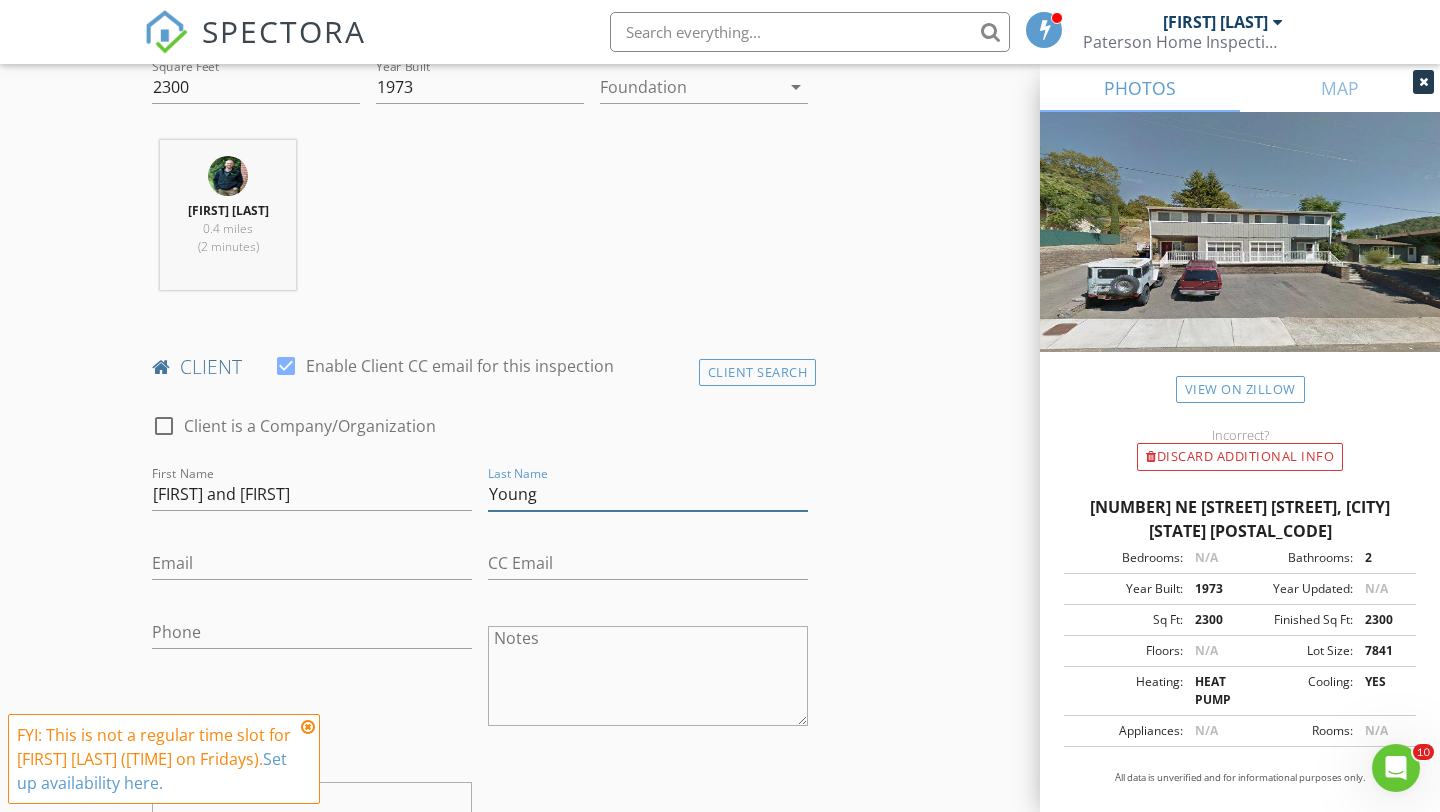 type on "Young" 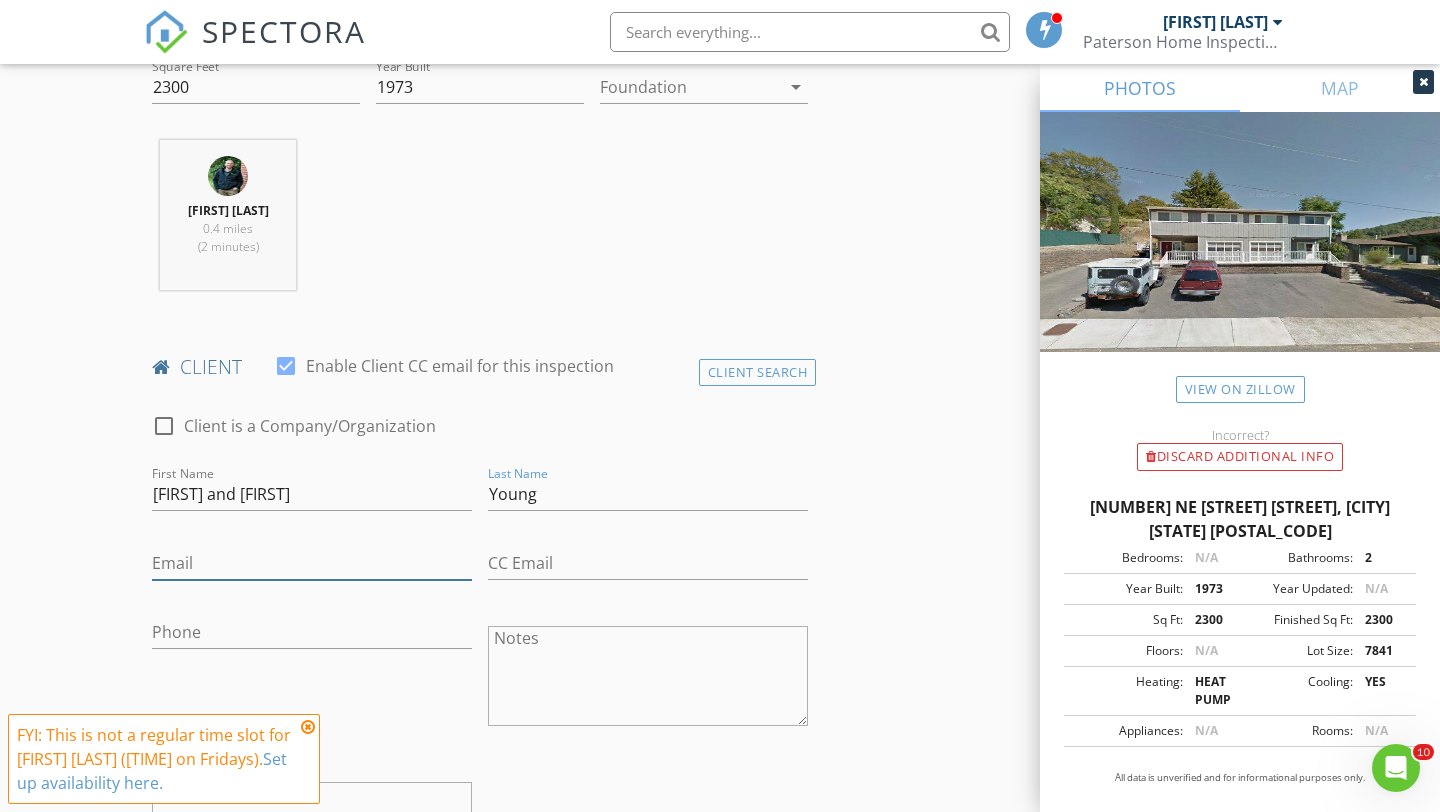 click on "Email" at bounding box center (312, 563) 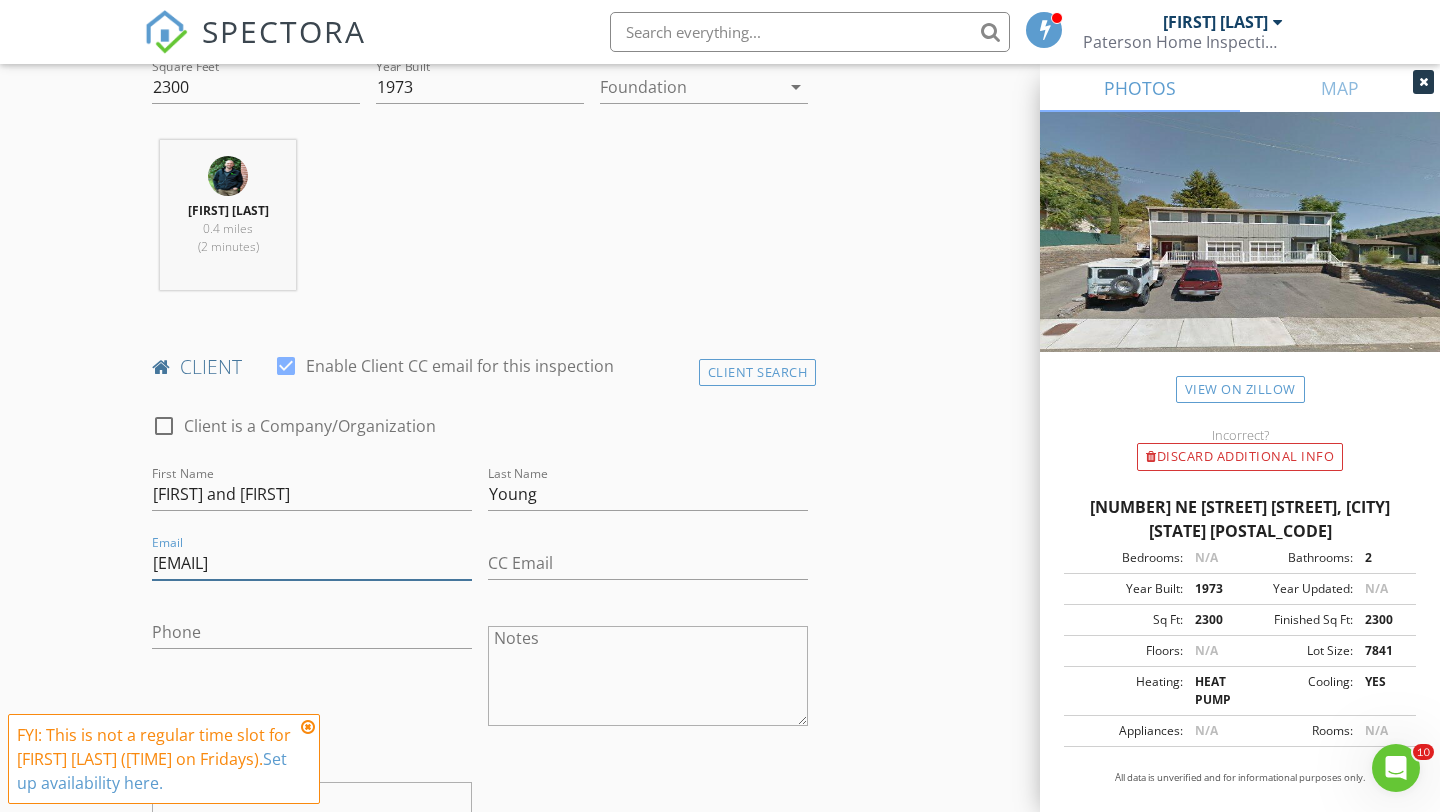 type on "denayoung@hotmail.com" 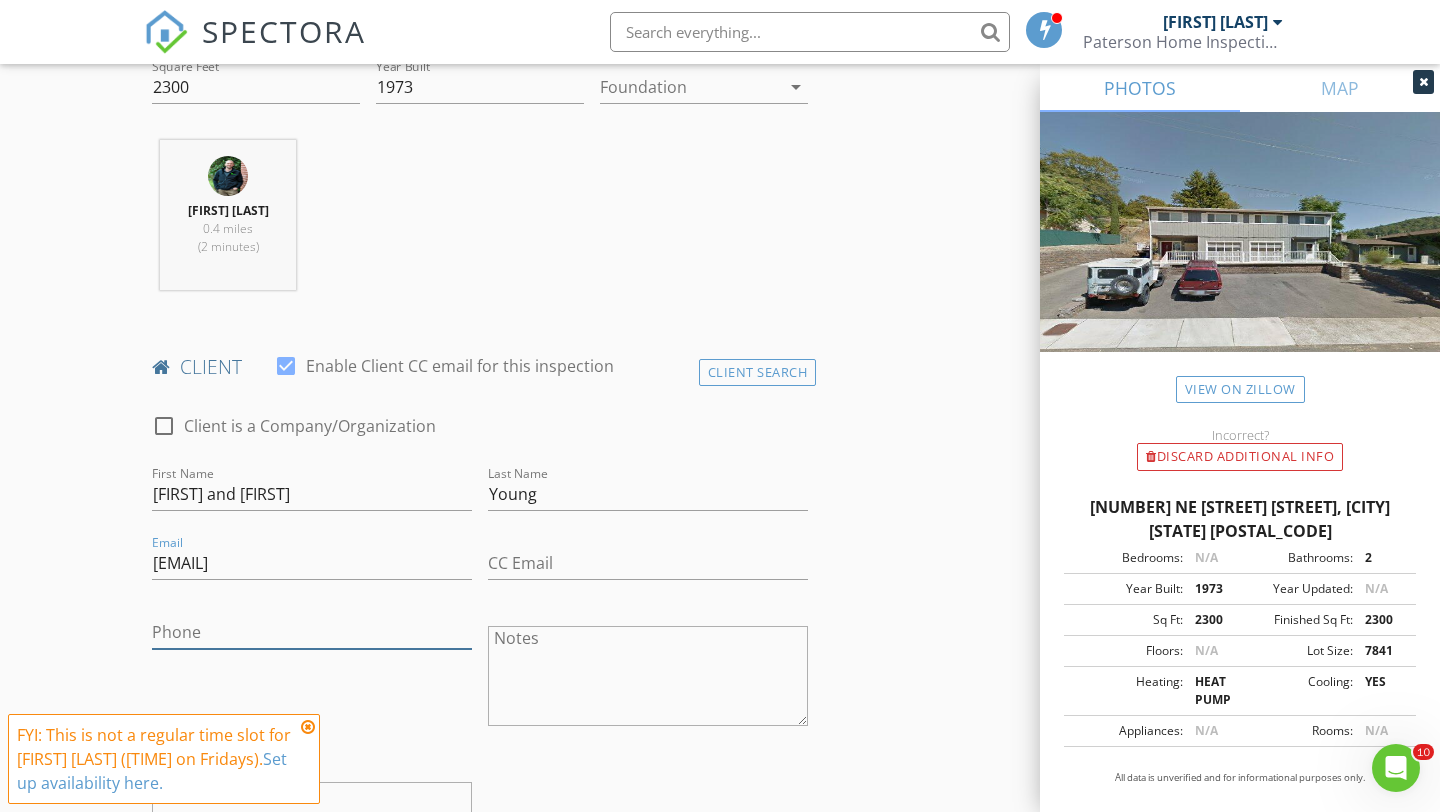 click on "Phone" at bounding box center [312, 632] 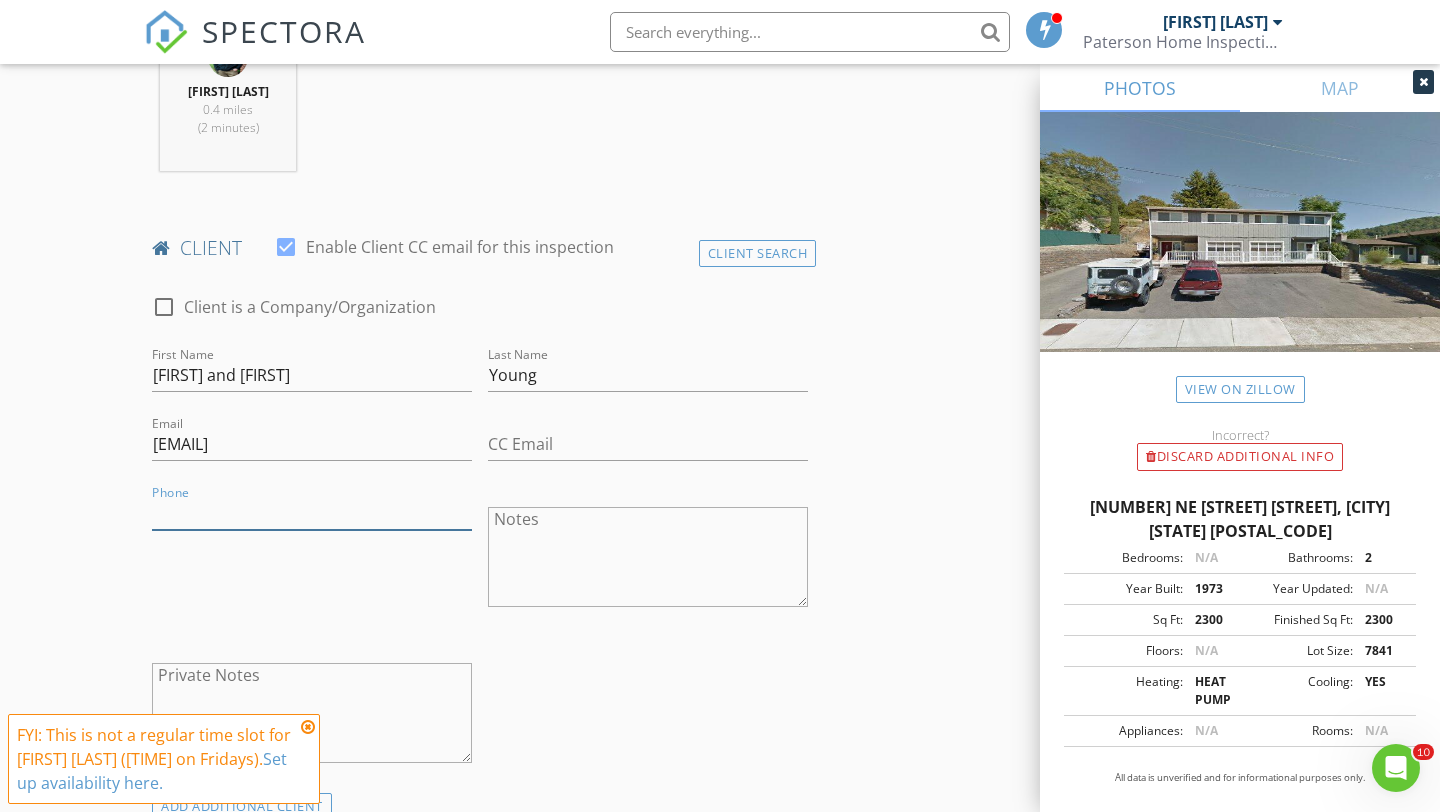 scroll, scrollTop: 914, scrollLeft: 0, axis: vertical 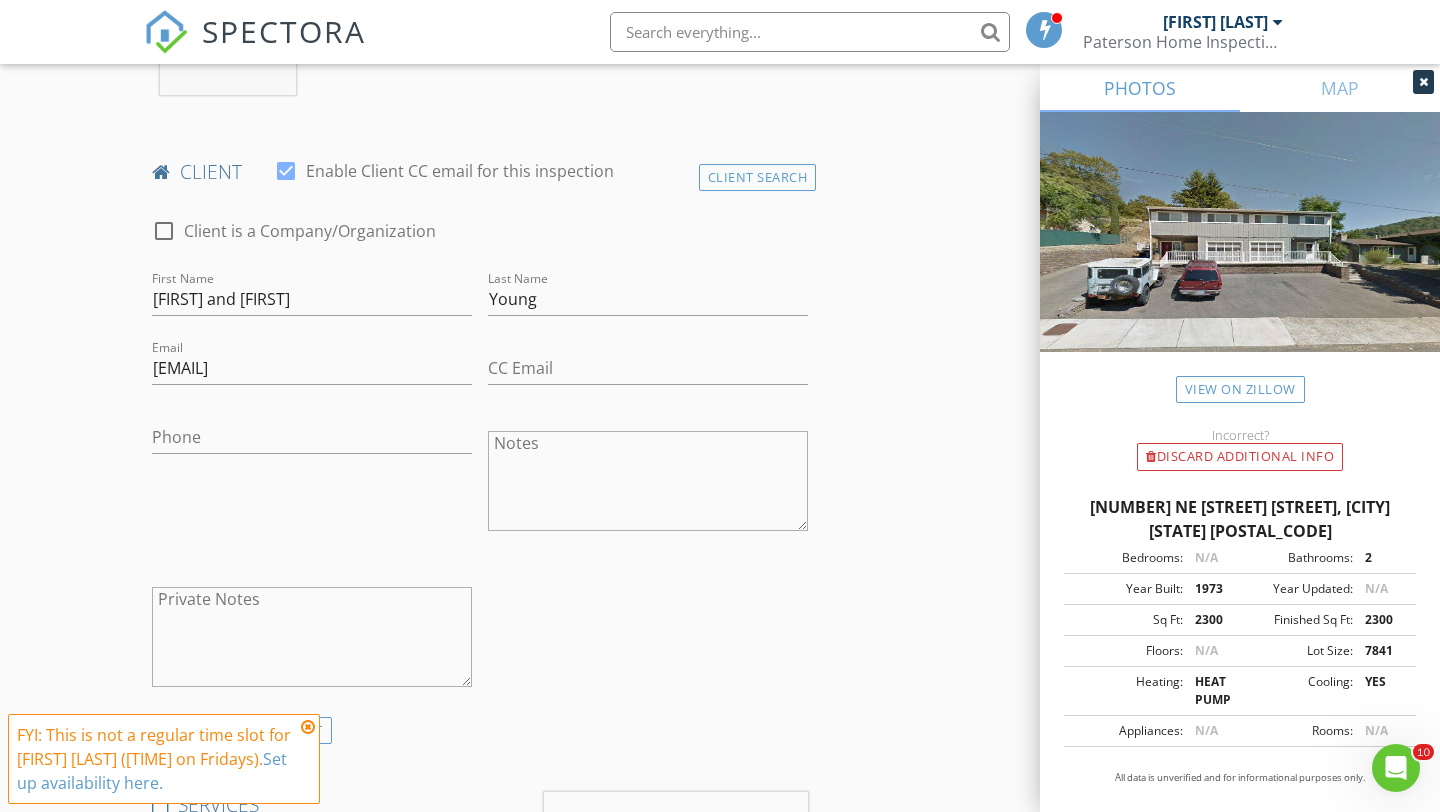 click on "check_box_outline_blank Client is a Company/Organization     First Name Lauren and Dena   Last Name Young   Email denayoung@hotmail.com   CC Email   Phone           Notes   Private Notes" at bounding box center (480, 458) 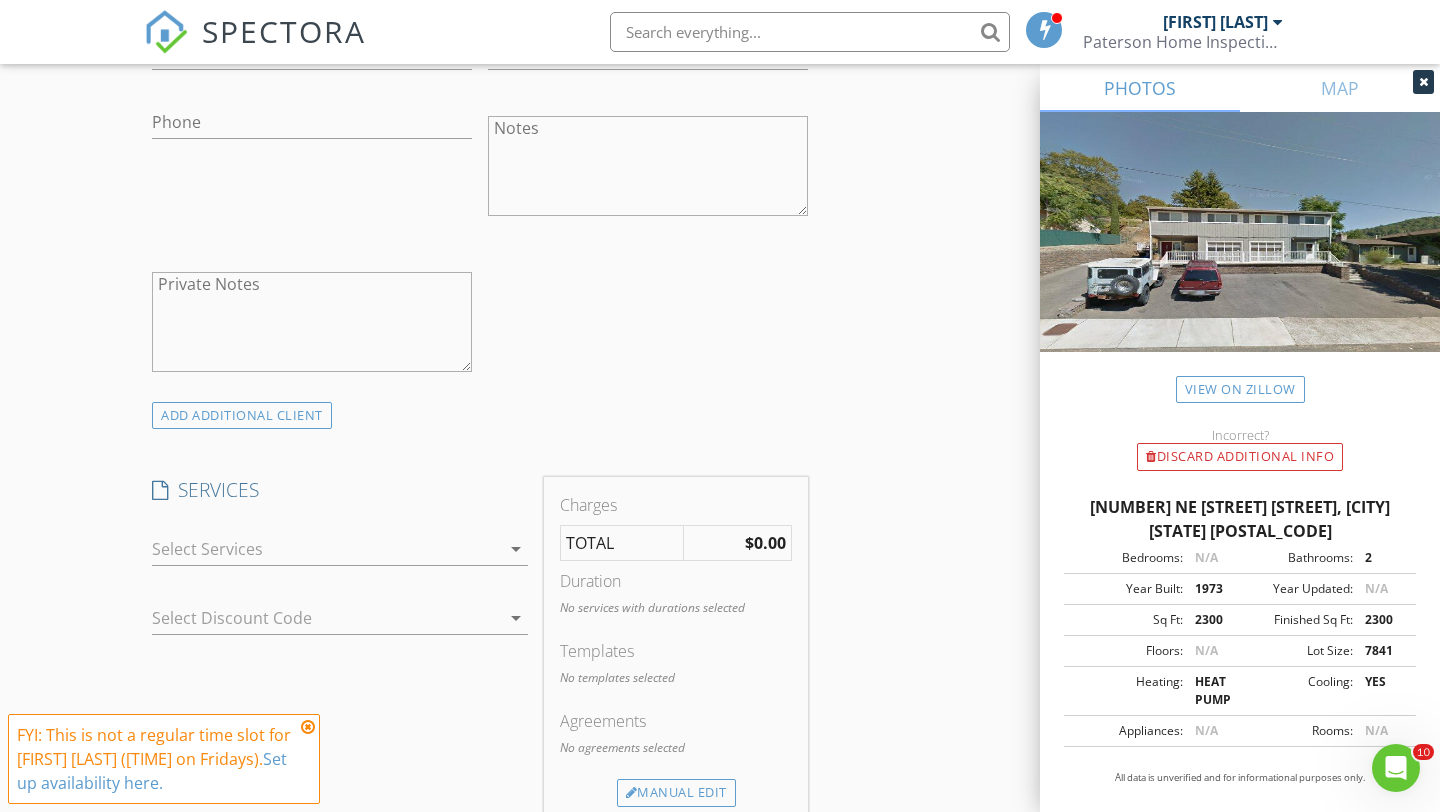 scroll, scrollTop: 1326, scrollLeft: 0, axis: vertical 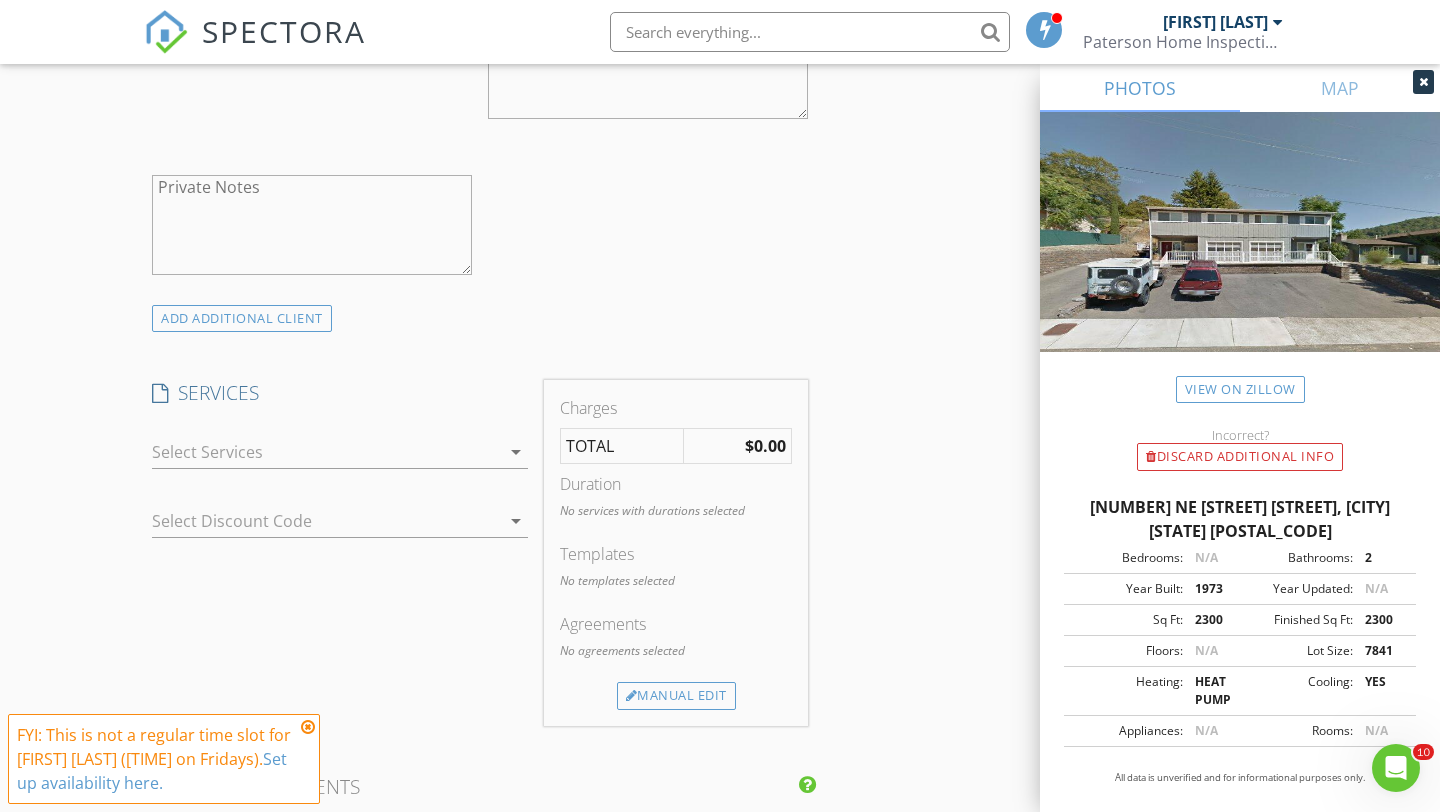 click on "arrow_drop_down" at bounding box center [516, 452] 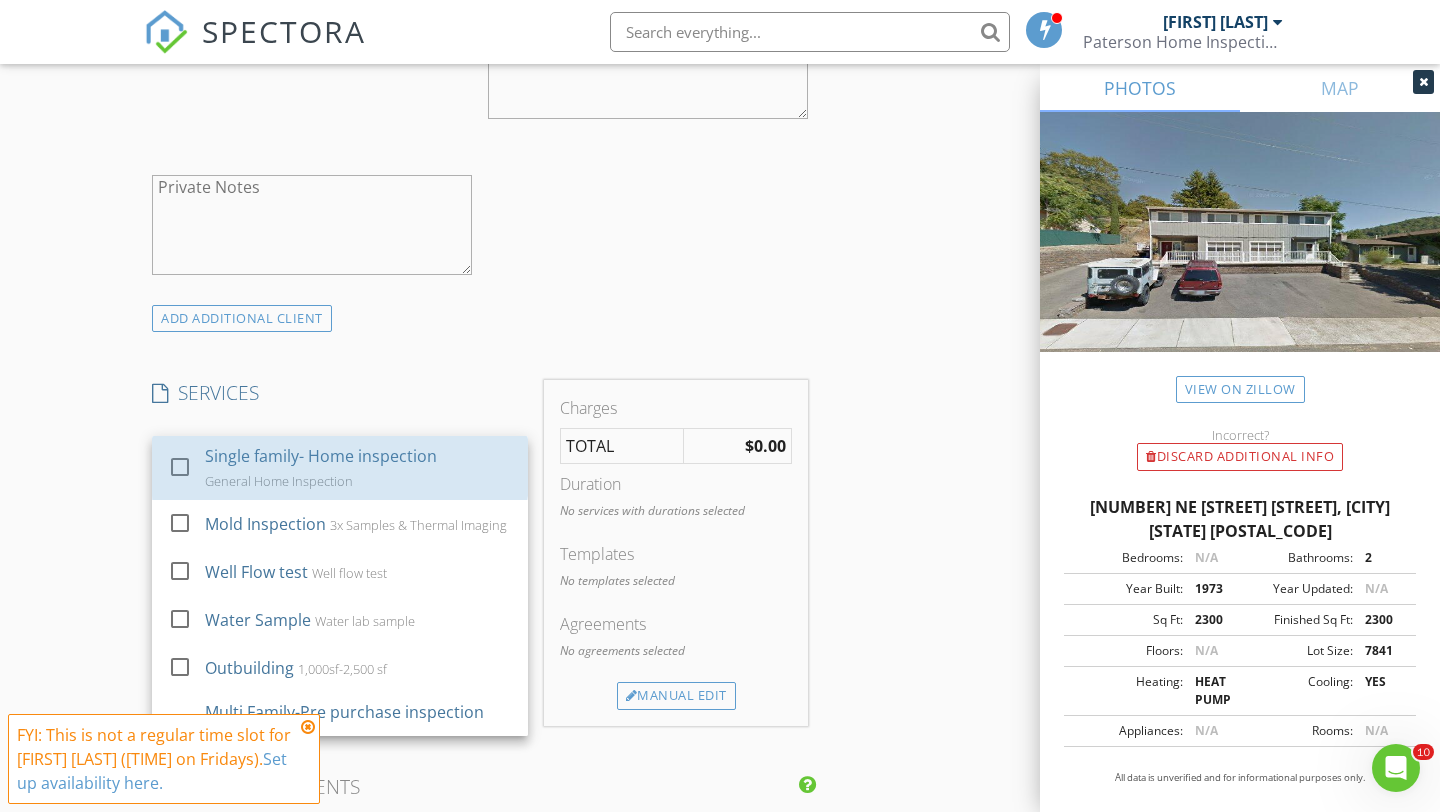 click on "check_box_outline_blank   Single family- Home inspection   General Home Inspection" at bounding box center [340, 468] 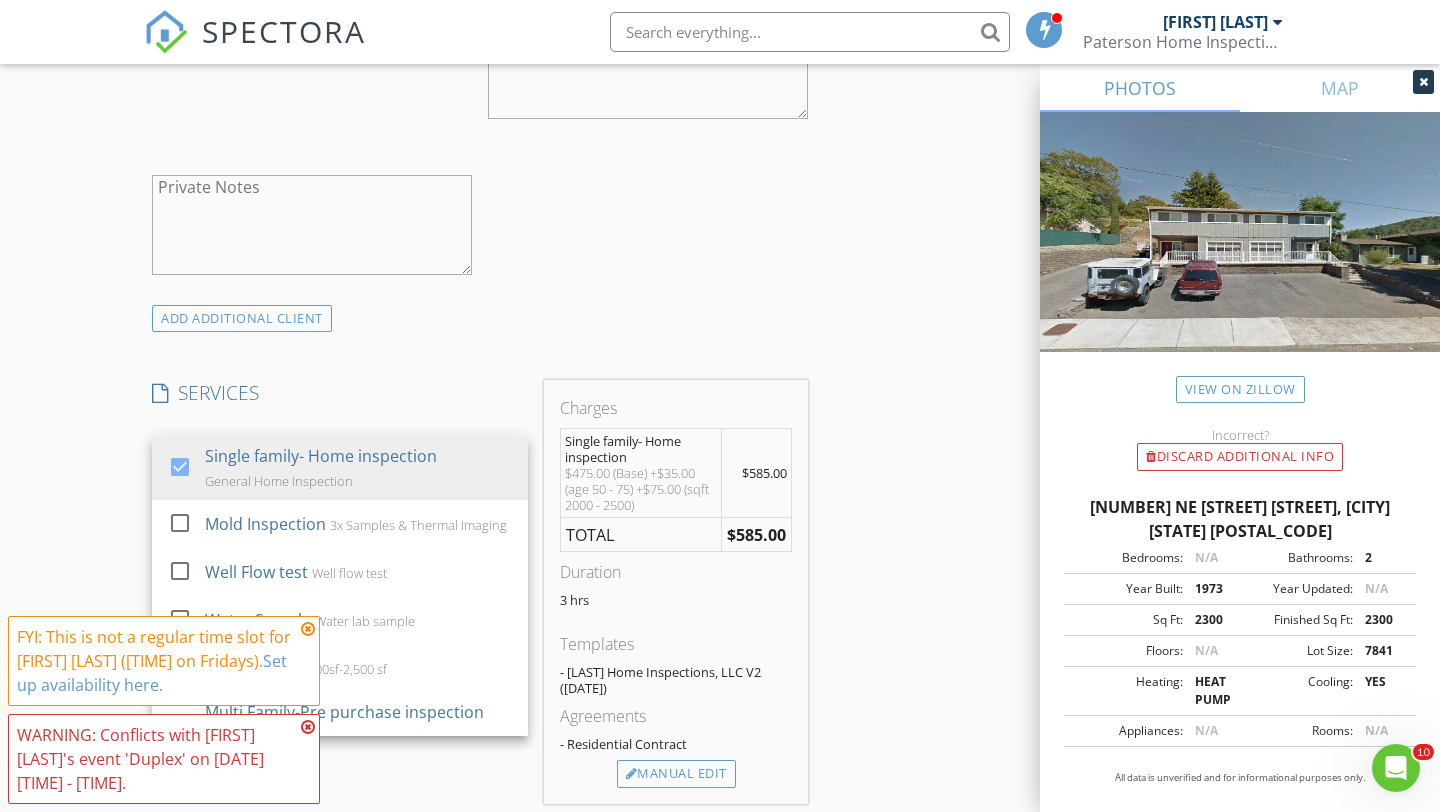 click on "check_box   Single family- Home inspection   General Home Inspection check_box_outline_blank   Mold Inspection   3x Samples & Thermal Imaging check_box_outline_blank   Well Flow test   Well flow test check_box_outline_blank   Water Sample    Water lab sample check_box_outline_blank   Outbuilding   1,000sf-2,500 sf  check_box_outline_blank   Multi Family-Pre purchase inspection   General Inspection check_box_outline_blank   Commercial Pre- Purchase Inspection   Walk Through Survey W/Inspections Report check_box_outline_blank   Sewer Scope   Sewer Pipe Inspection Single family- Home inspection arrow_drop_down" at bounding box center [340, 454] 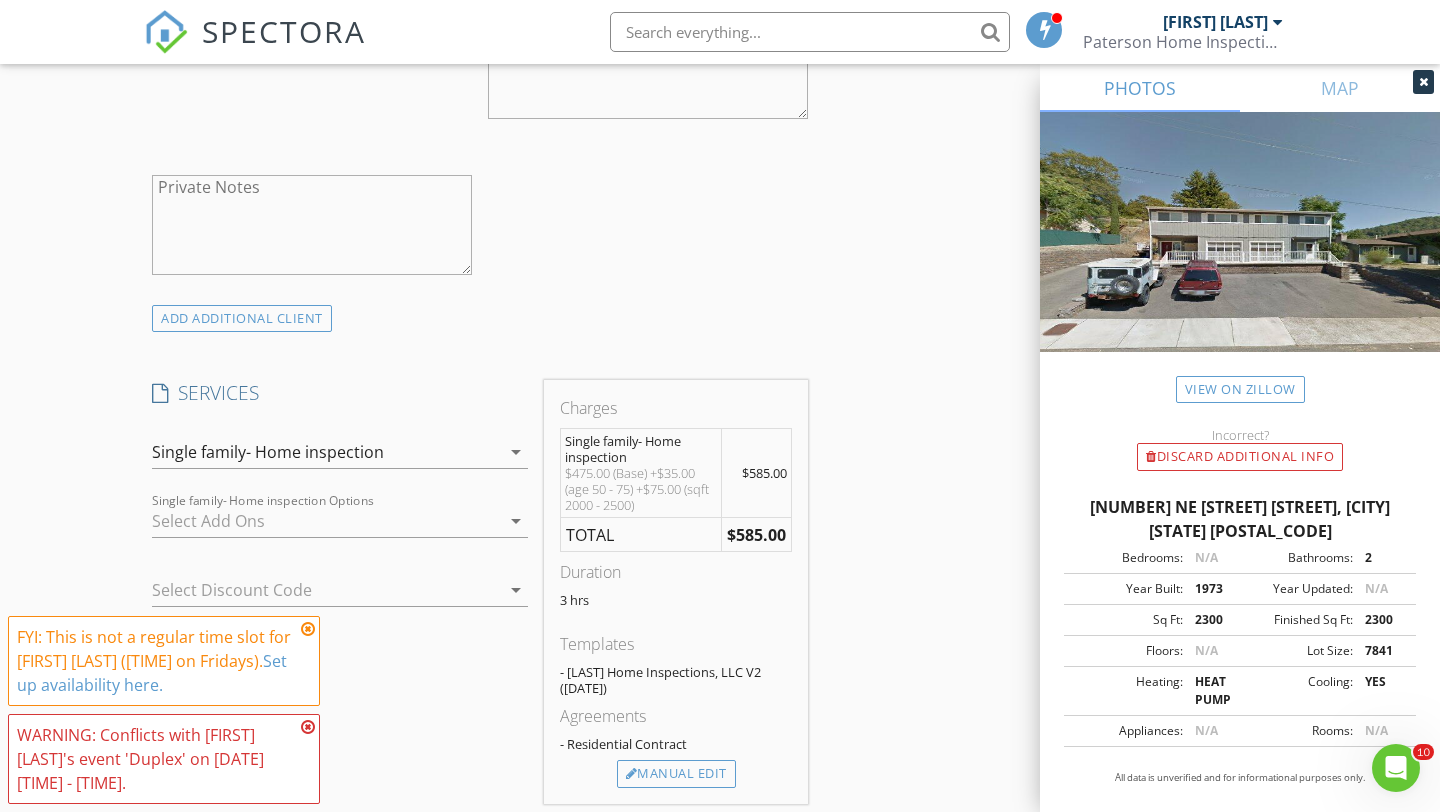 click at bounding box center (308, 629) 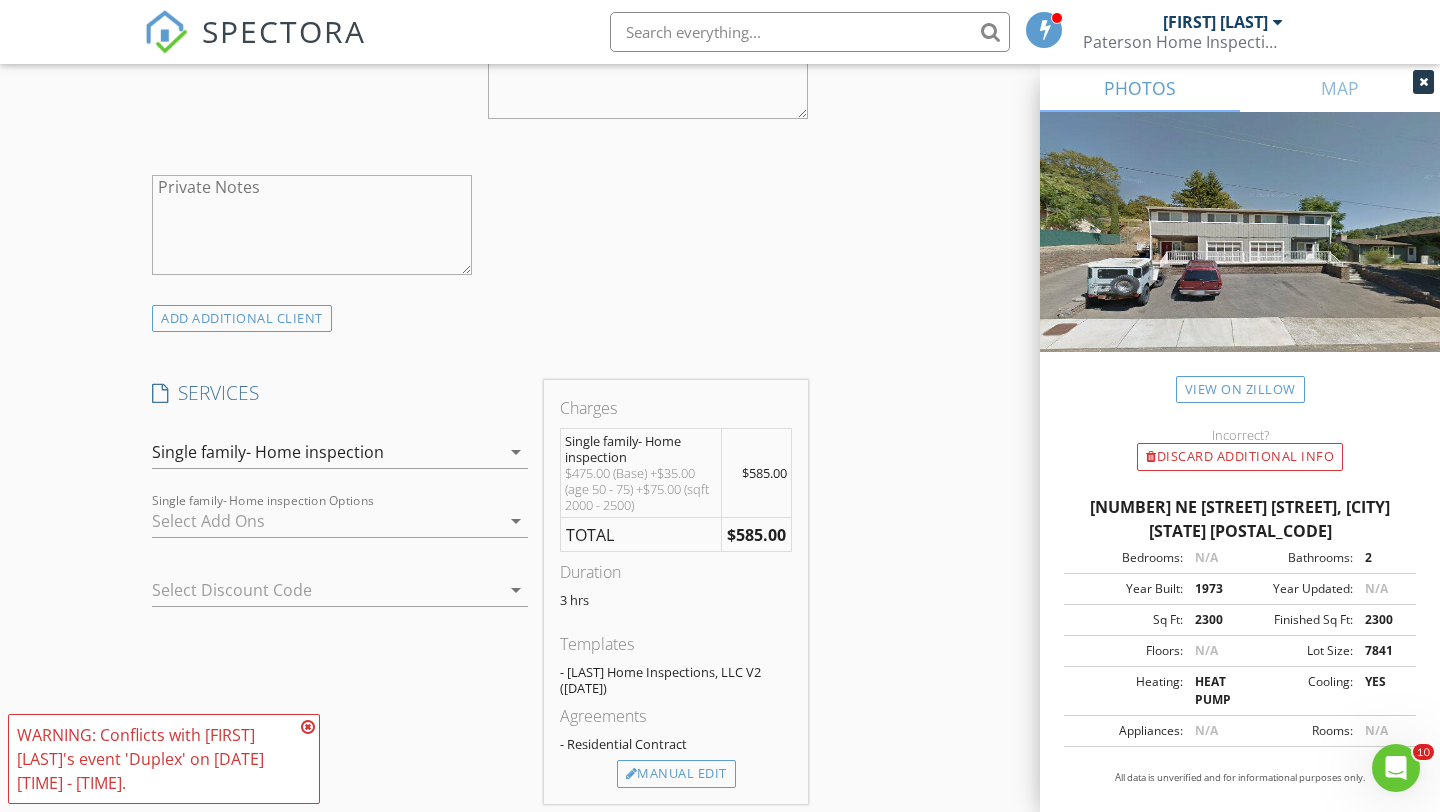 click at bounding box center (308, 727) 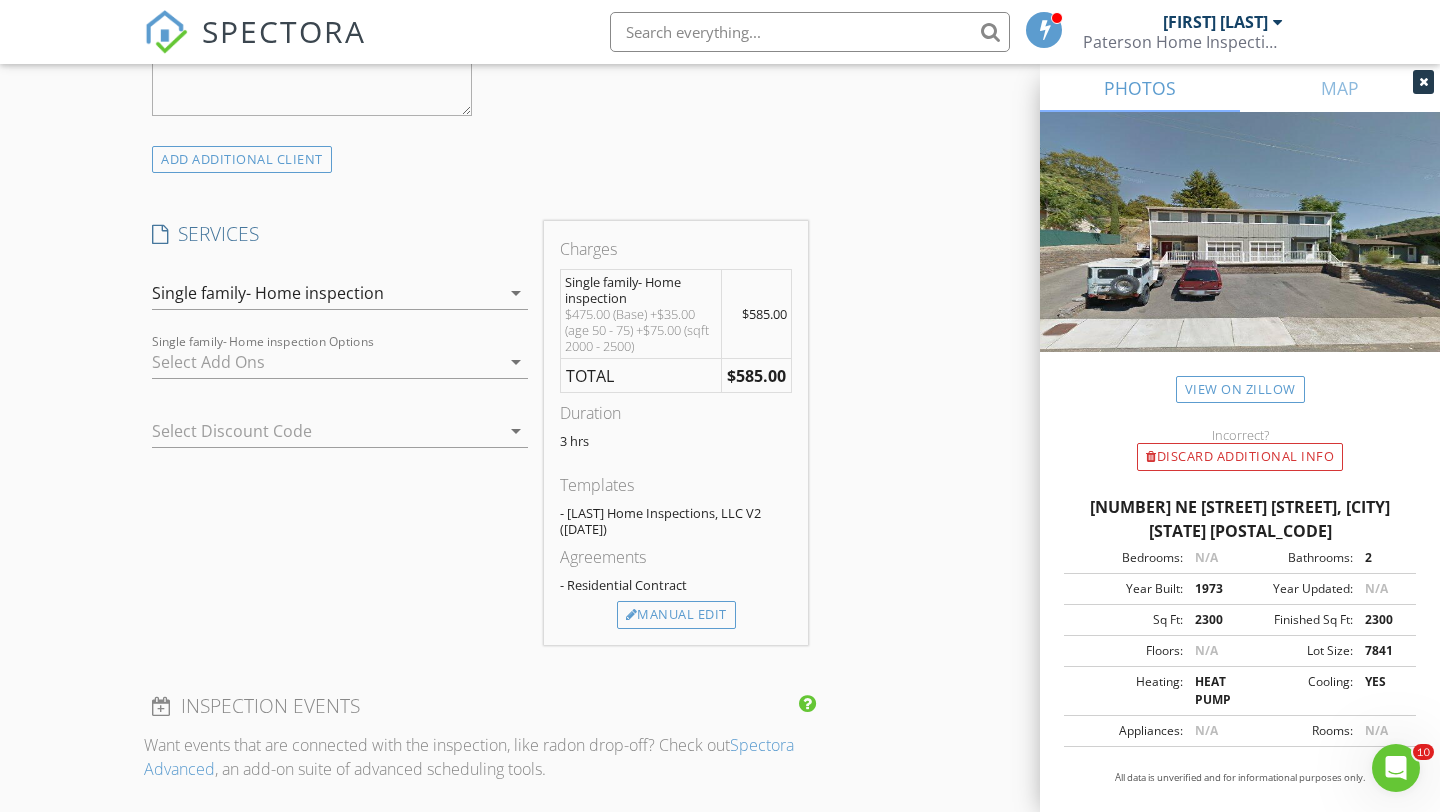 scroll, scrollTop: 1486, scrollLeft: 0, axis: vertical 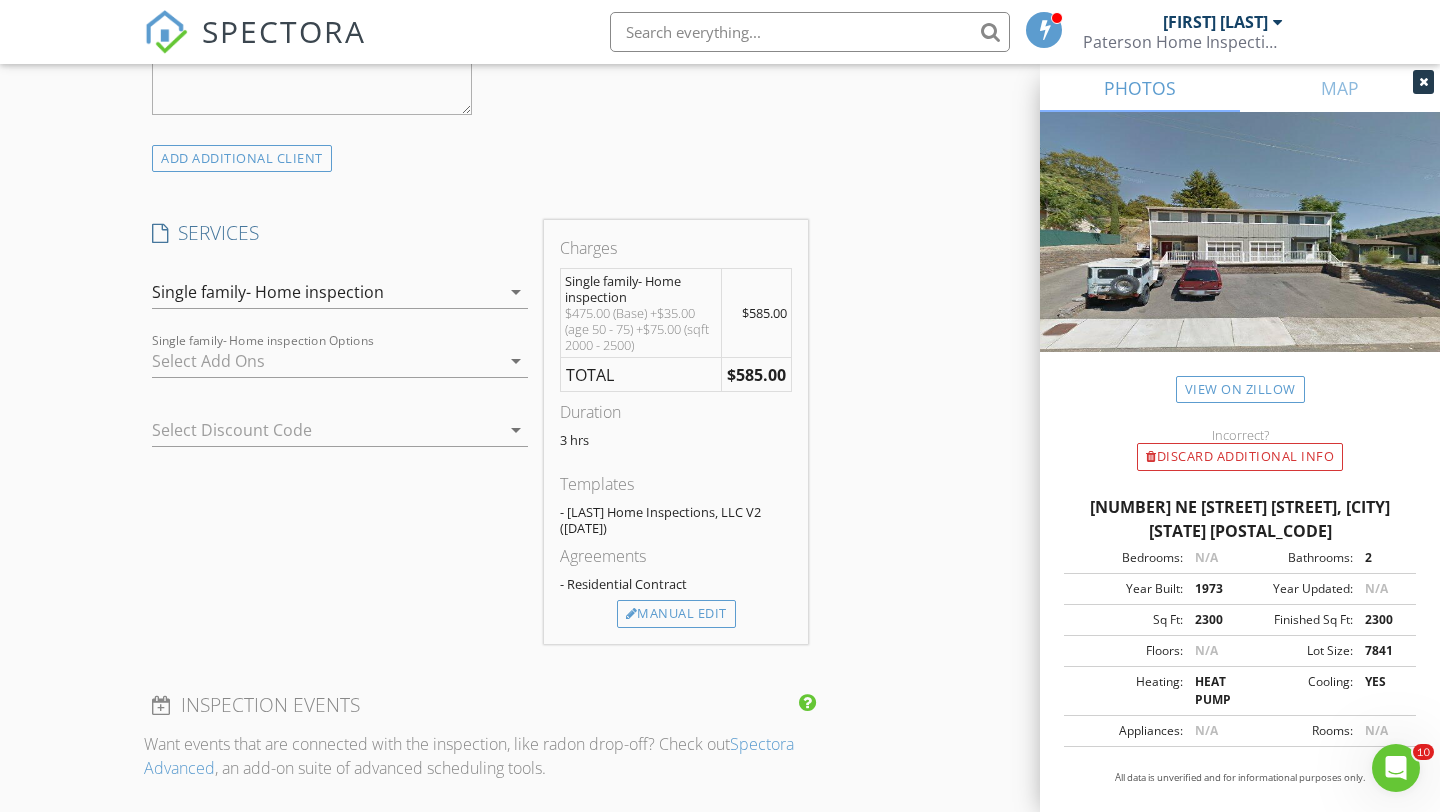 click on "Single family- Home inspection" at bounding box center (326, 292) 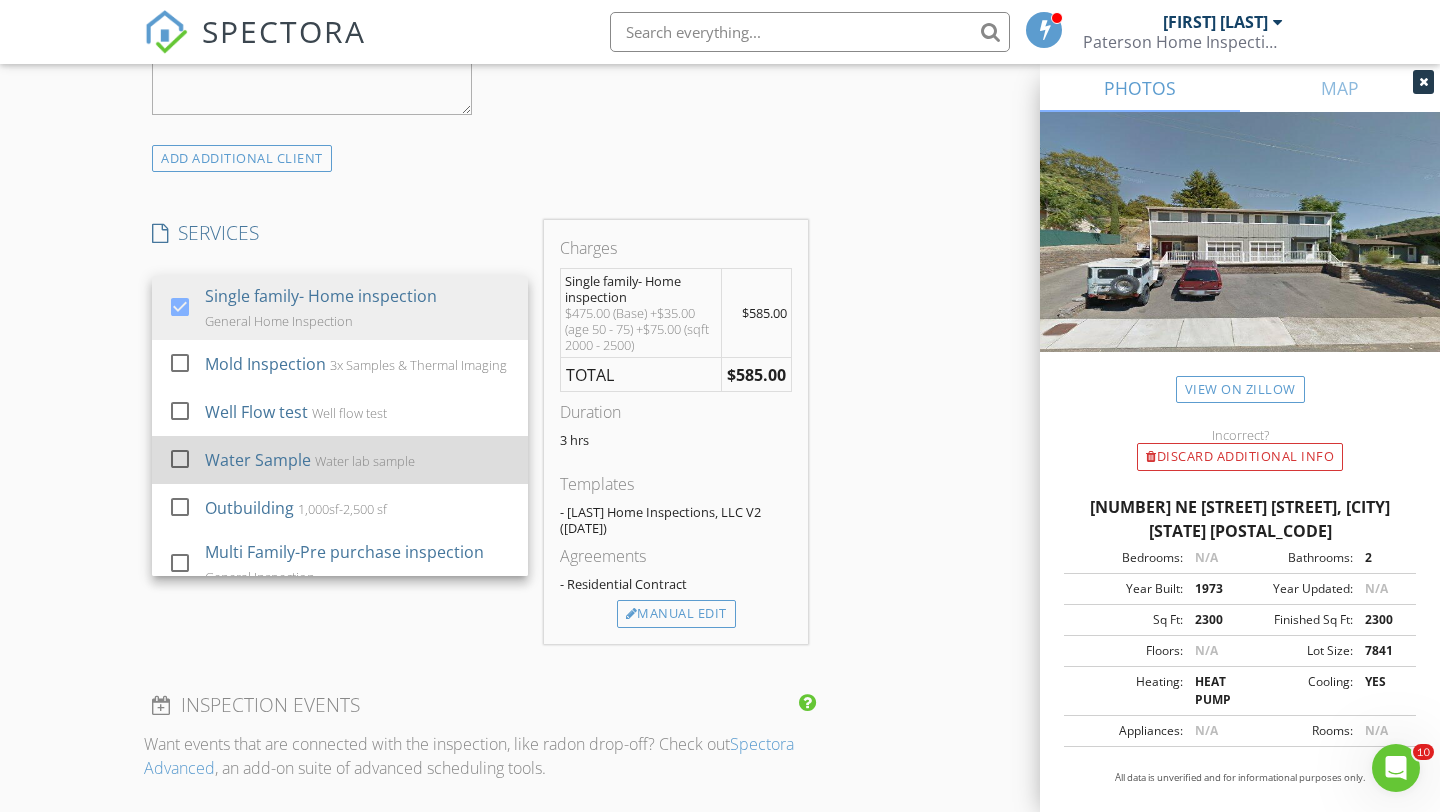 scroll, scrollTop: 132, scrollLeft: 0, axis: vertical 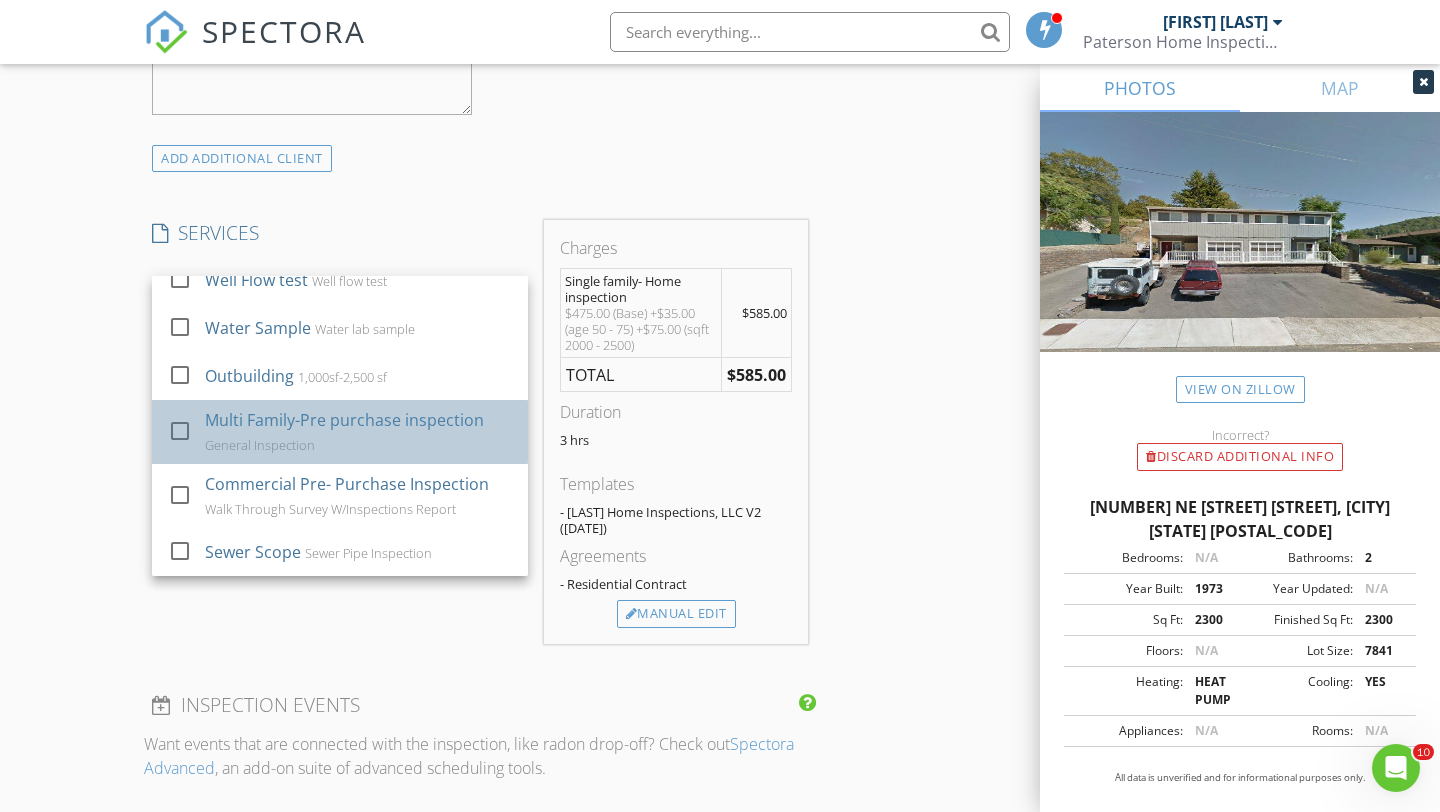 click on "Multi Family-Pre purchase inspection" at bounding box center [344, 420] 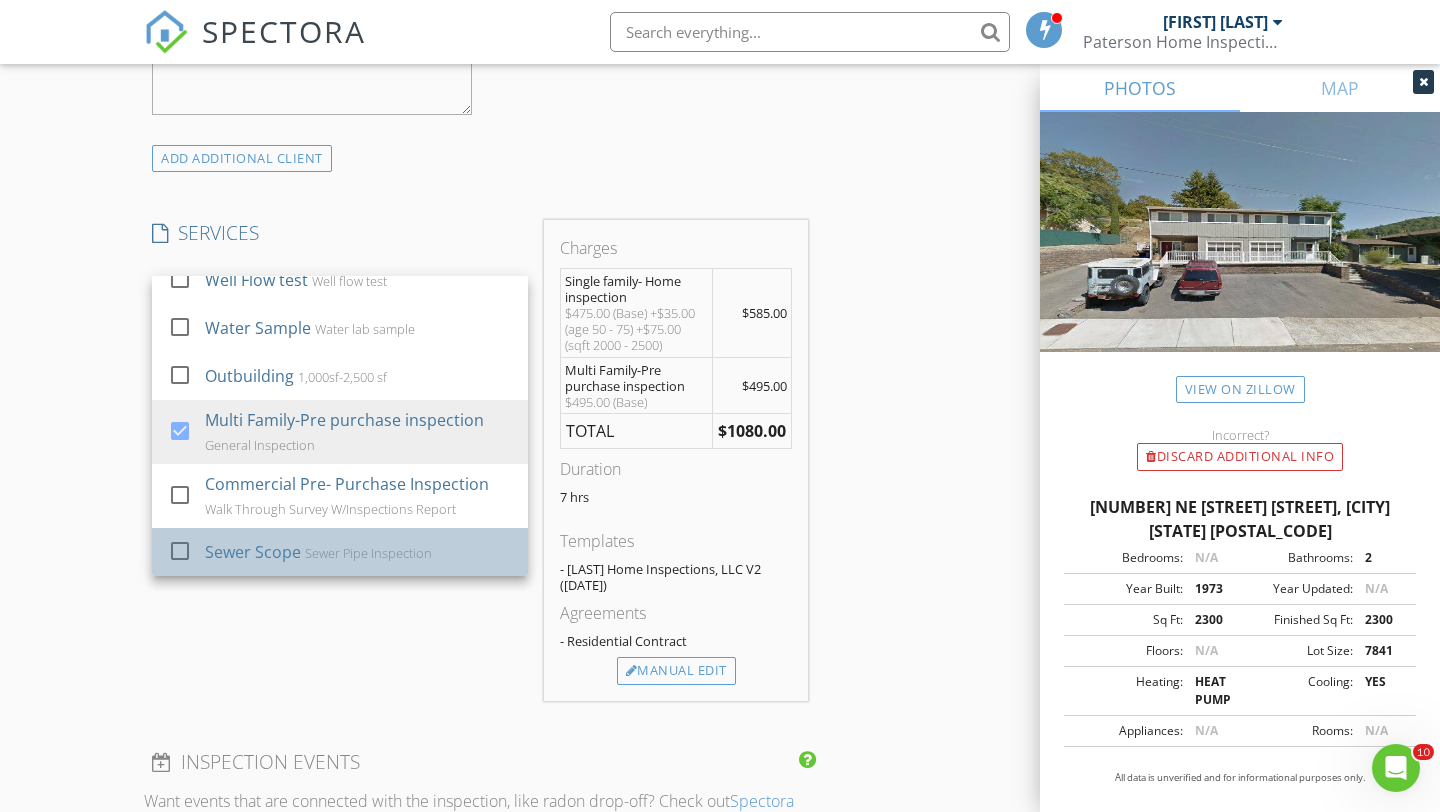 click on "Sewer Scope   Sewer Pipe Inspection" at bounding box center (358, 552) 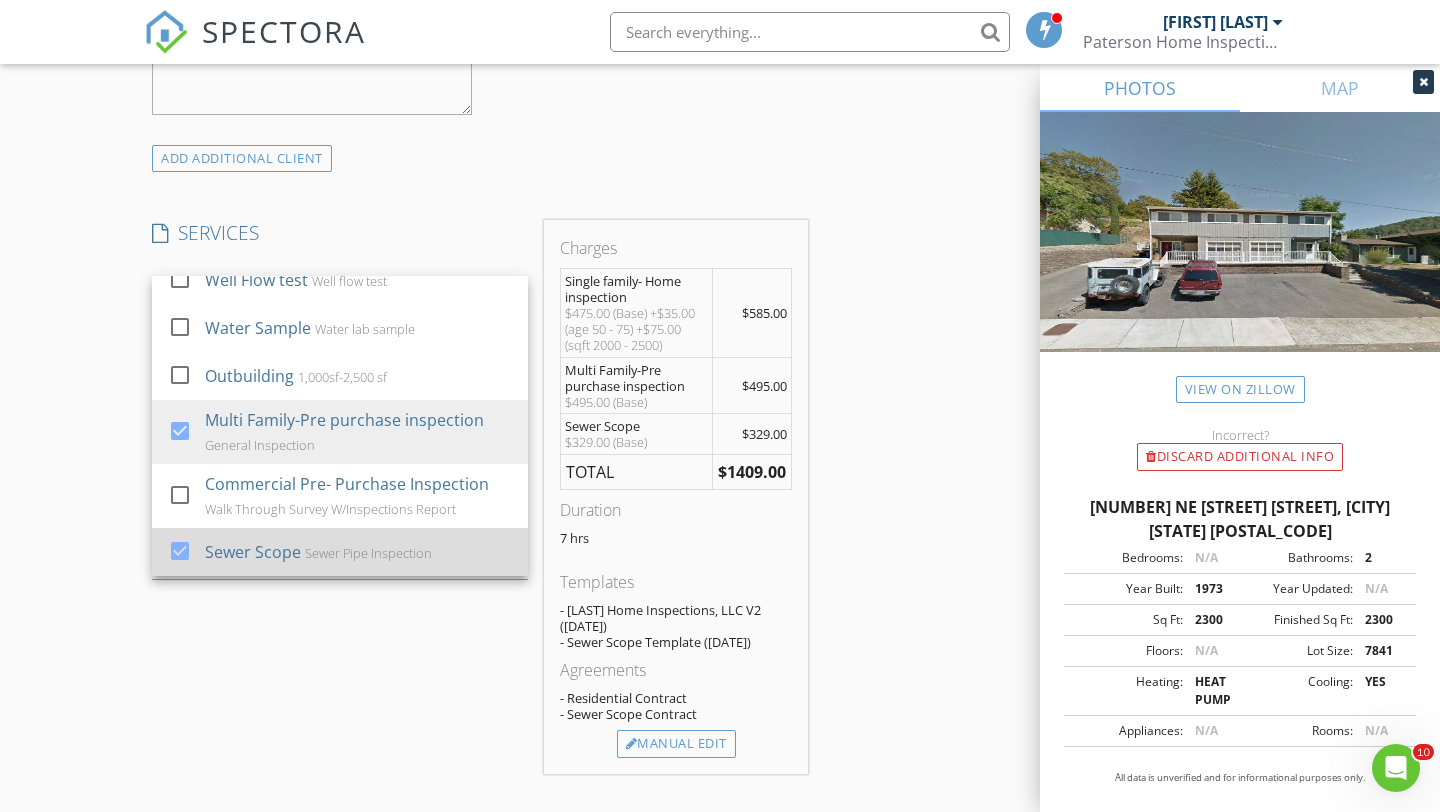 click on "Sewer Scope   Sewer Pipe Inspection" at bounding box center (358, 552) 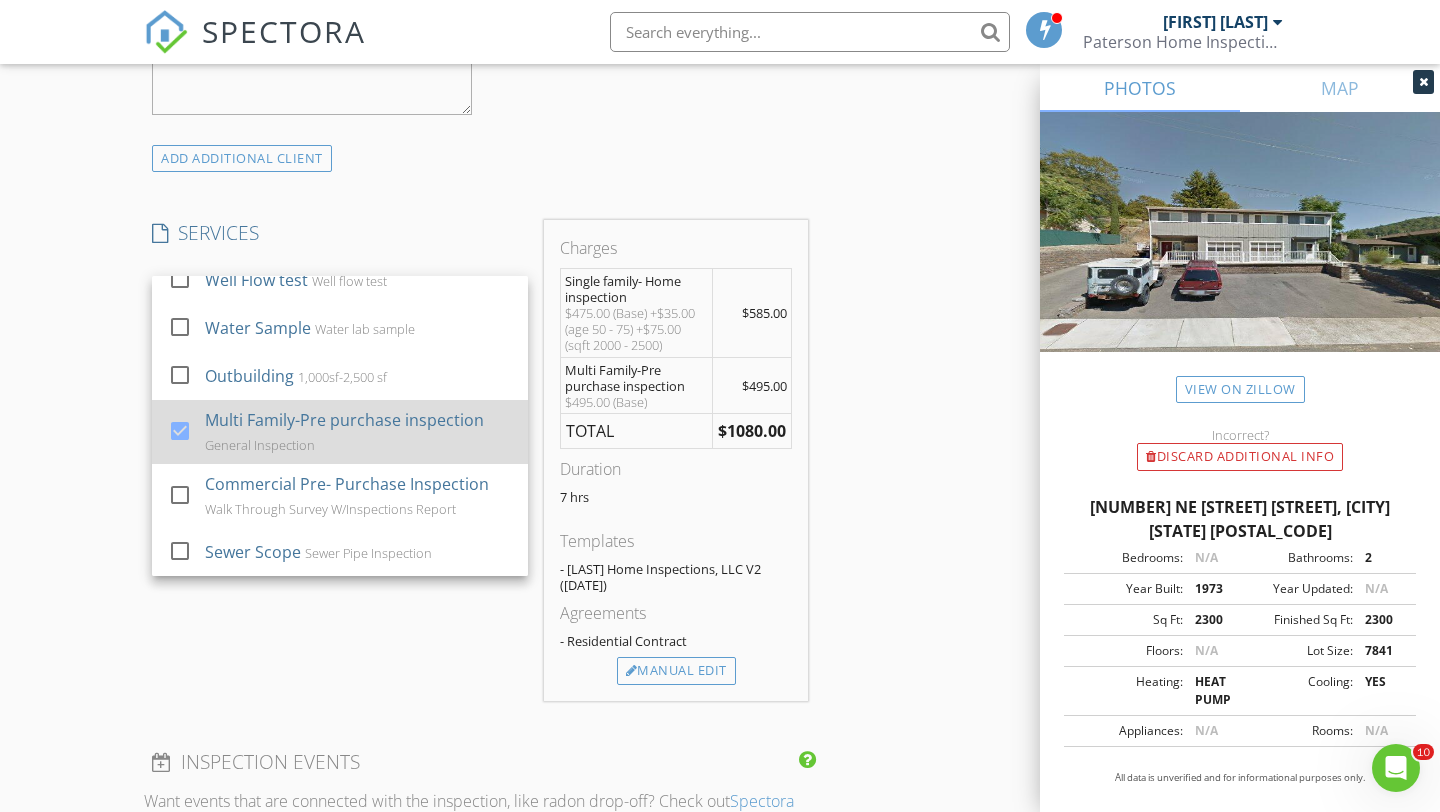 scroll, scrollTop: 0, scrollLeft: 0, axis: both 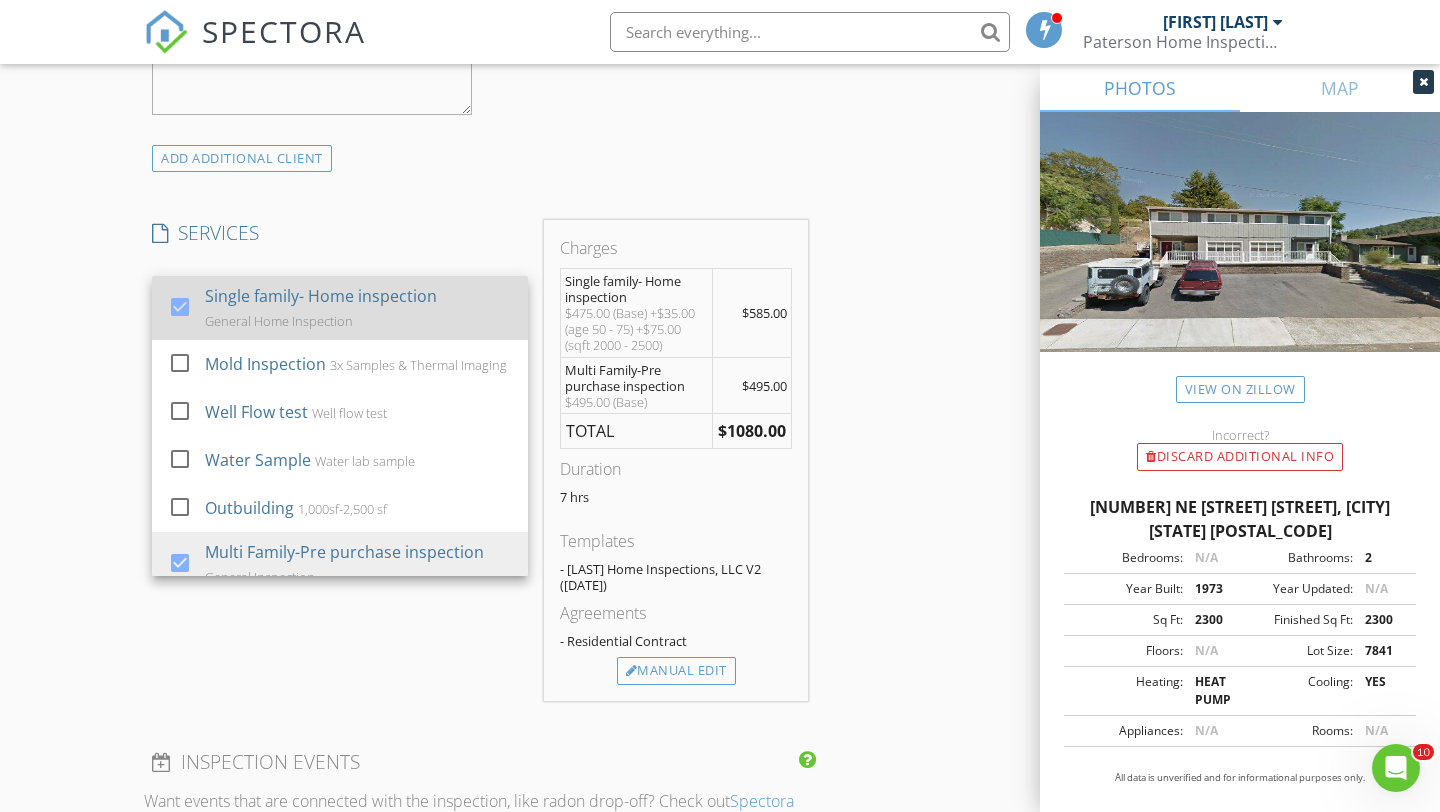 click on "Single family- Home inspection" at bounding box center (321, 296) 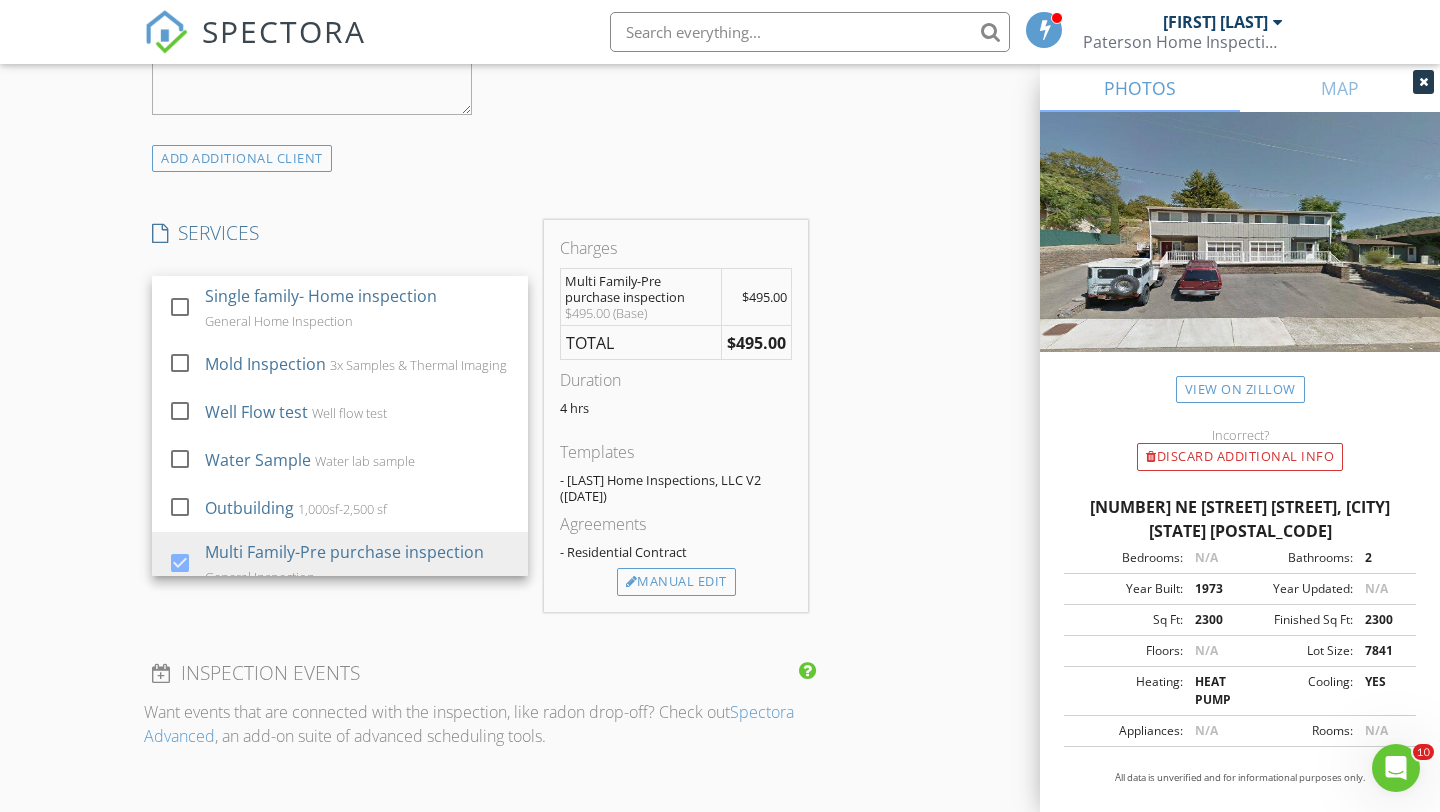 click on "SERVICES
check_box_outline_blank   Single family- Home inspection   General Home Inspection check_box_outline_blank   Mold Inspection   3x Samples & Thermal Imaging check_box_outline_blank   Well Flow test   Well flow test check_box_outline_blank   Water Sample    Water lab sample check_box_outline_blank   Outbuilding   1,000sf-2,500 sf  check_box   Multi Family-Pre purchase inspection   General Inspection check_box_outline_blank   Commercial Pre- Purchase Inspection   Walk Through Survey W/Inspections Report check_box_outline_blank   Sewer Scope   Sewer Pipe Inspection Multi Family-Pre purchase inspection arrow_drop_down   check_box_outline_blank   Sewer Scope   Sewer Pipe Inspection- Per Line Multi Family-Pre purchase inspection Options arrow_drop_down   Select Discount Code arrow_drop_down" at bounding box center [340, 416] 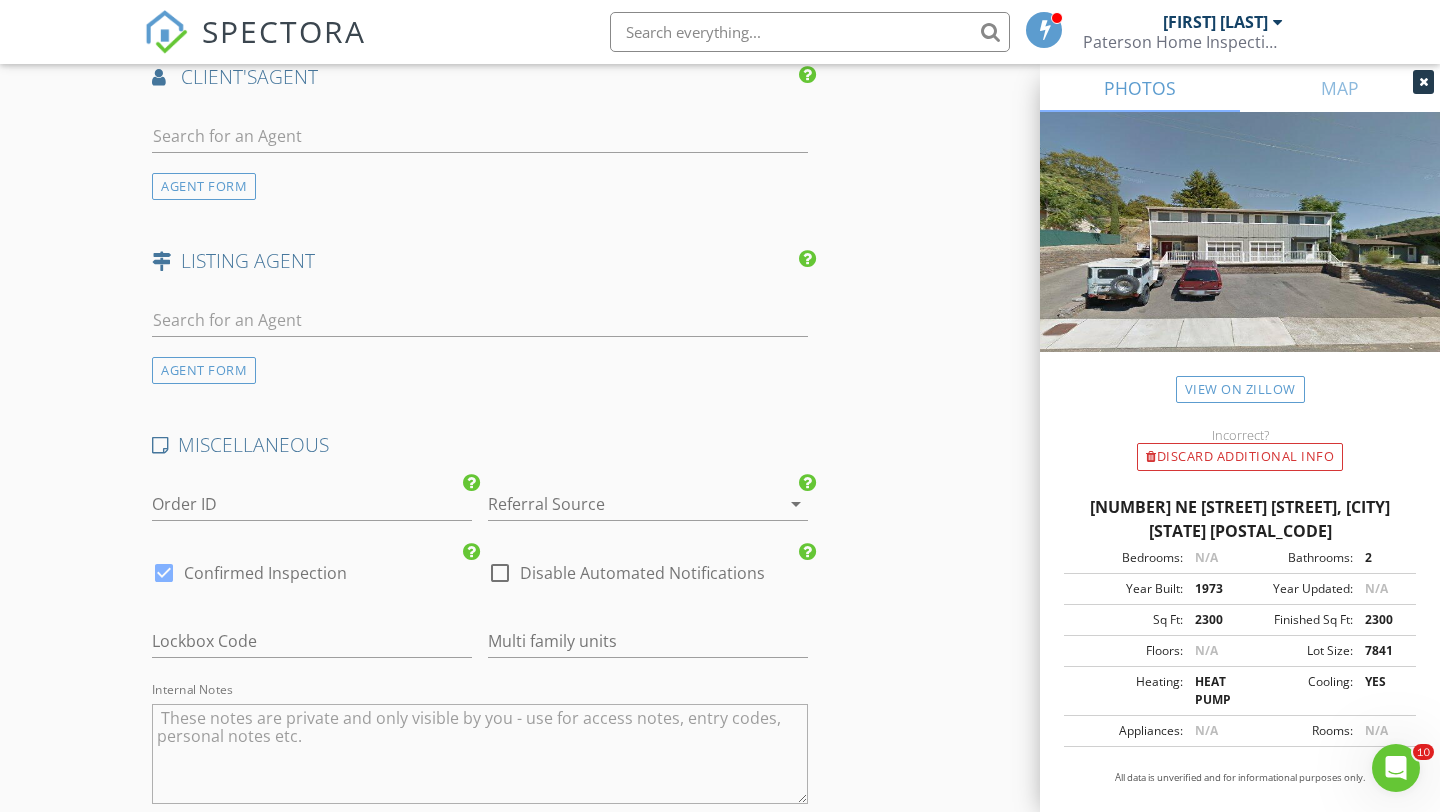 scroll, scrollTop: 2461, scrollLeft: 0, axis: vertical 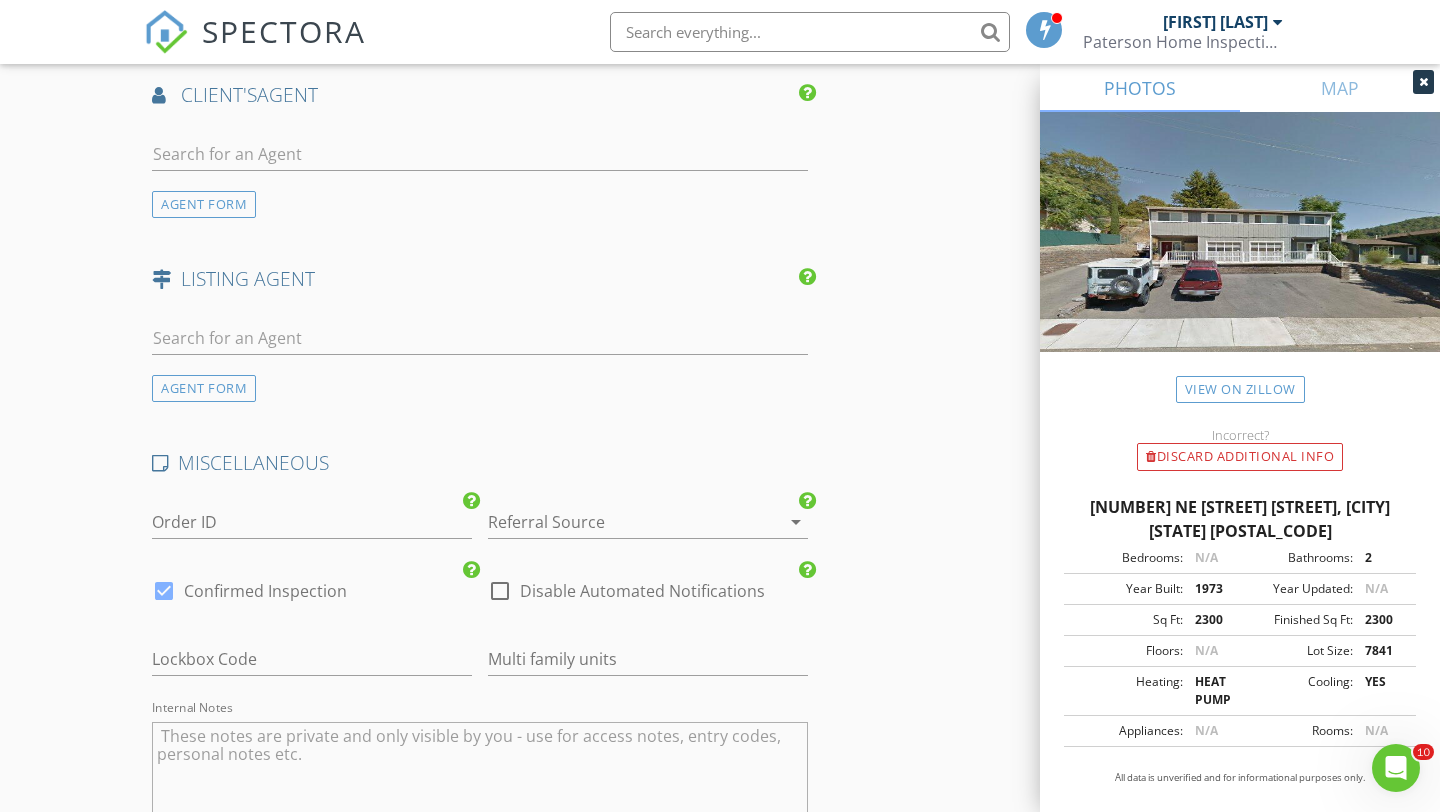 click at bounding box center [620, 522] 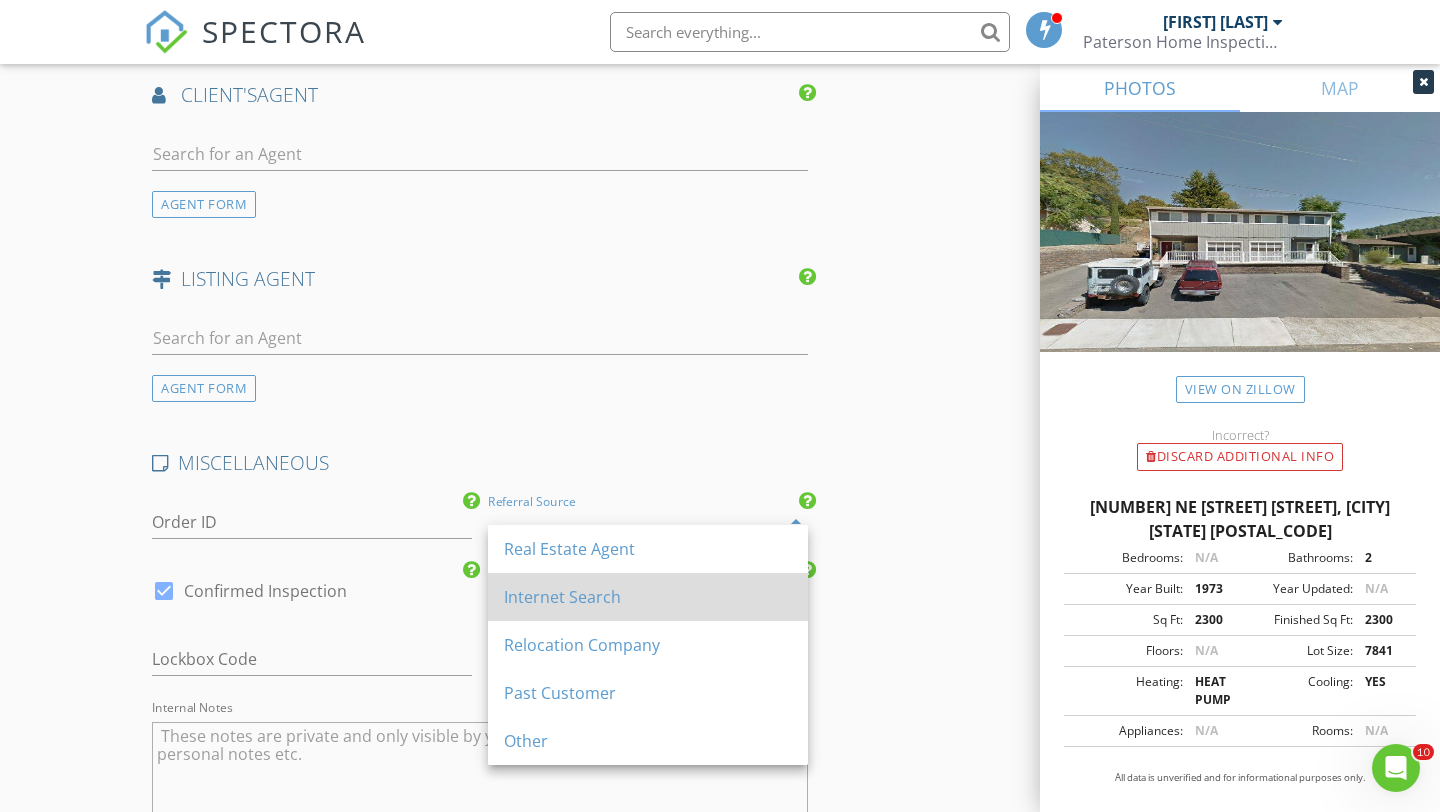 click on "Internet Search" at bounding box center (648, 597) 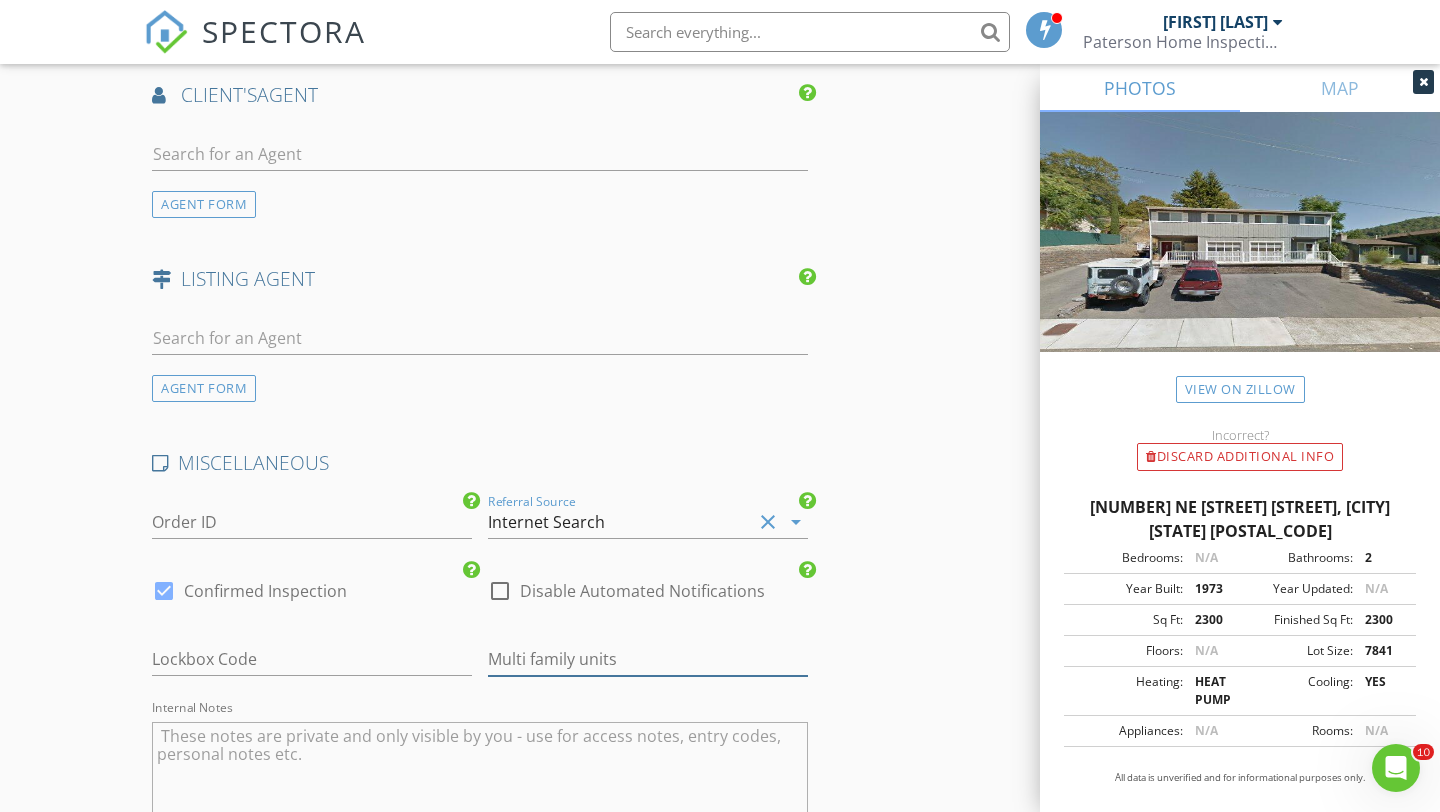 click at bounding box center (648, 659) 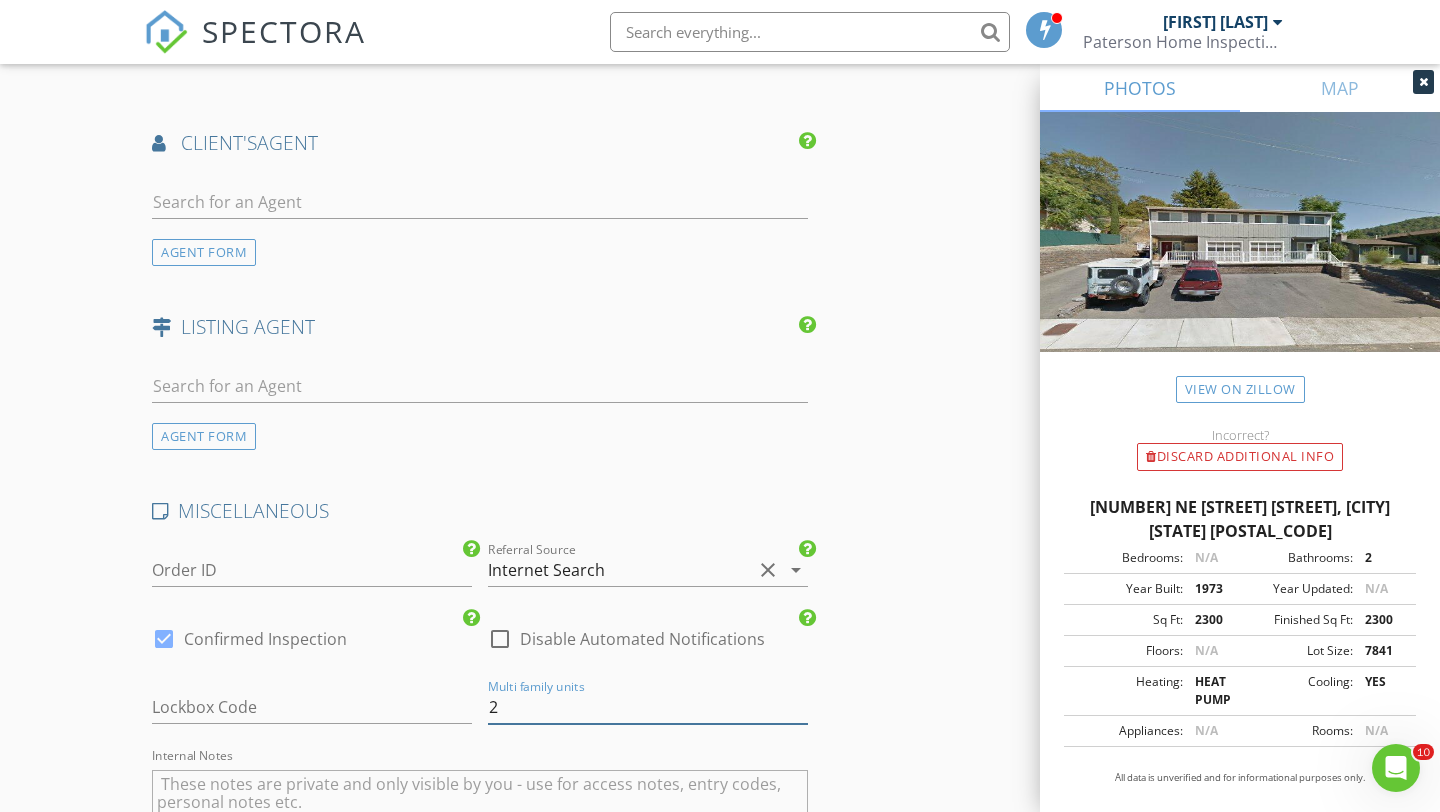 scroll, scrollTop: 2509, scrollLeft: 0, axis: vertical 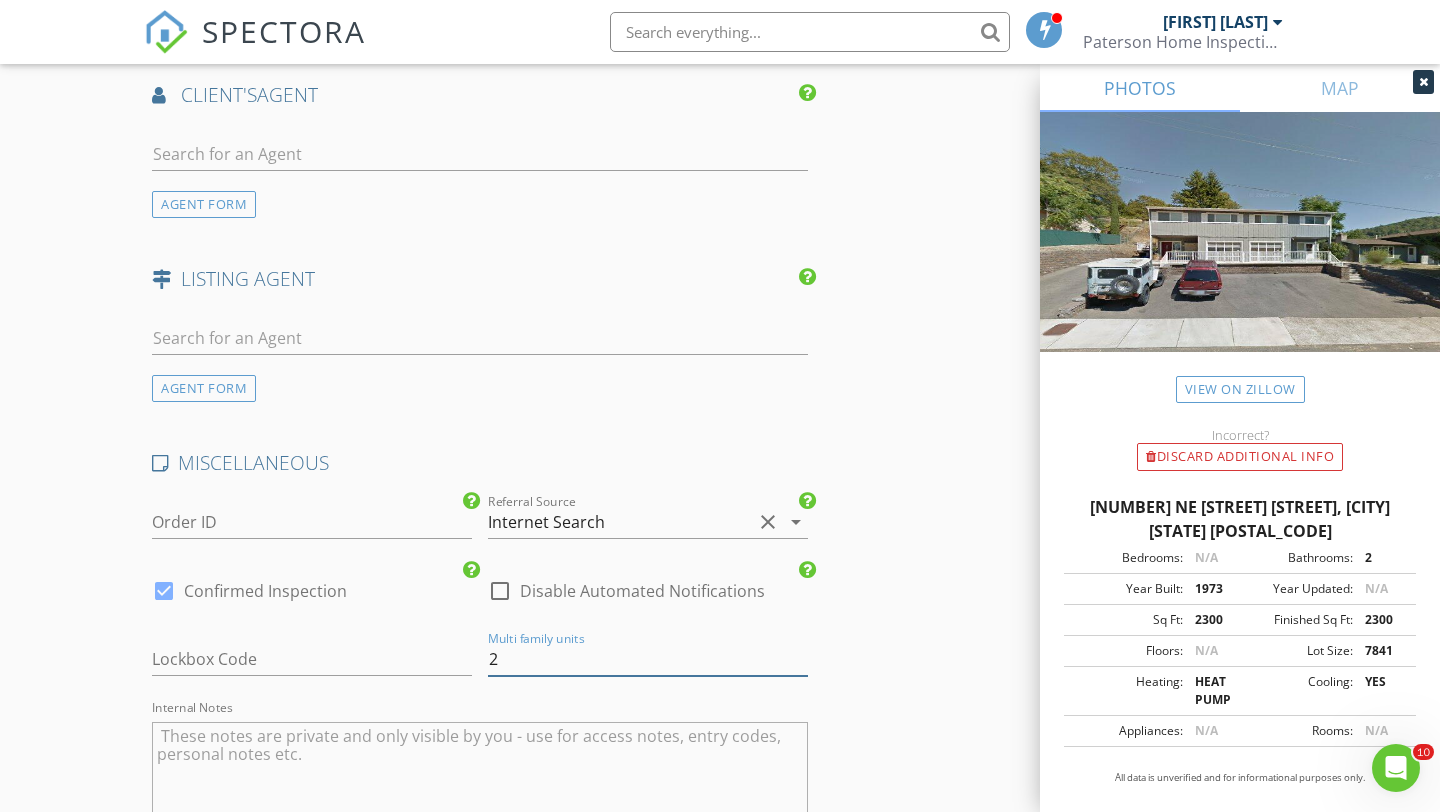 type on "2" 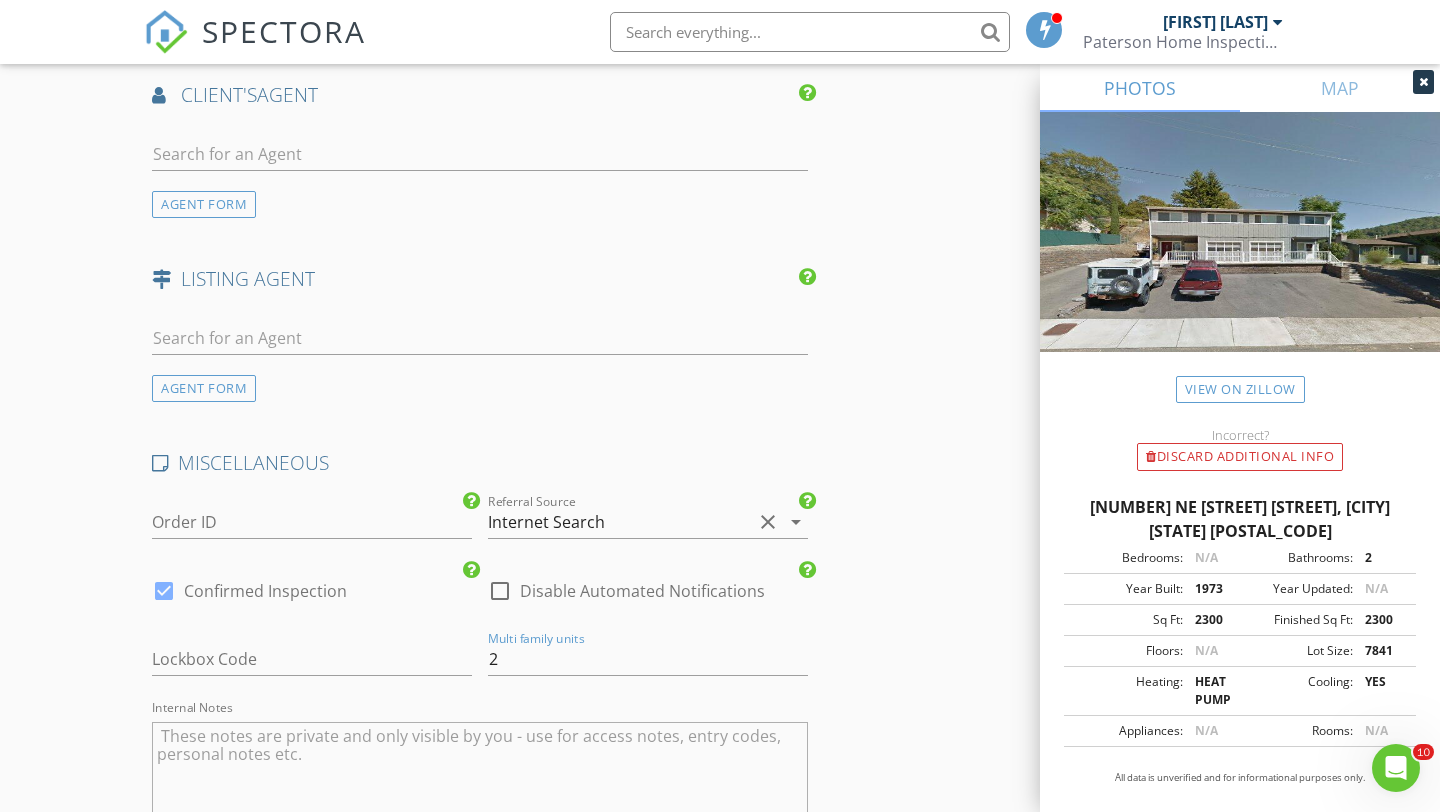 click on "Internal Notes" at bounding box center [480, 776] 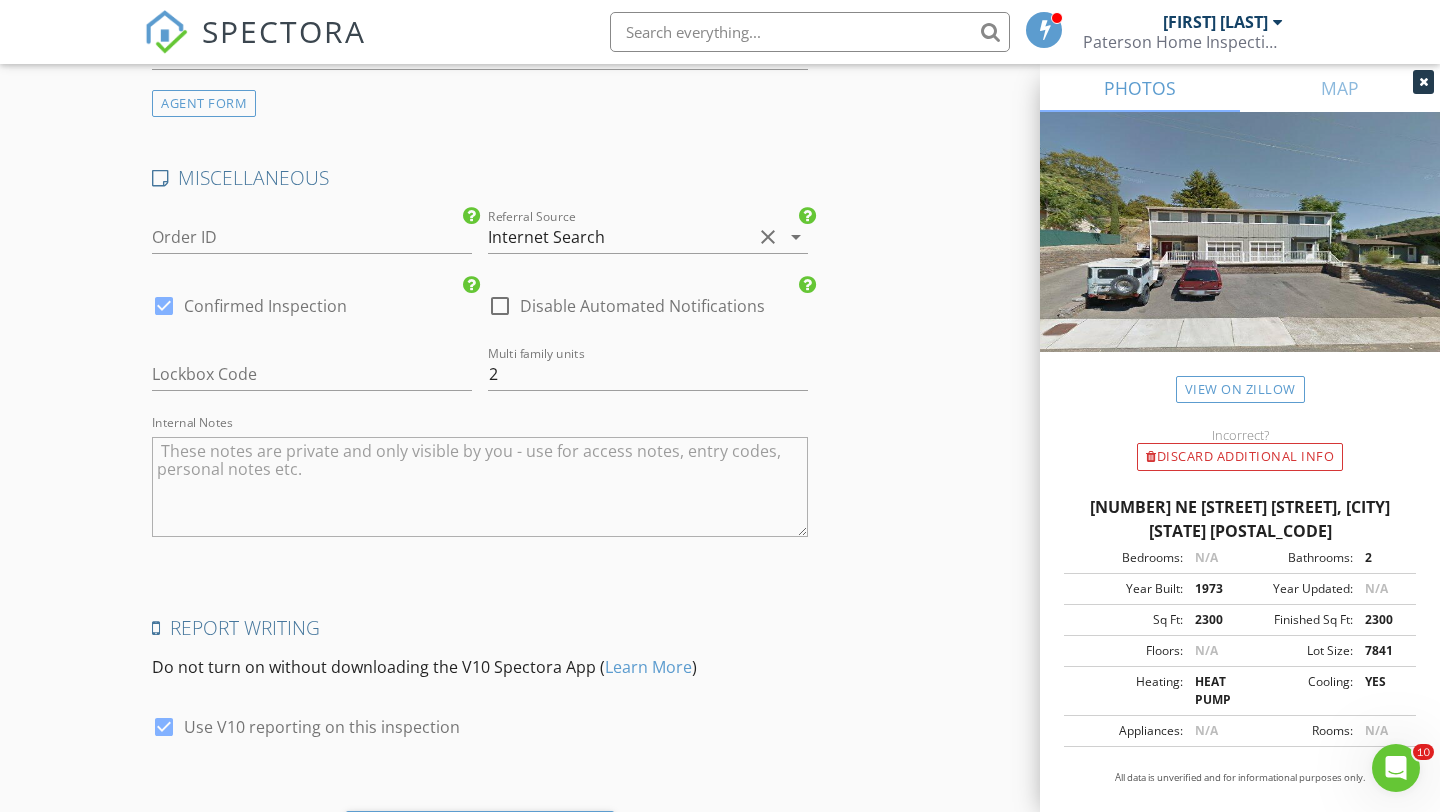 scroll, scrollTop: 2928, scrollLeft: 0, axis: vertical 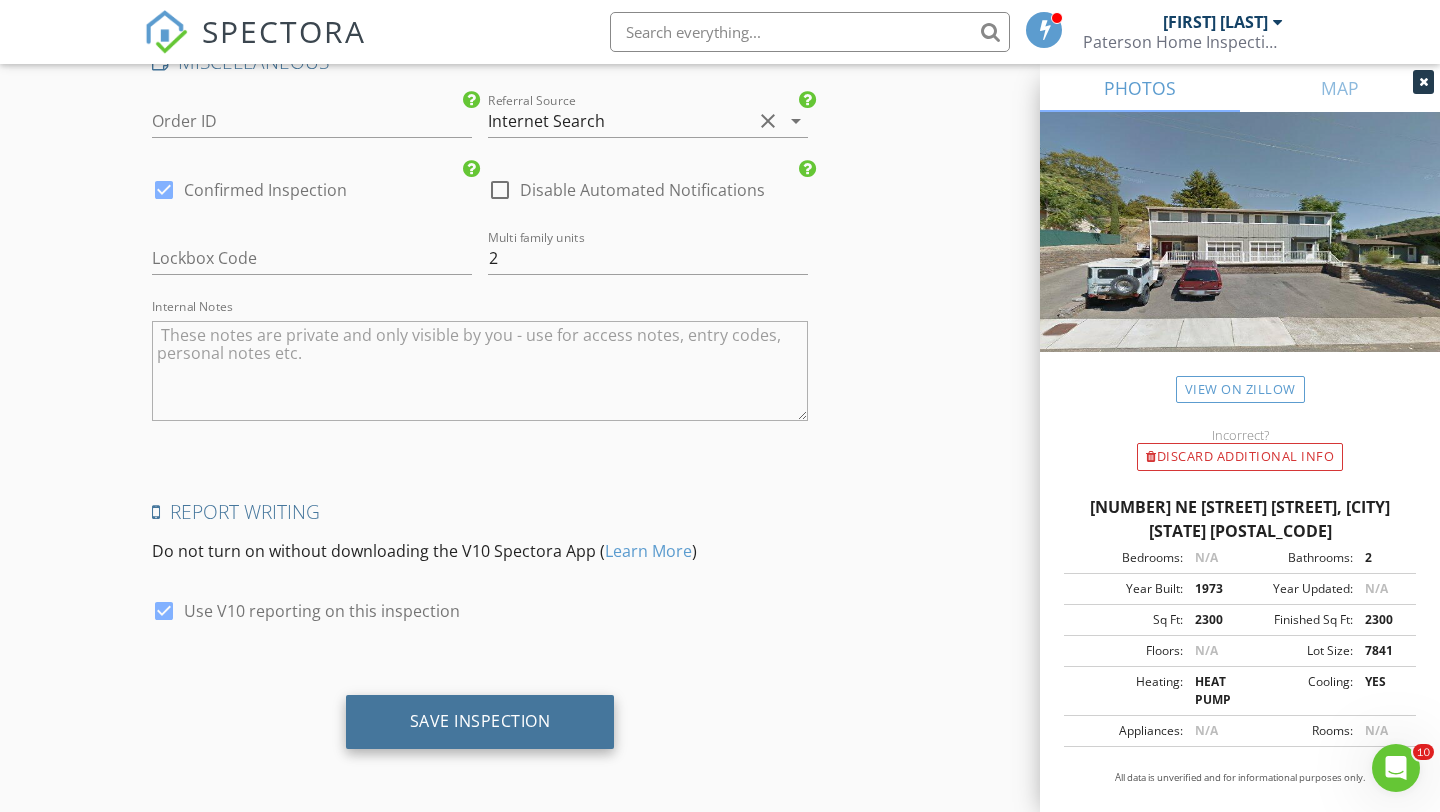 click on "Save Inspection" at bounding box center (480, 722) 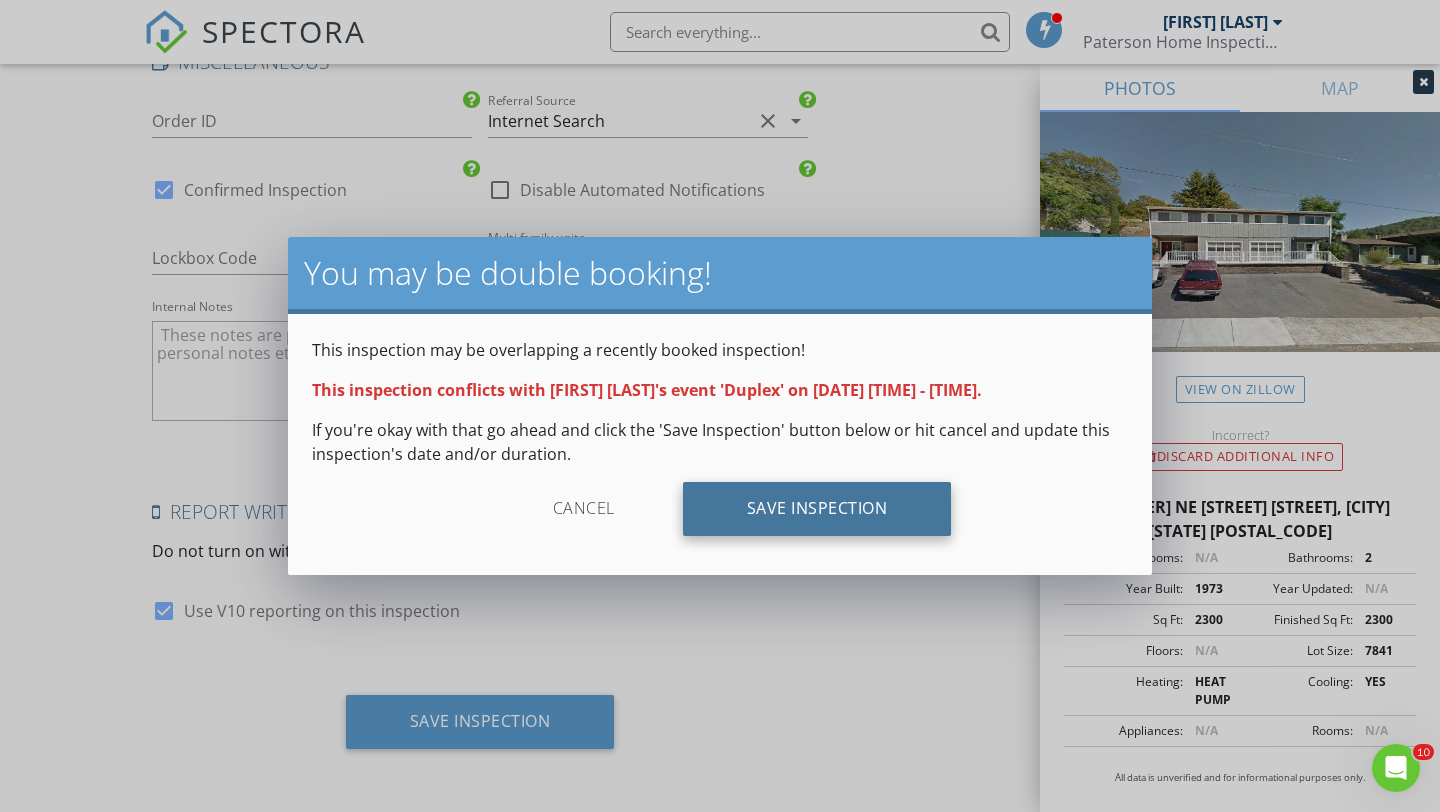 click on "Save Inspection" at bounding box center (817, 509) 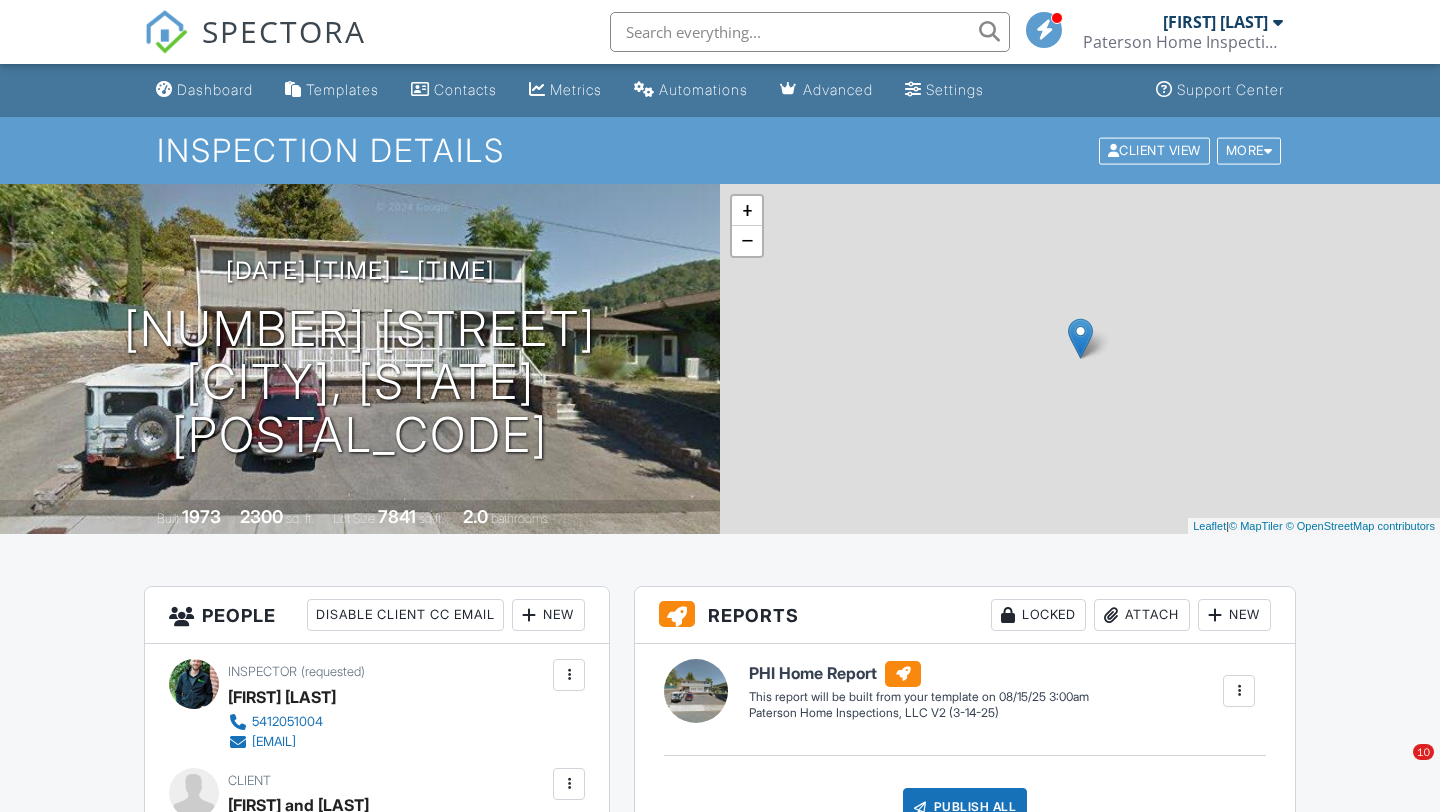 scroll, scrollTop: 0, scrollLeft: 0, axis: both 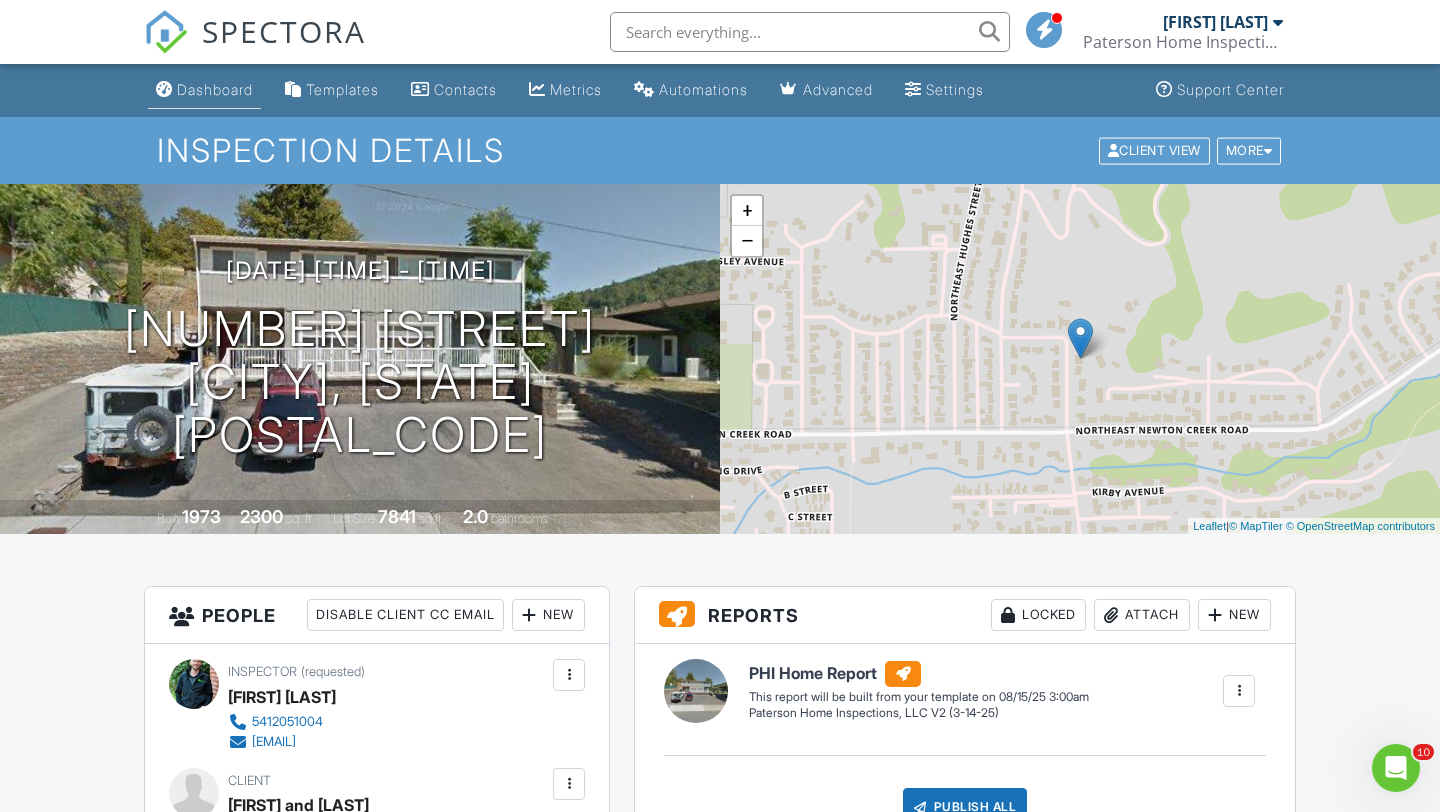 click on "Dashboard" at bounding box center [204, 90] 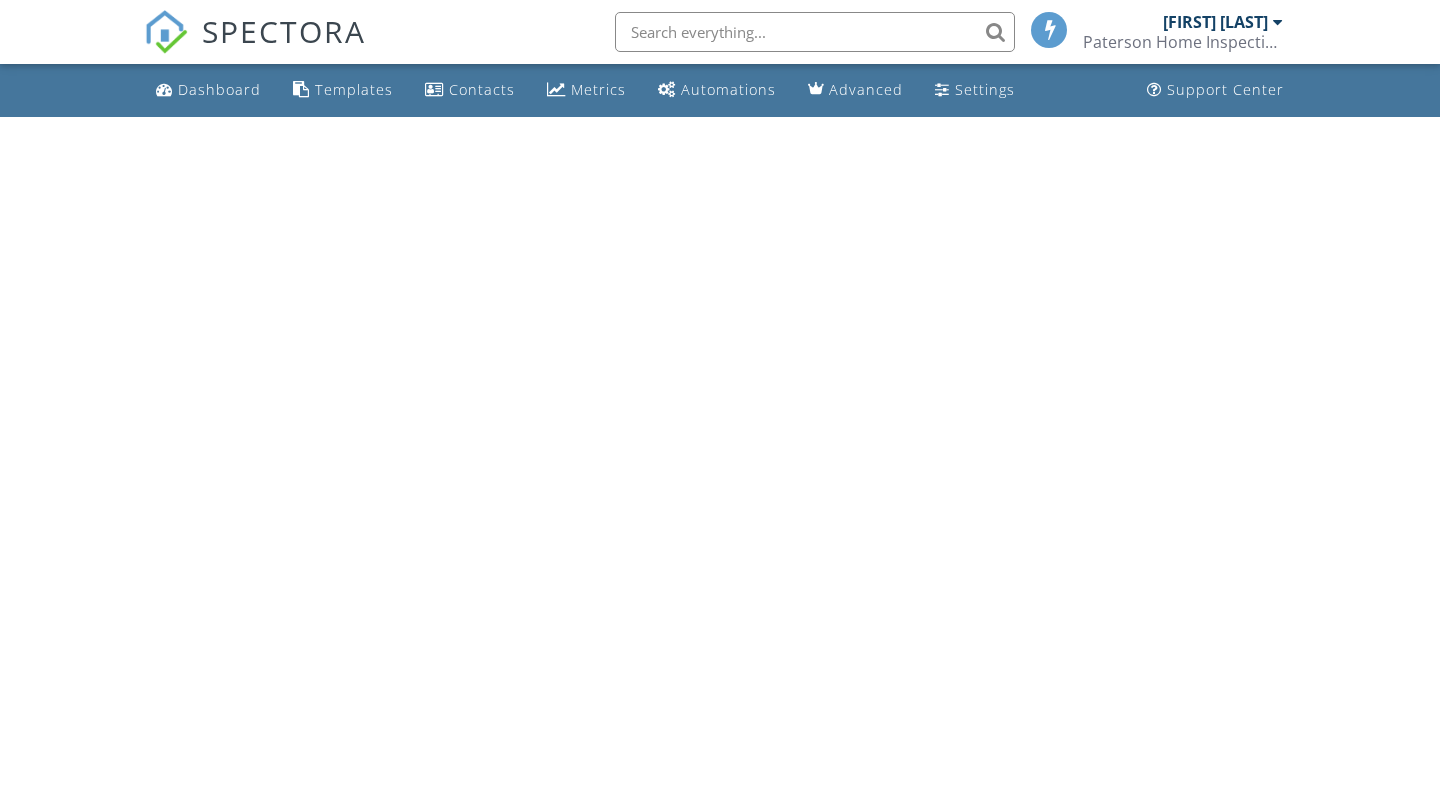 scroll, scrollTop: 0, scrollLeft: 0, axis: both 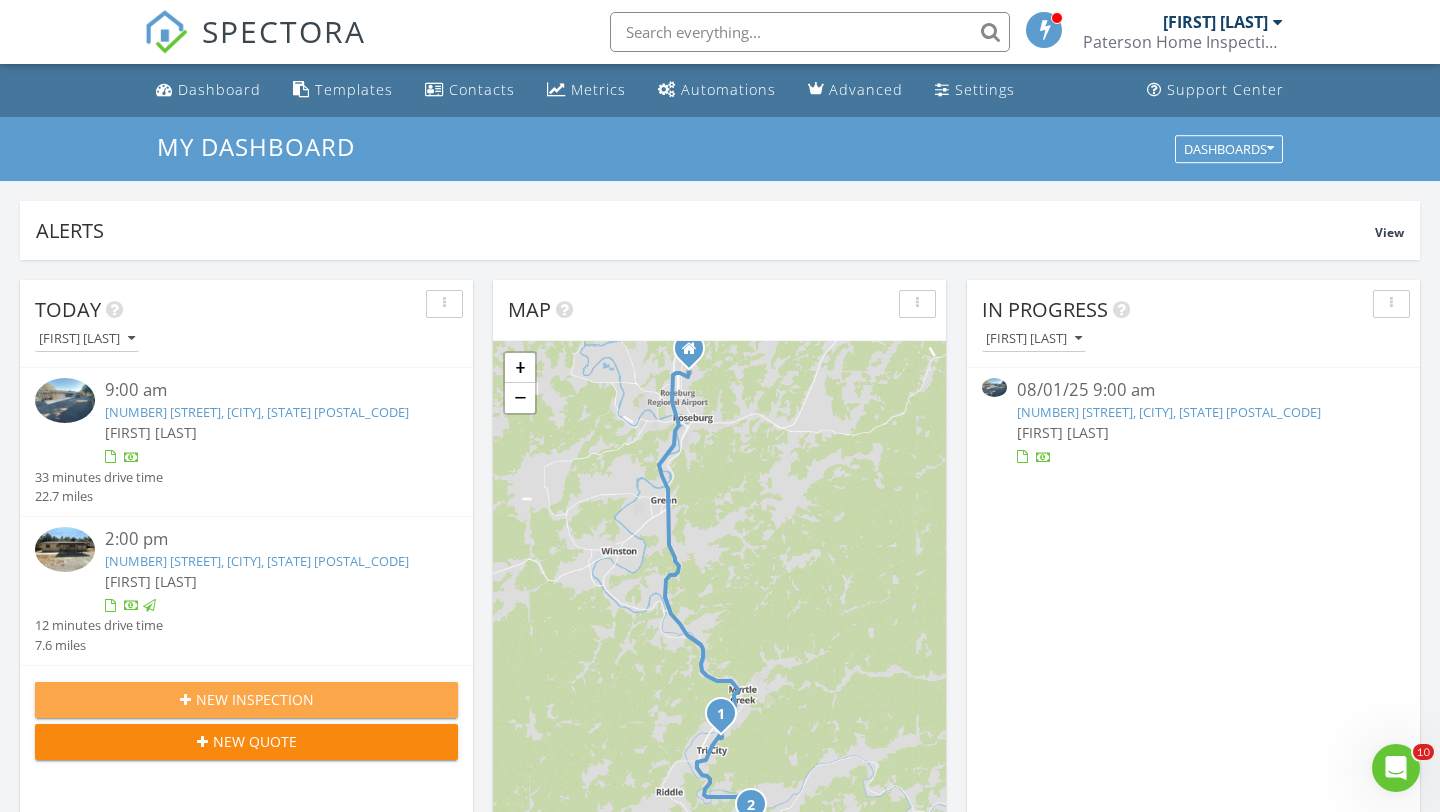 click on "New Inspection" at bounding box center (255, 699) 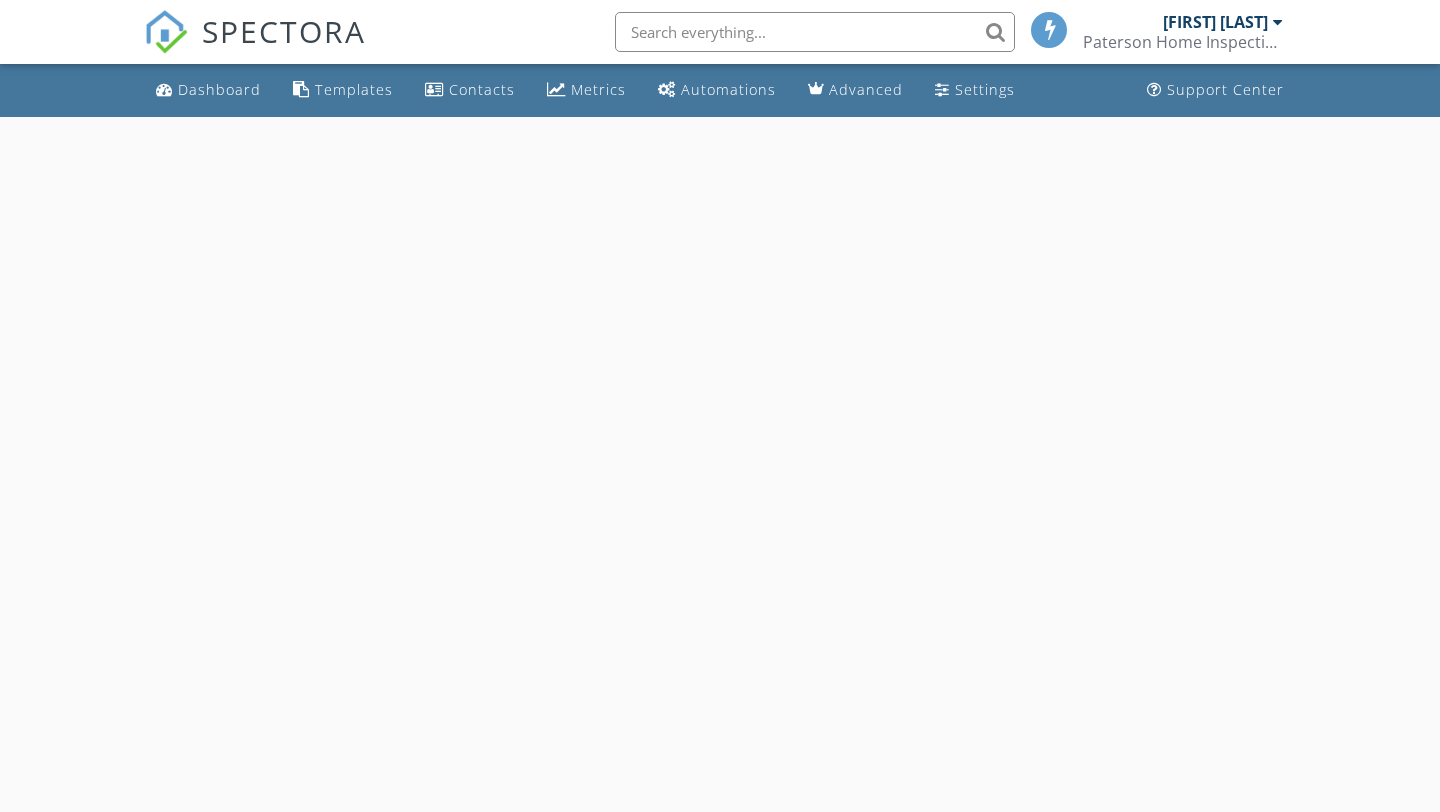 scroll, scrollTop: 0, scrollLeft: 0, axis: both 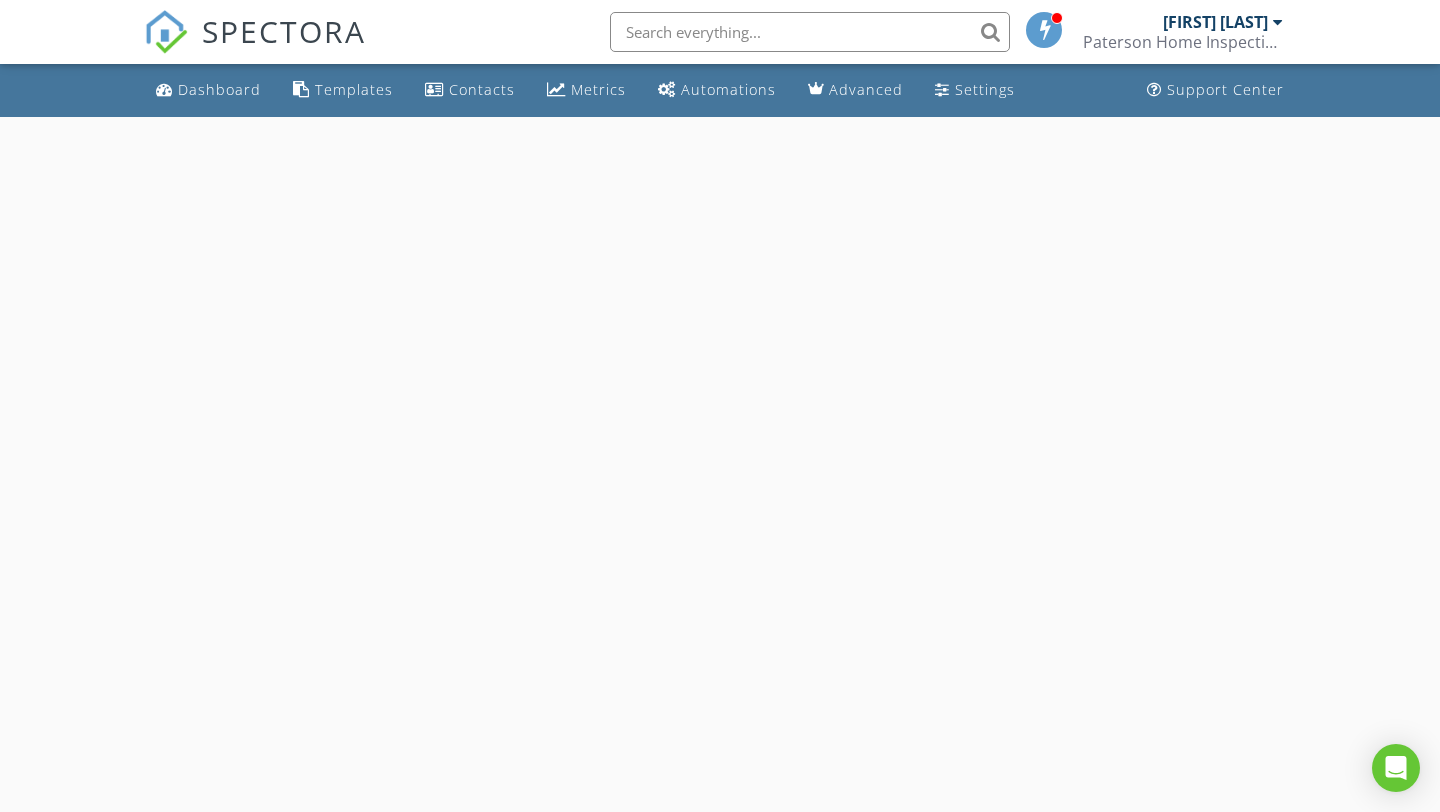 select on "7" 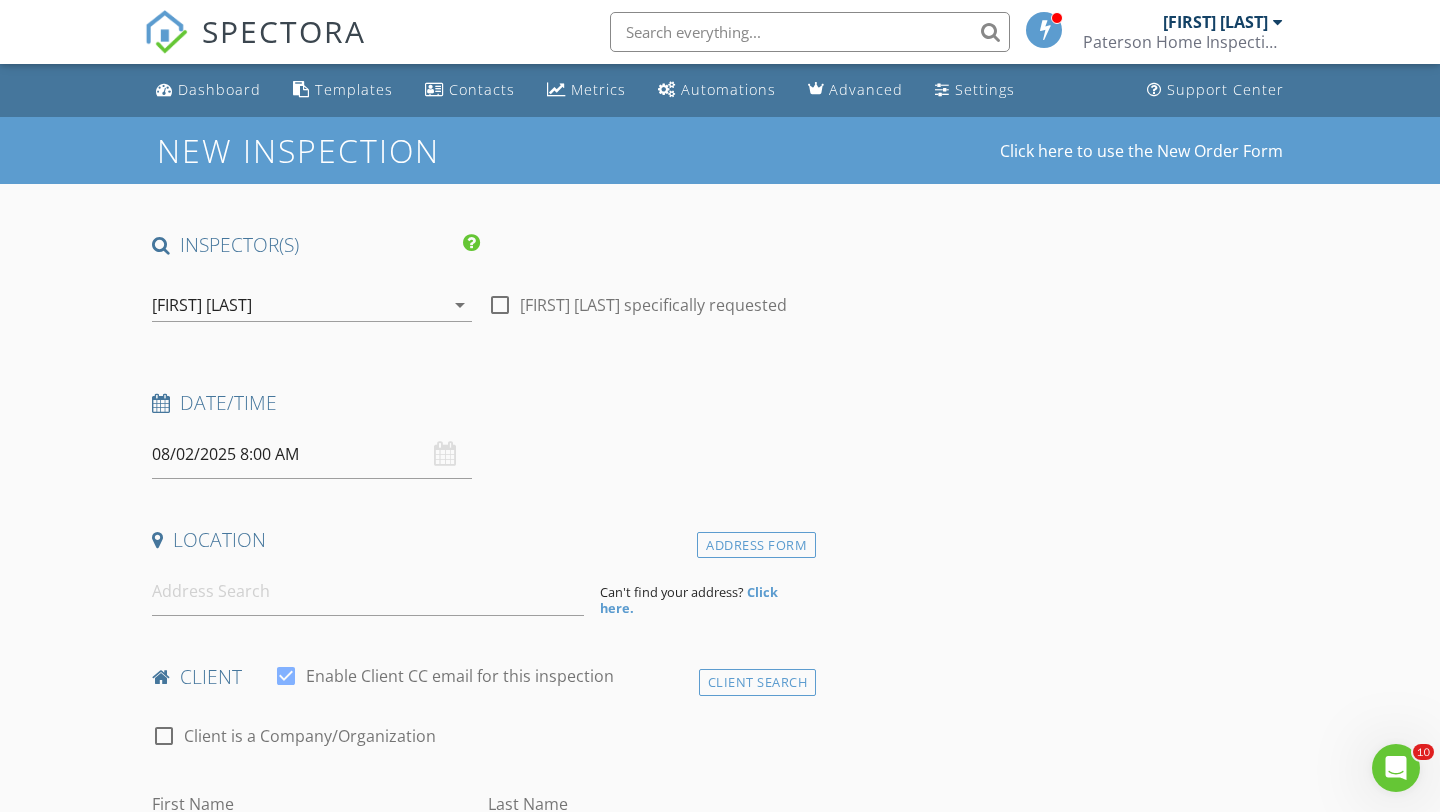 scroll, scrollTop: 0, scrollLeft: 0, axis: both 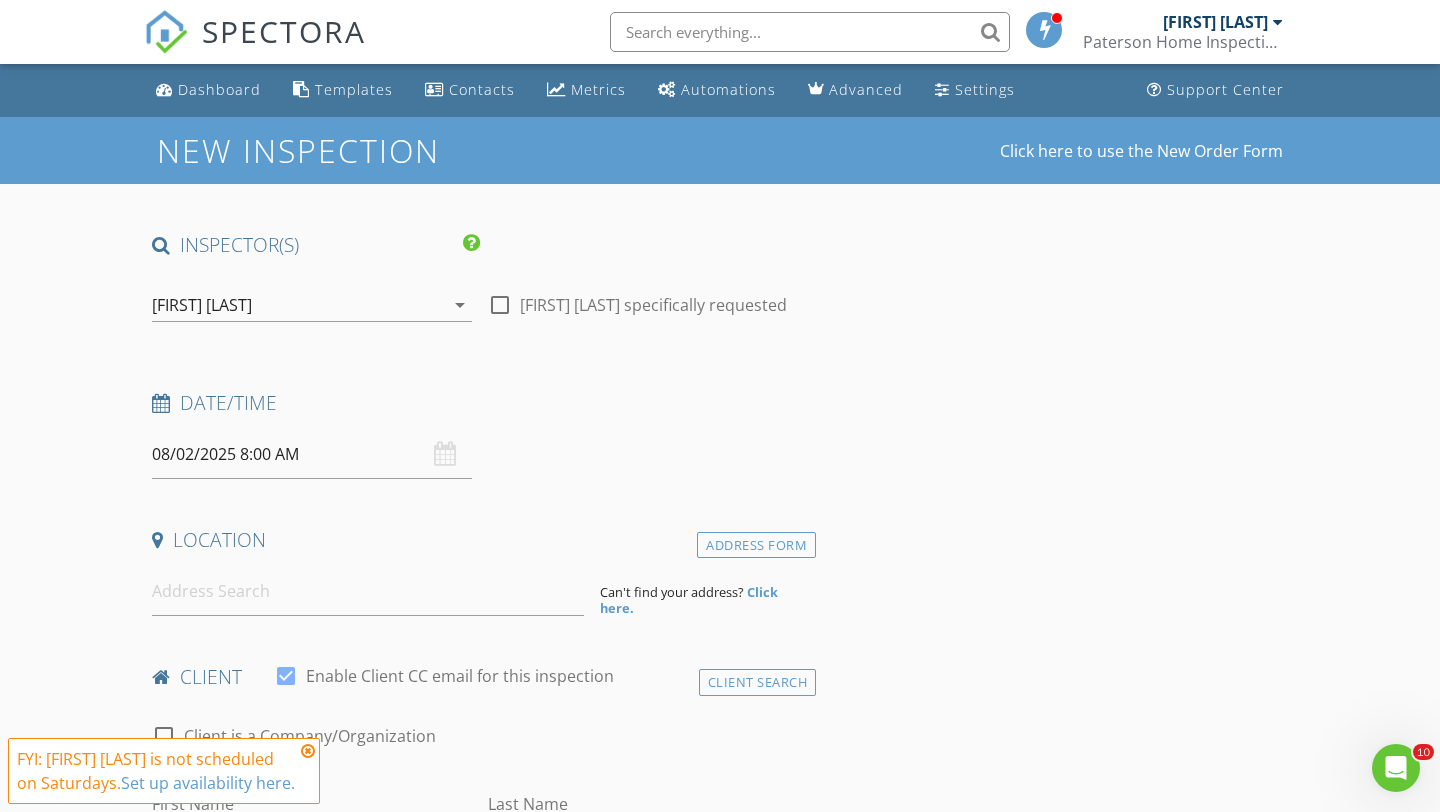 click on "08/02/2025 8:00 AM" at bounding box center [312, 454] 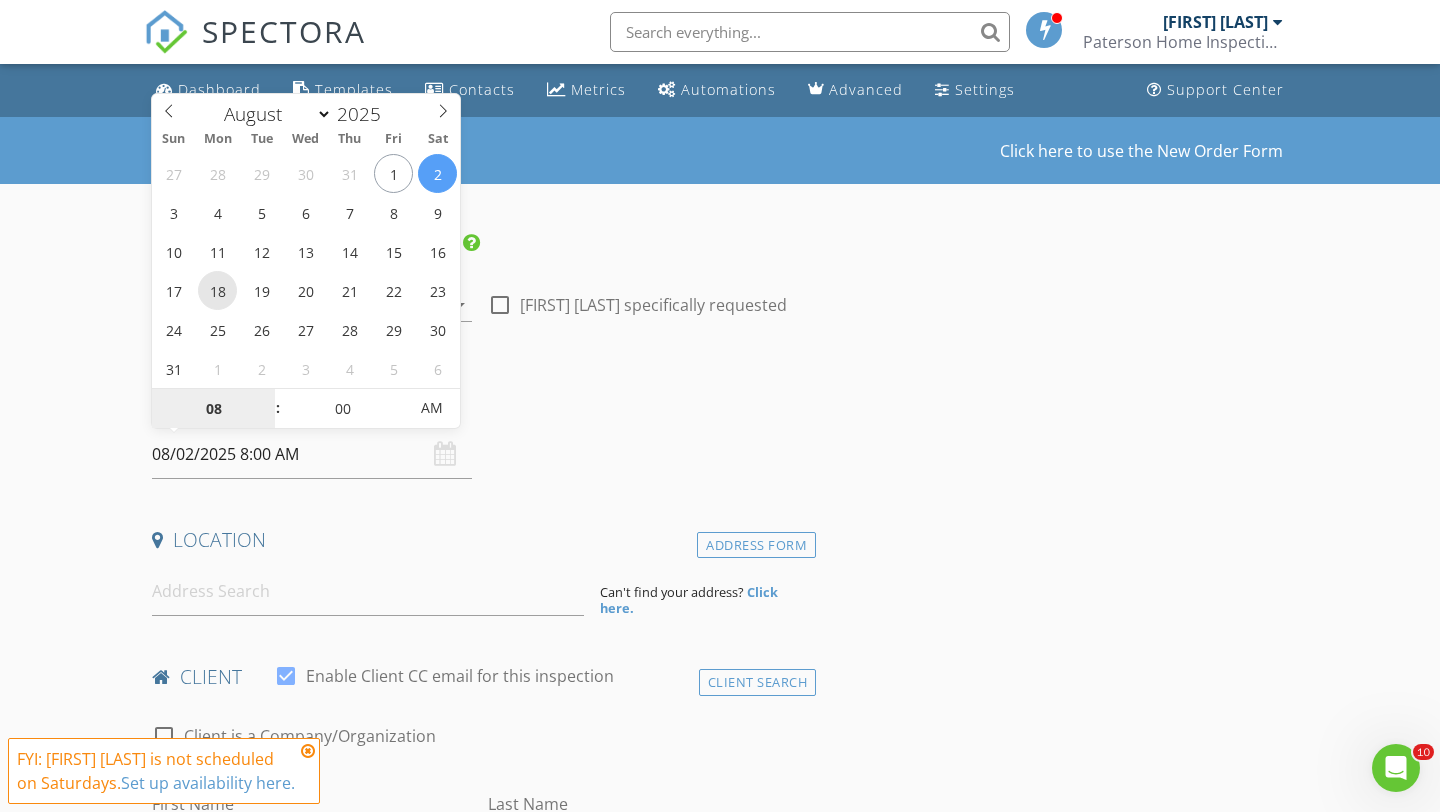 type on "08/18/2025 8:00 AM" 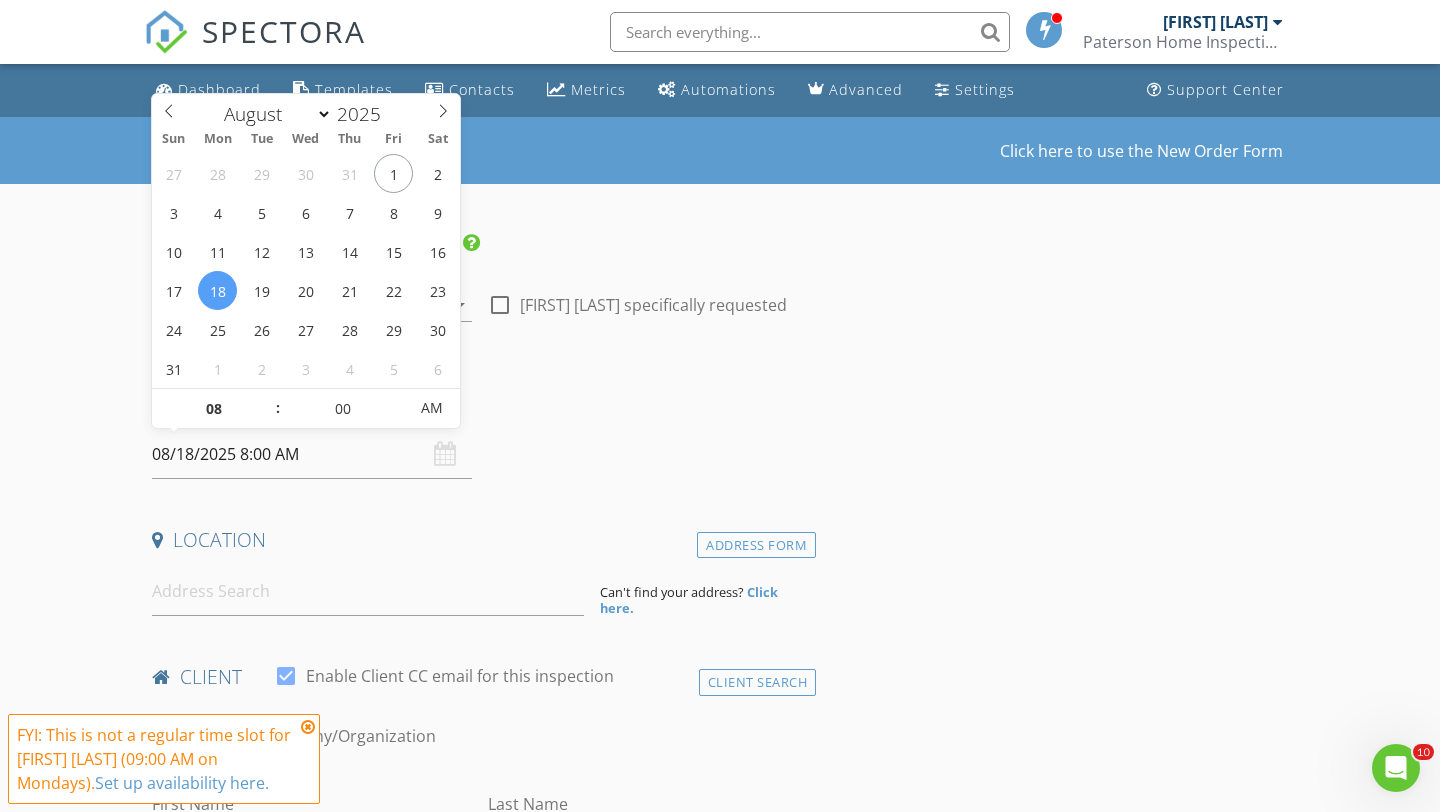 click on "Location" at bounding box center (480, 540) 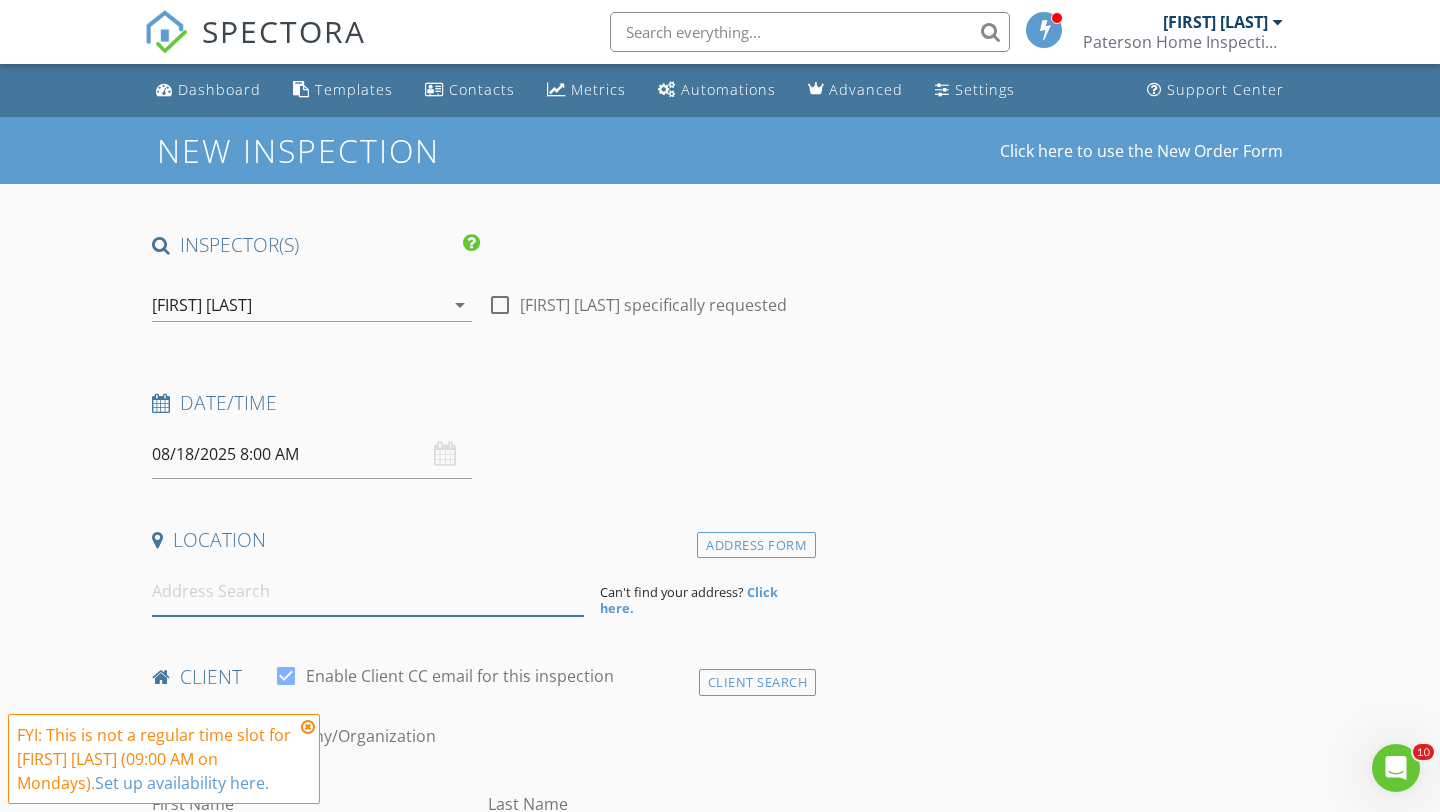 click at bounding box center (368, 591) 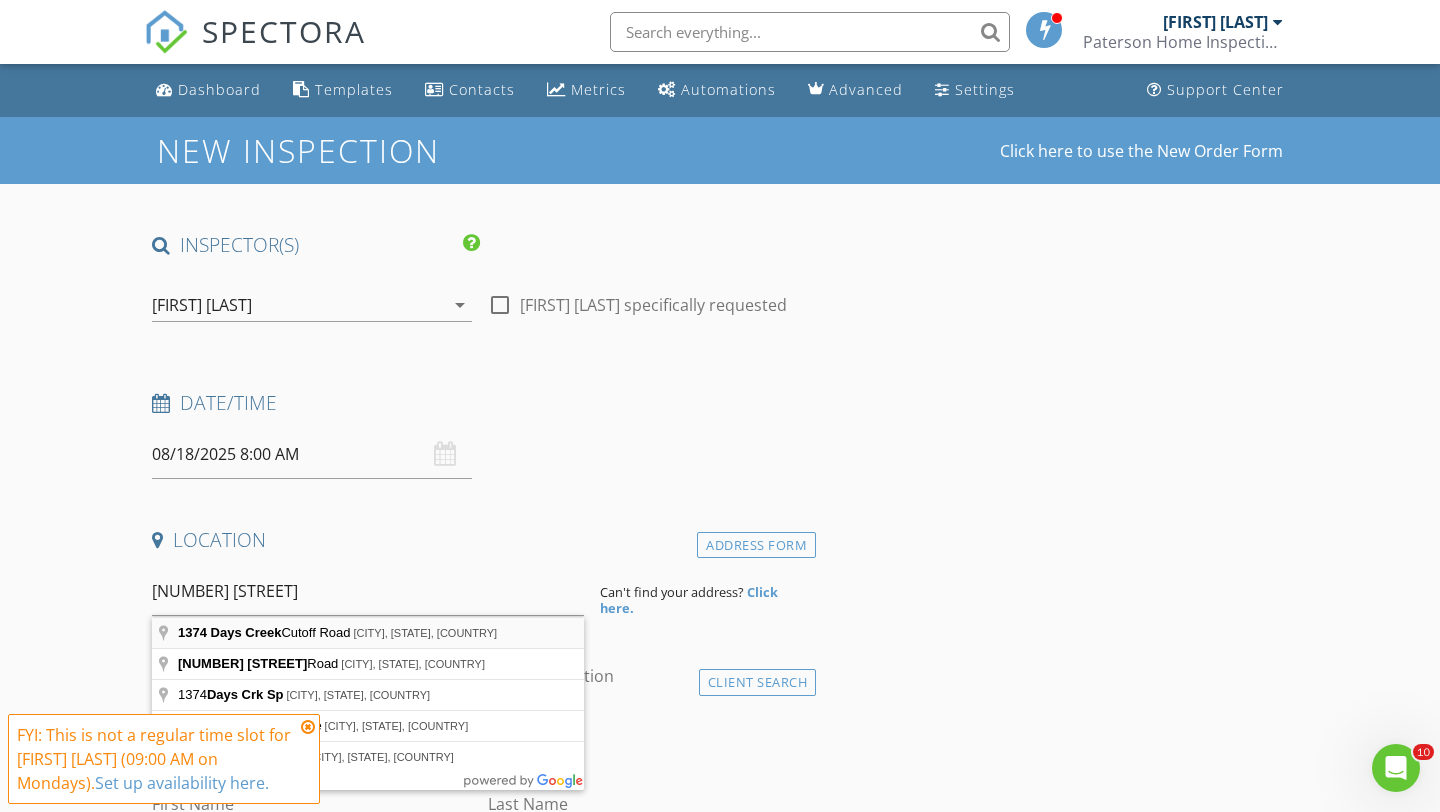 type on "1374 Days Creek Cutoff Road, Myrtle Creek, OR, USA" 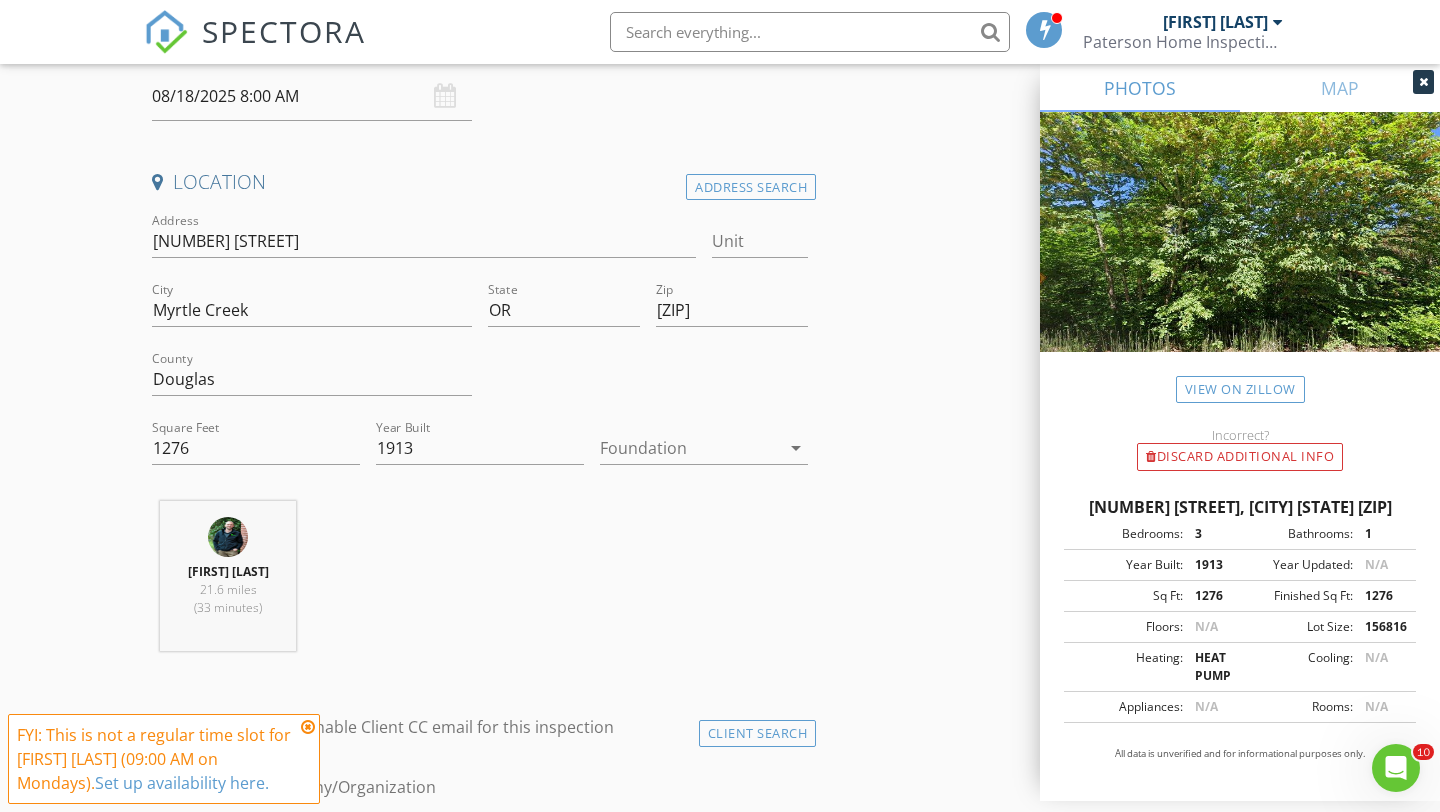 scroll, scrollTop: 359, scrollLeft: 0, axis: vertical 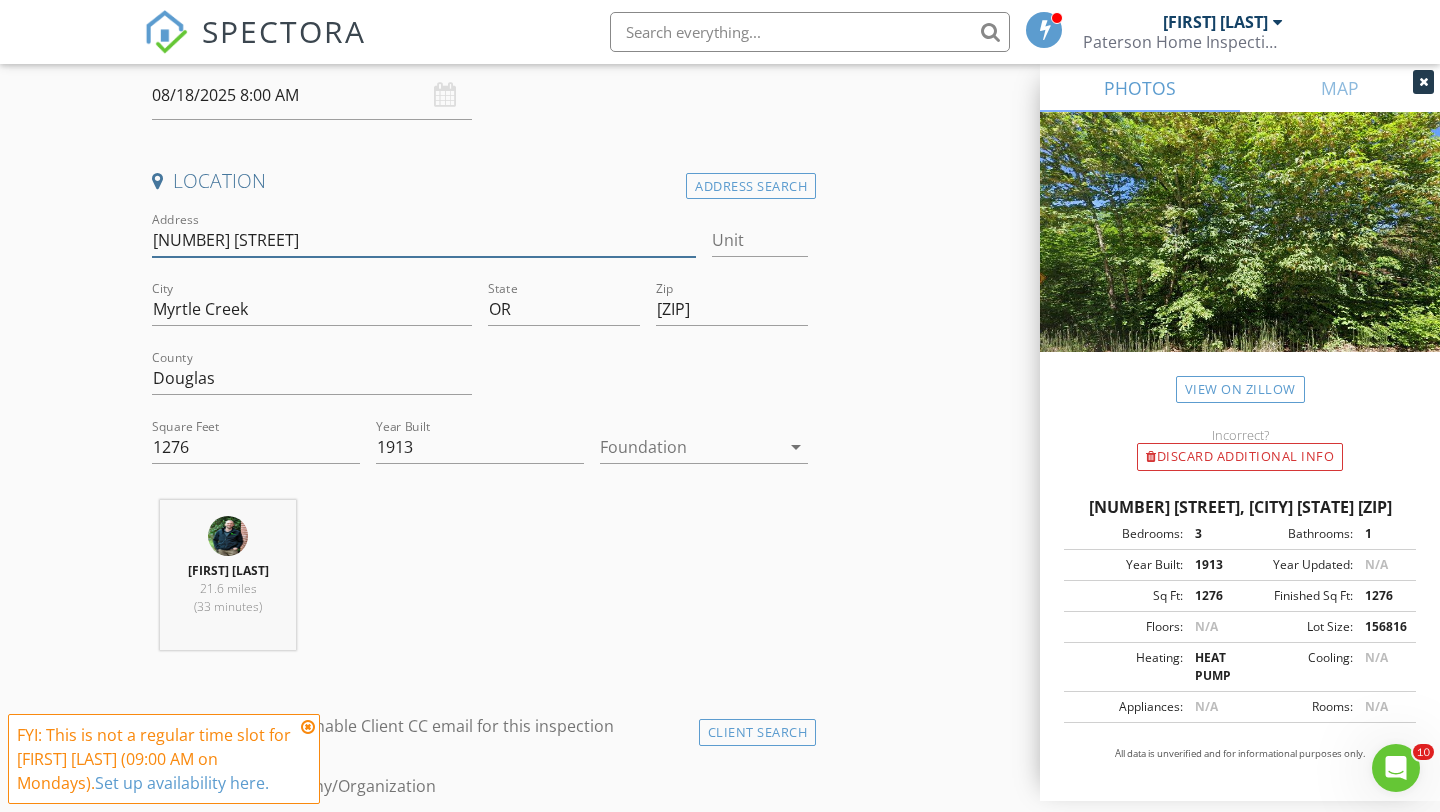 click on "1374 Days Creek Cutoff Rd" at bounding box center (424, 240) 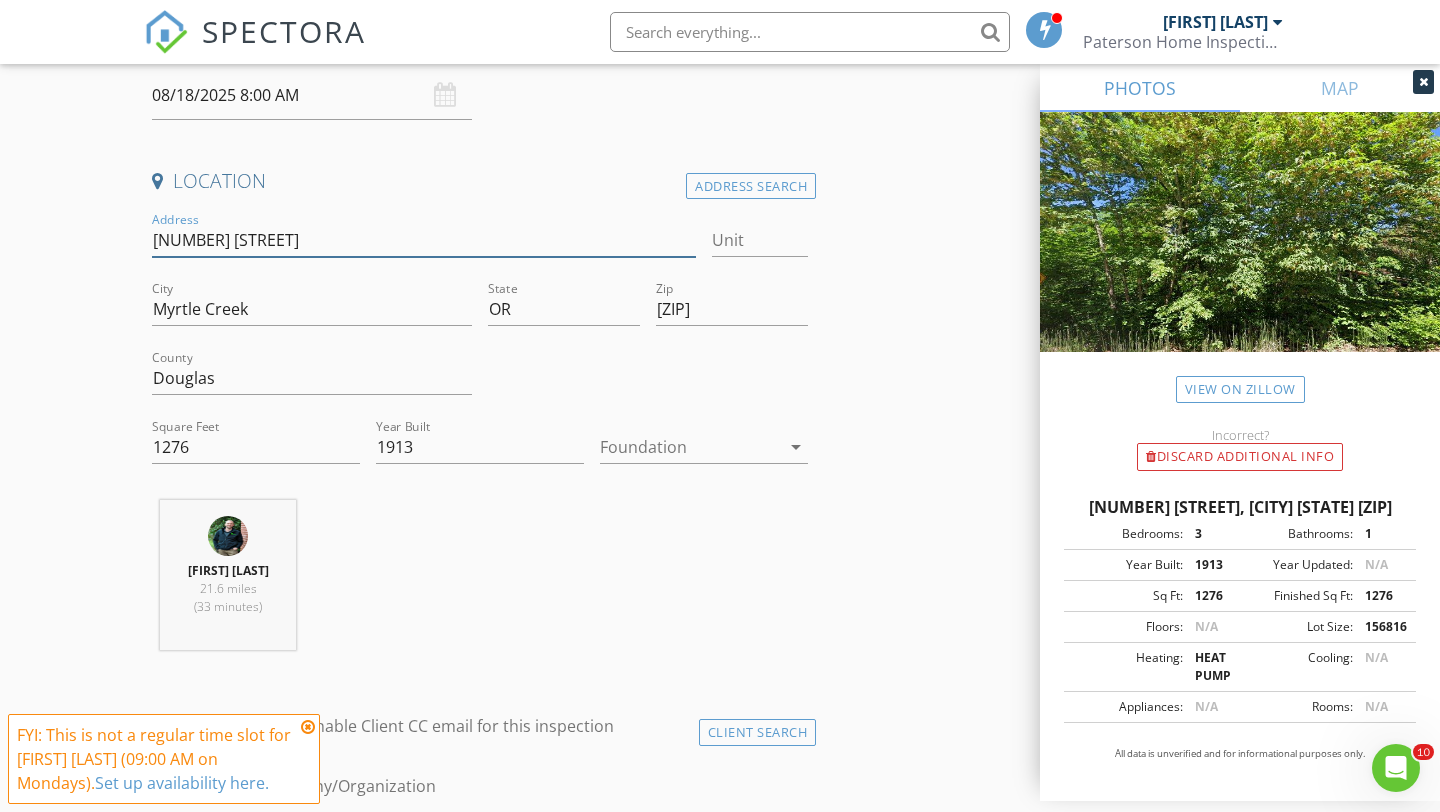 click on "1374 Days Creek Cutoff Rd" at bounding box center (424, 240) 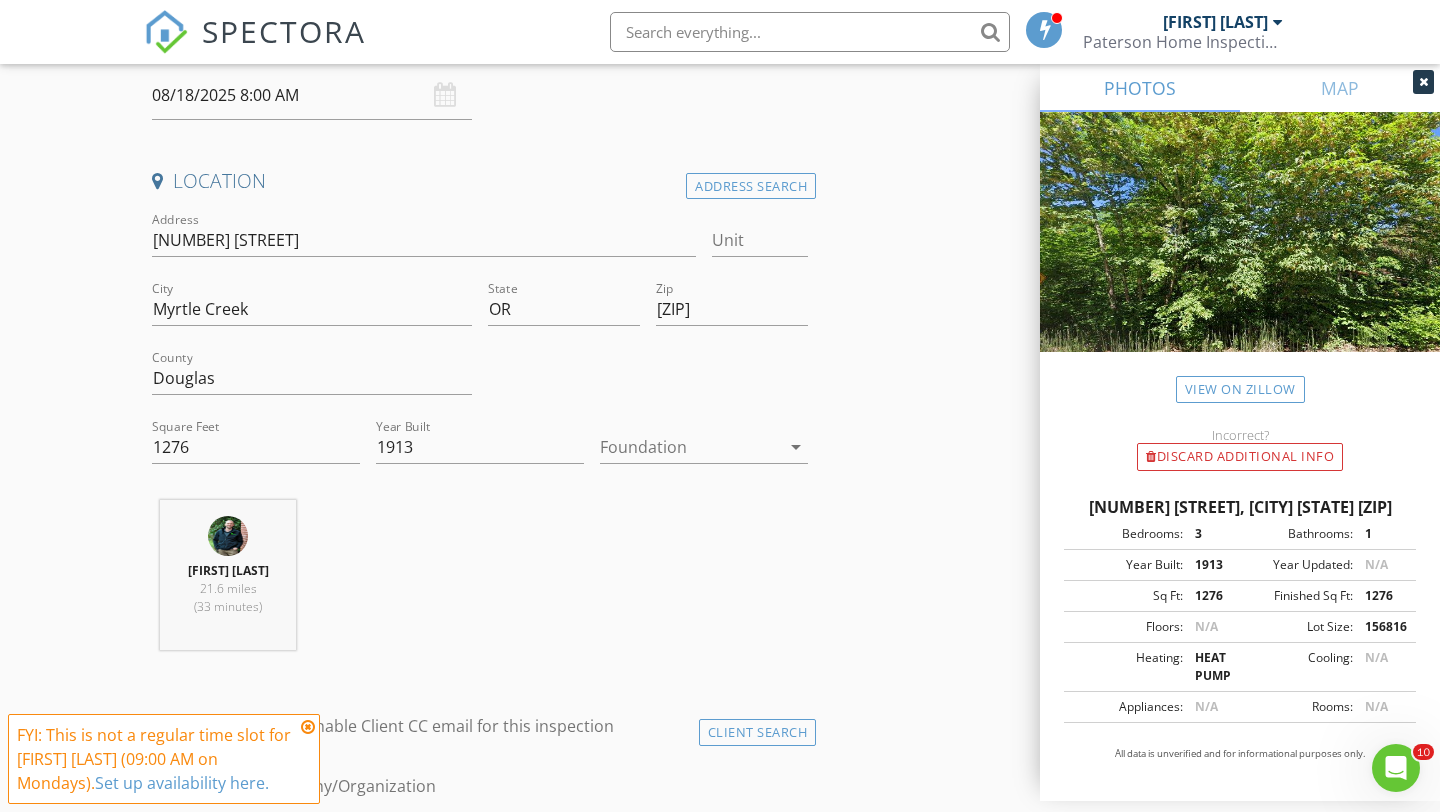 type 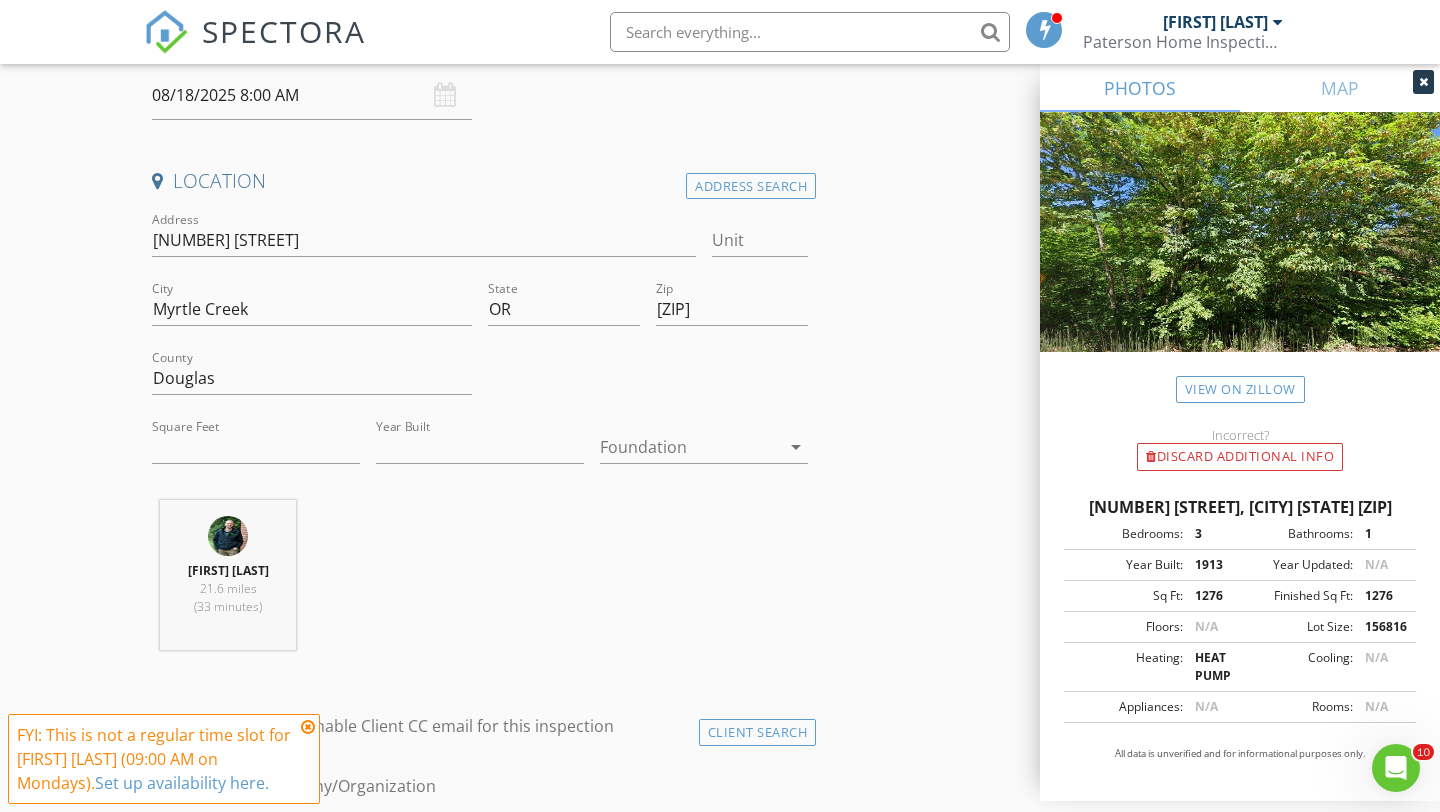 type on "1276" 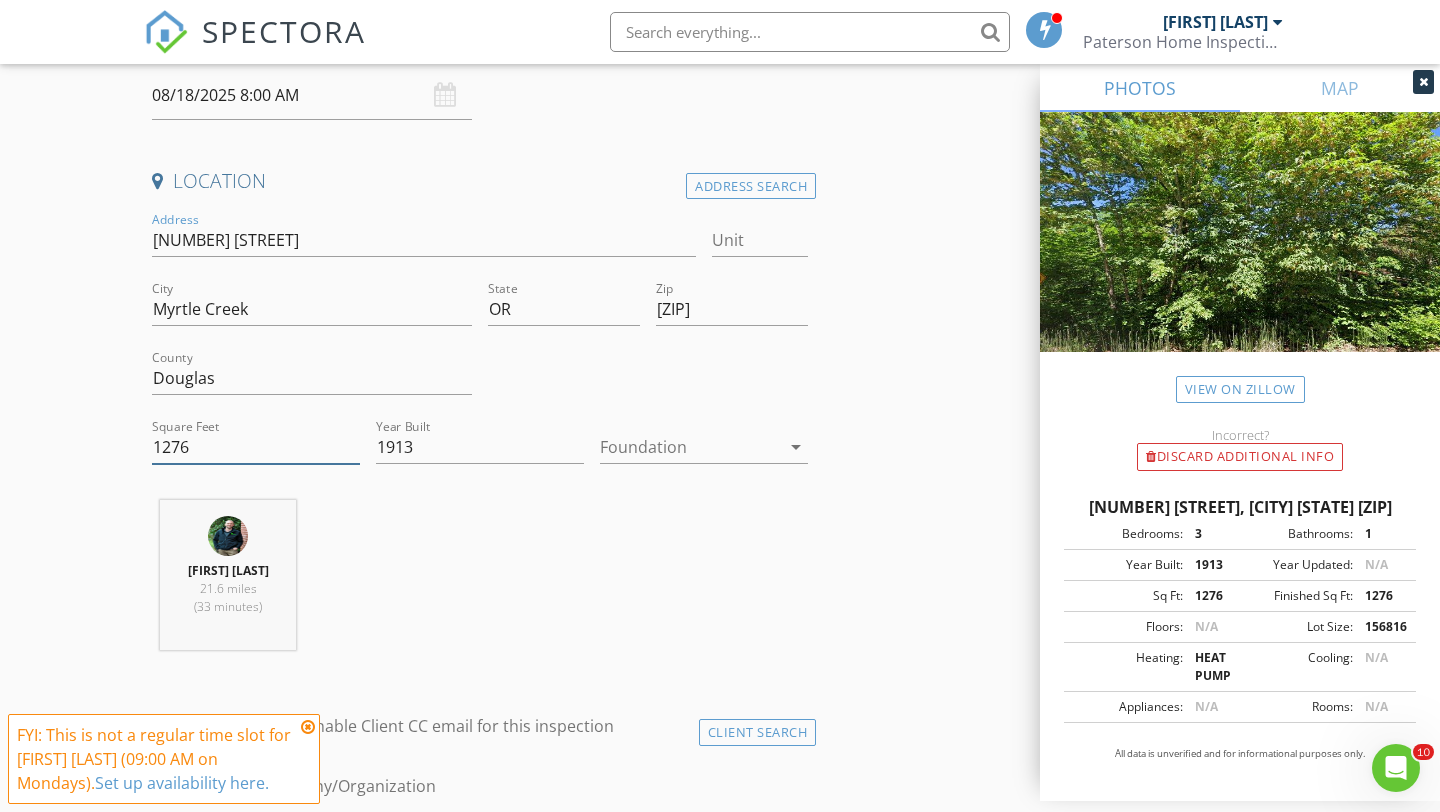 click on "1276" at bounding box center [256, 447] 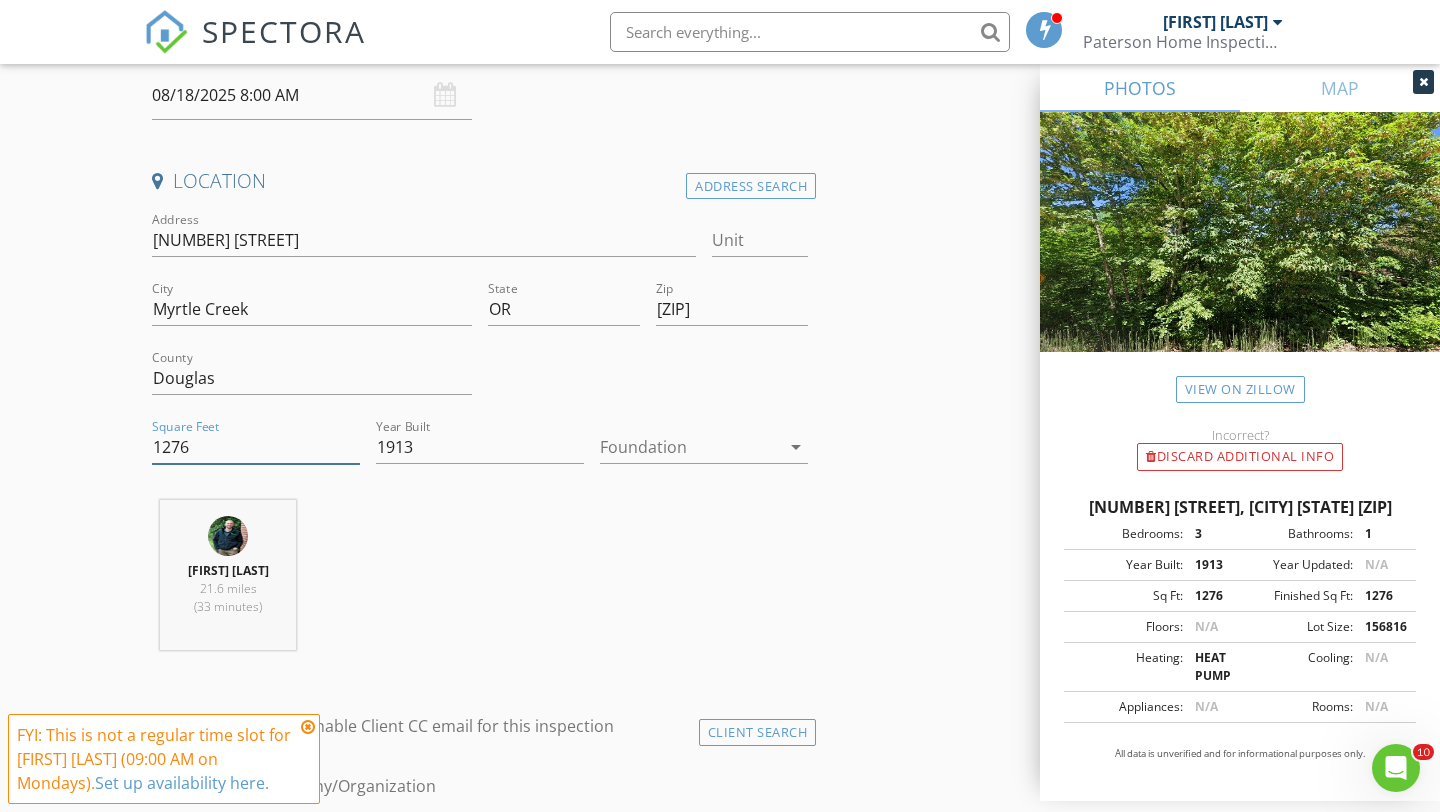 click on "1276" at bounding box center [256, 447] 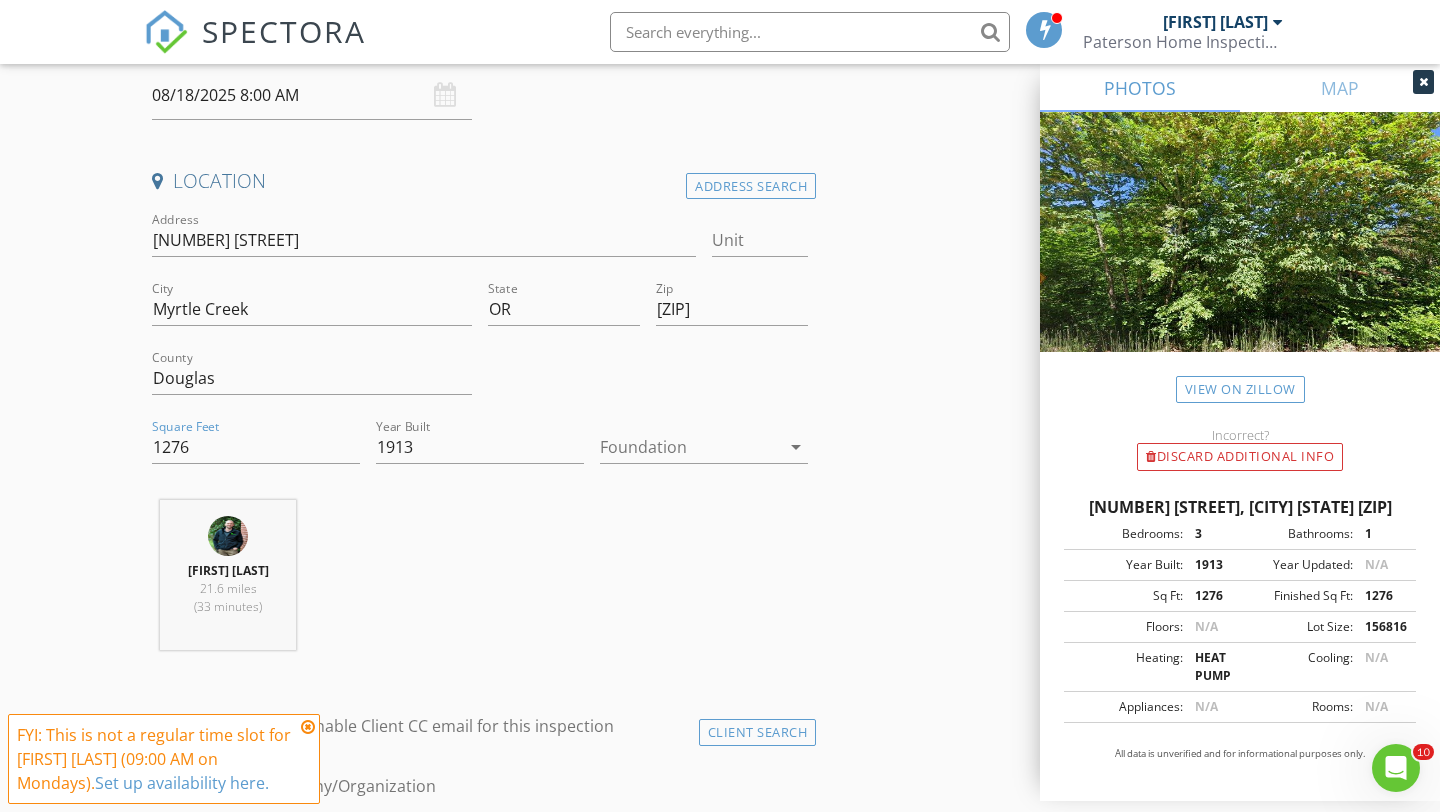 click on "MICHAEL PATERSON     21.6 miles     (33 minutes)" at bounding box center [480, 583] 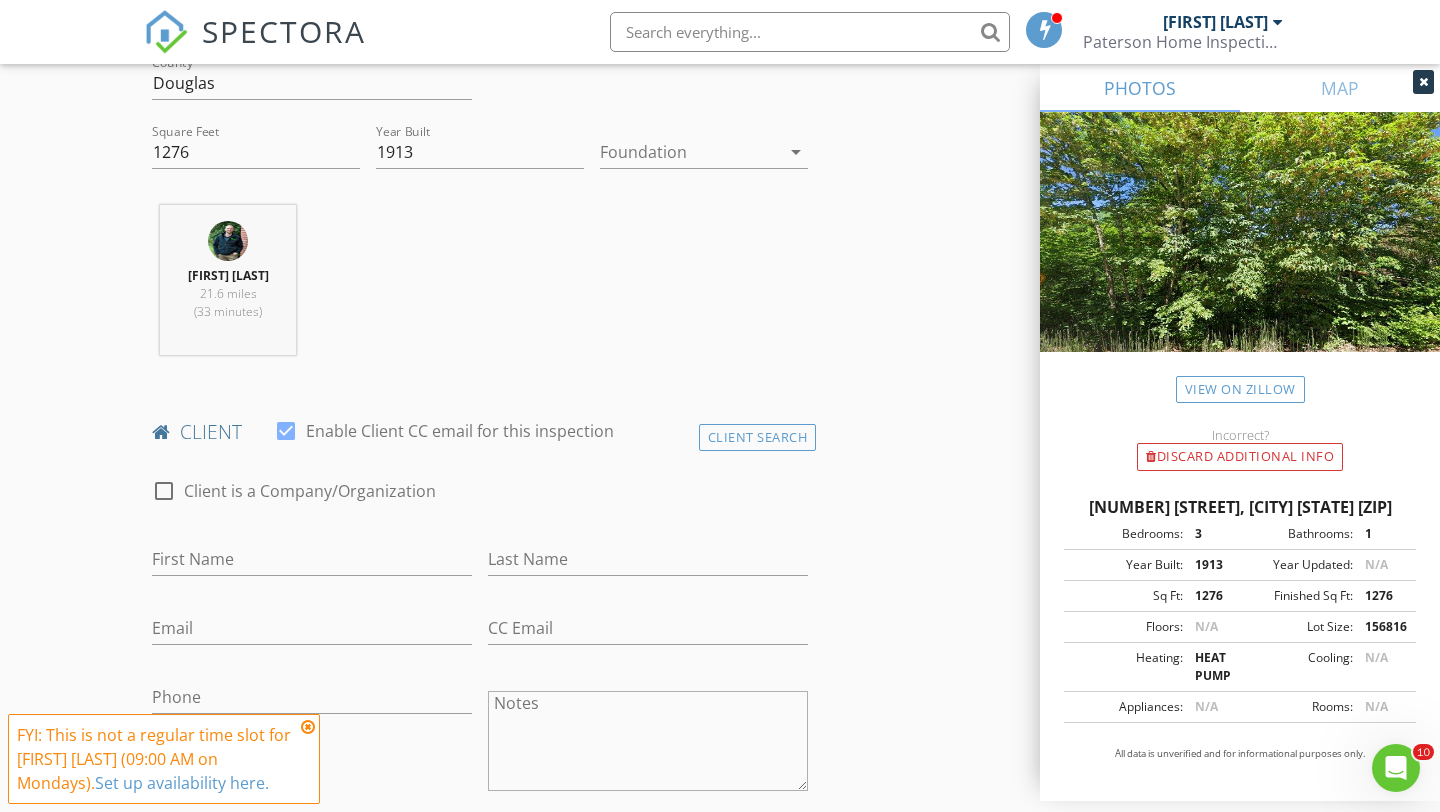 scroll, scrollTop: 656, scrollLeft: 0, axis: vertical 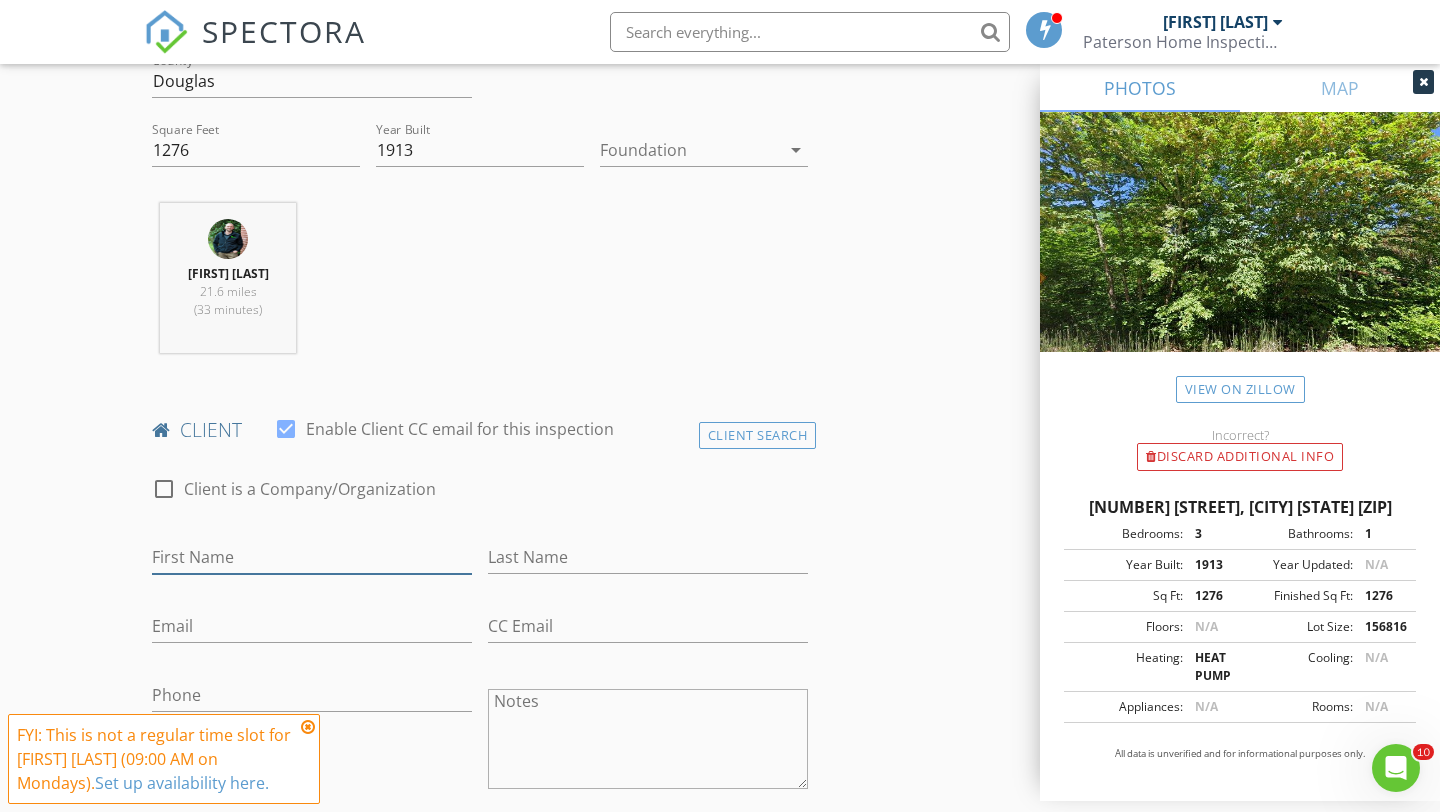 click on "First Name" at bounding box center [312, 557] 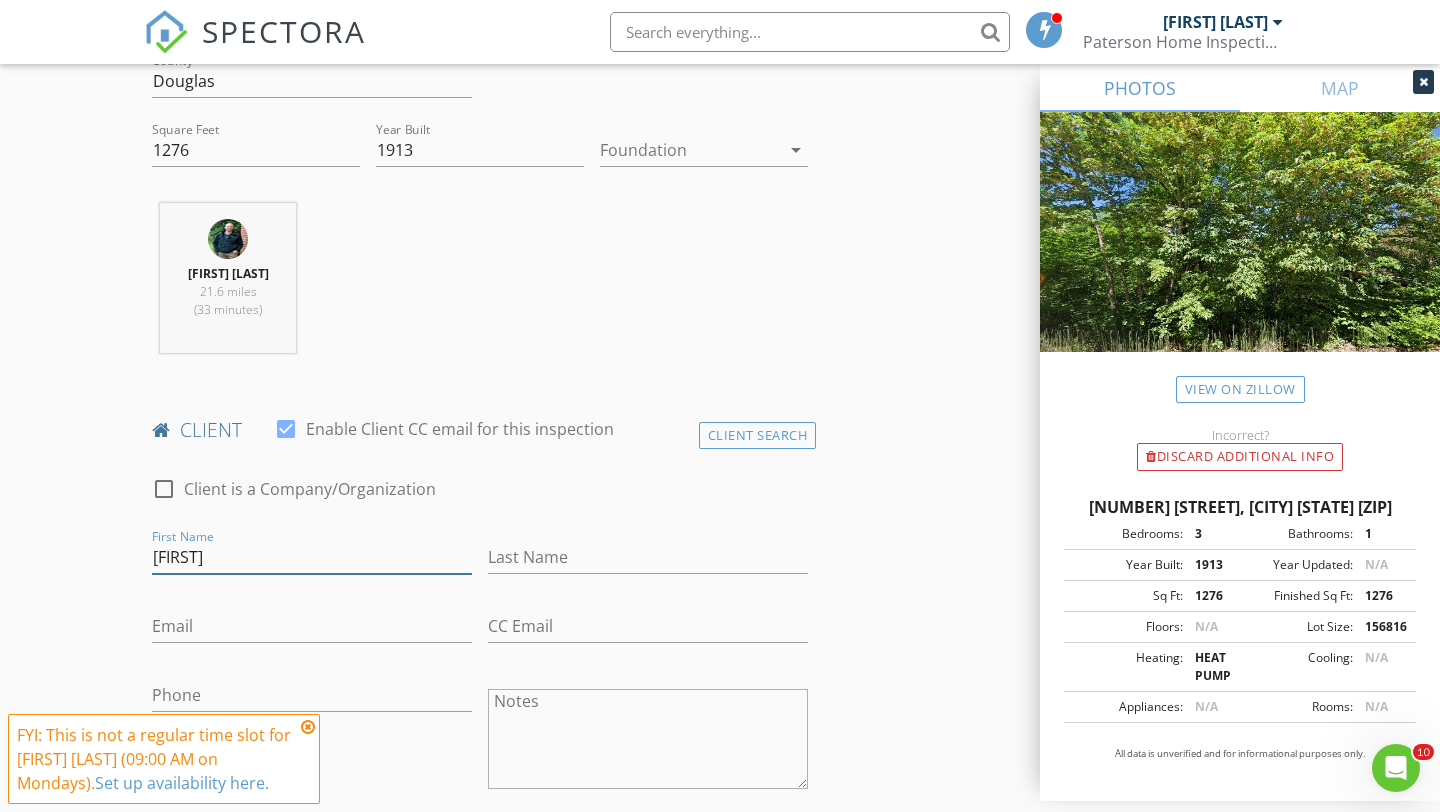type on "Gabrielle" 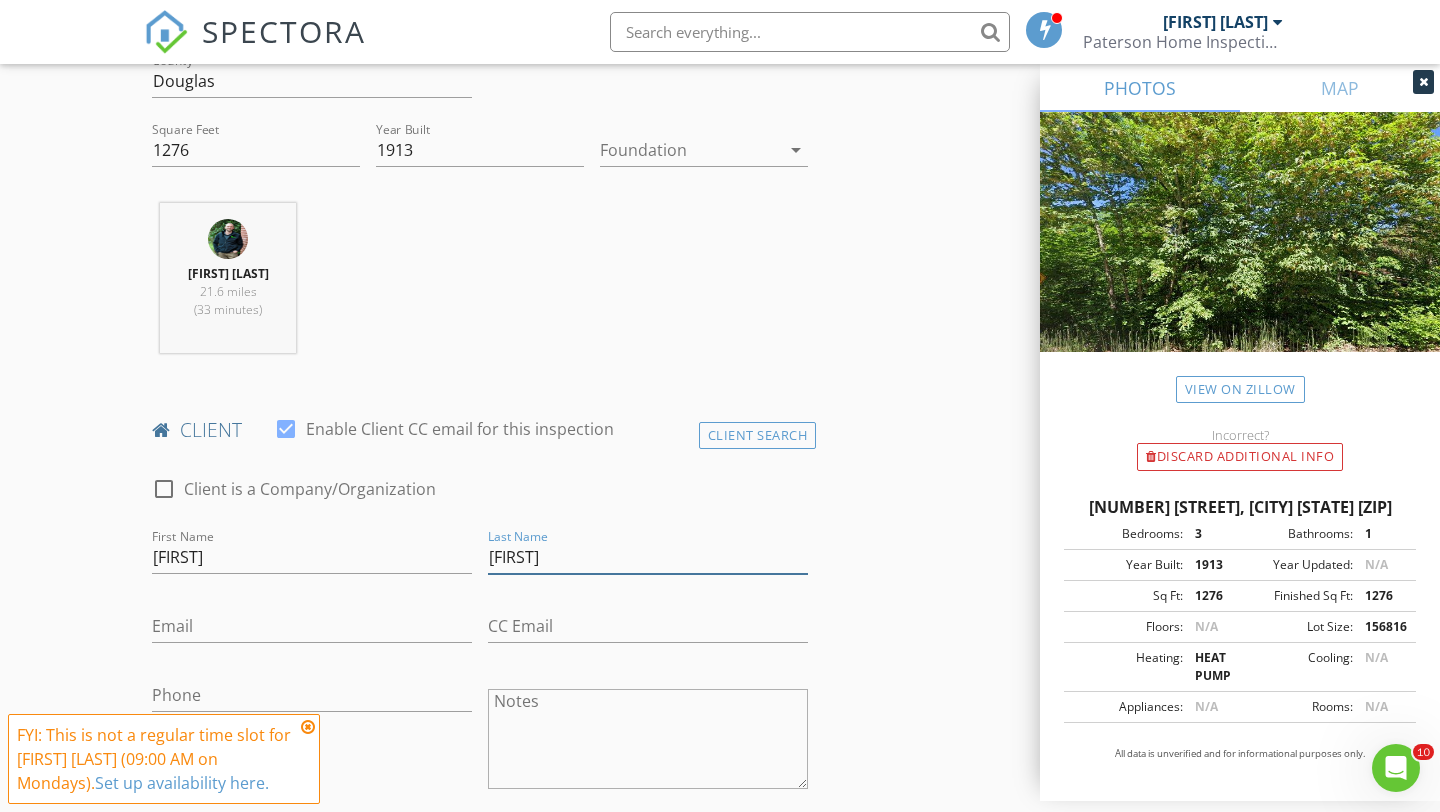 type on "Pauling" 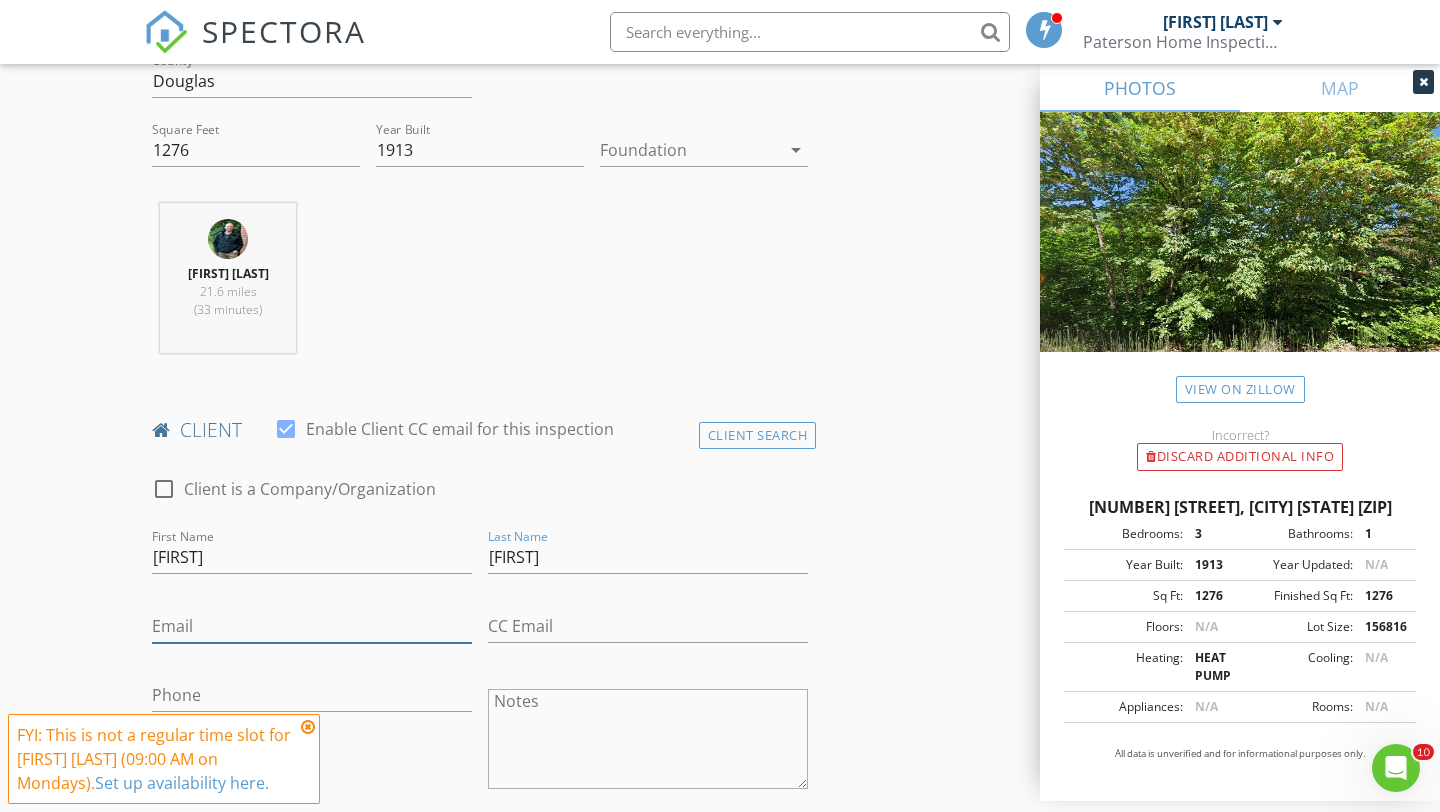 click on "Email" at bounding box center (312, 626) 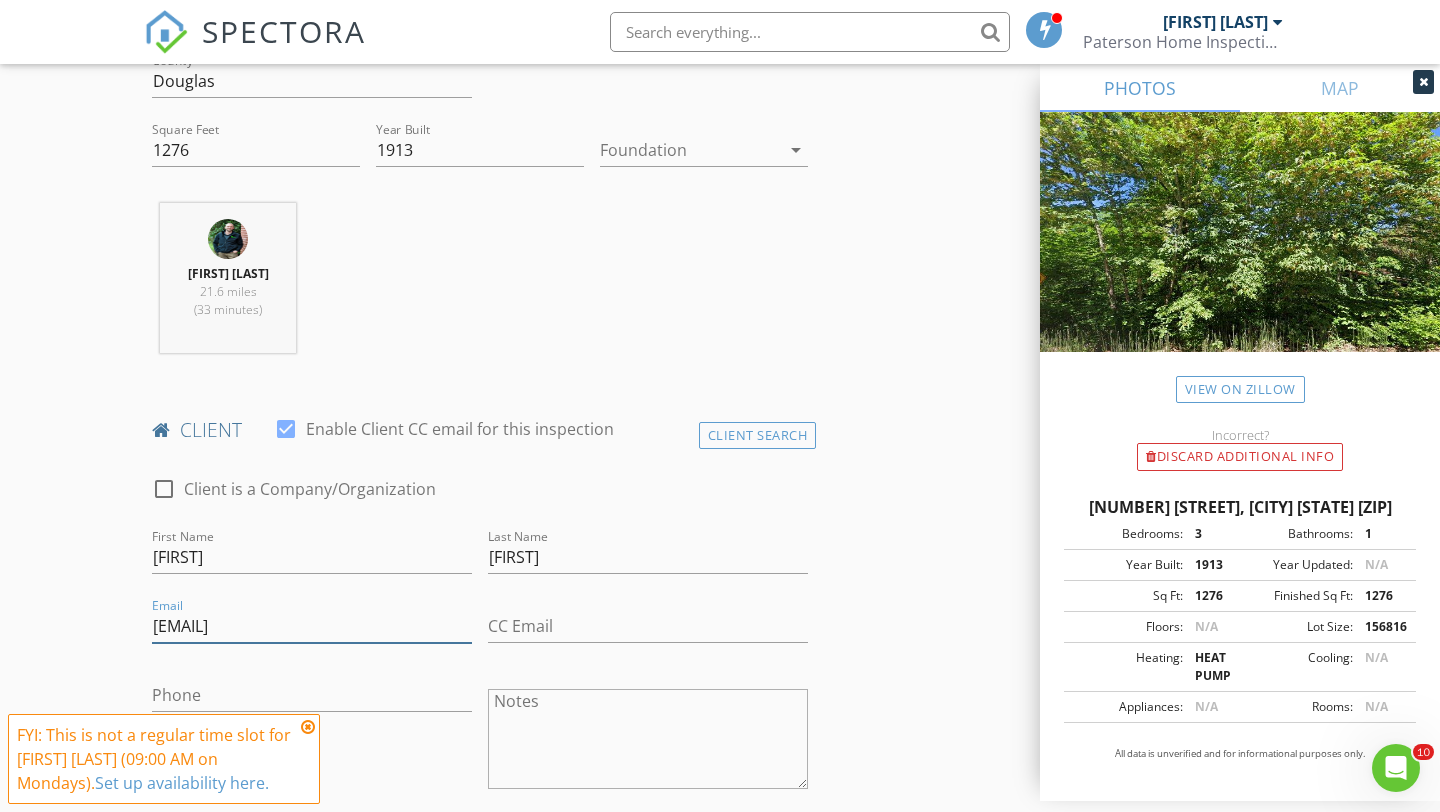 type on "g.pauling25@gmail.com" 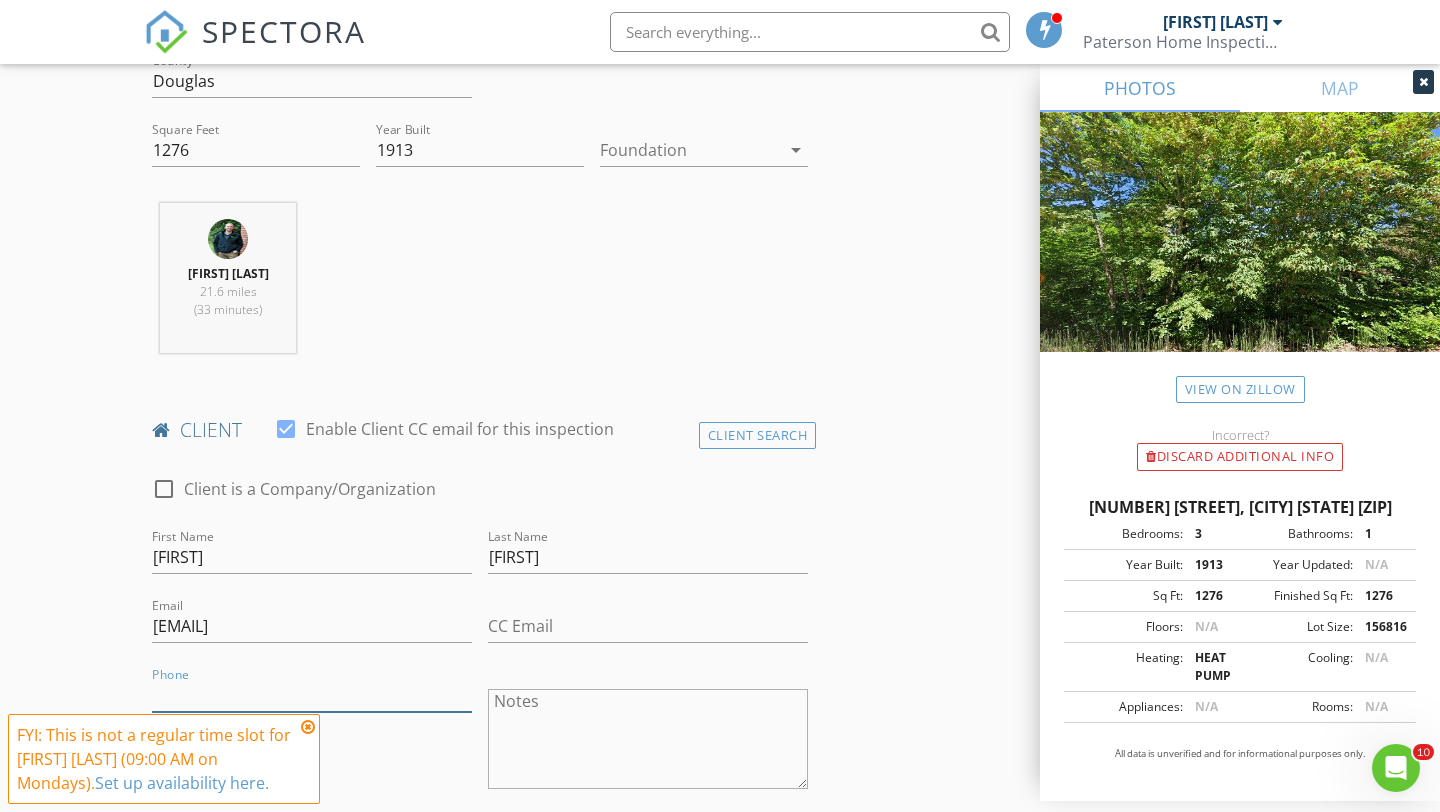 click on "Phone" at bounding box center [312, 695] 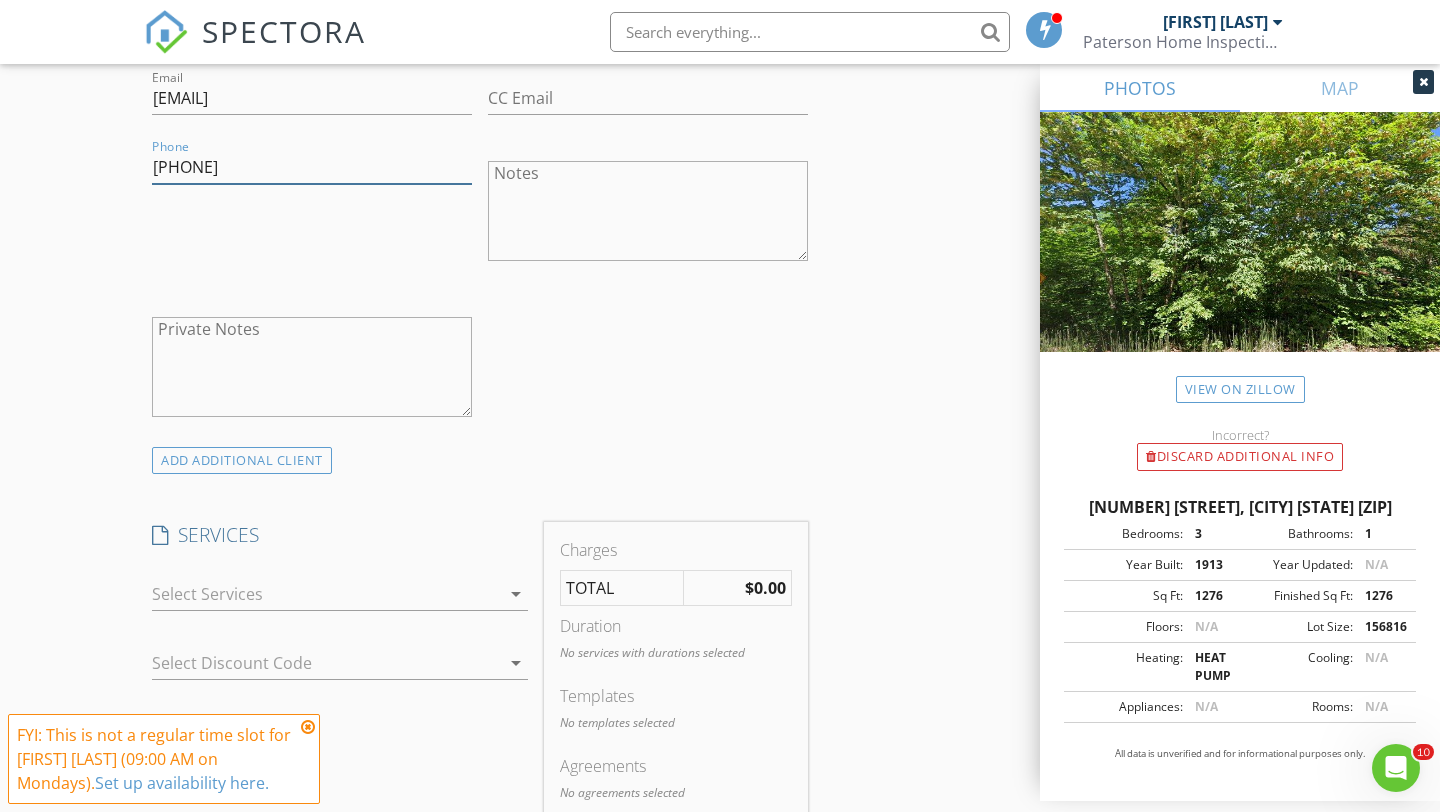 scroll, scrollTop: 1185, scrollLeft: 0, axis: vertical 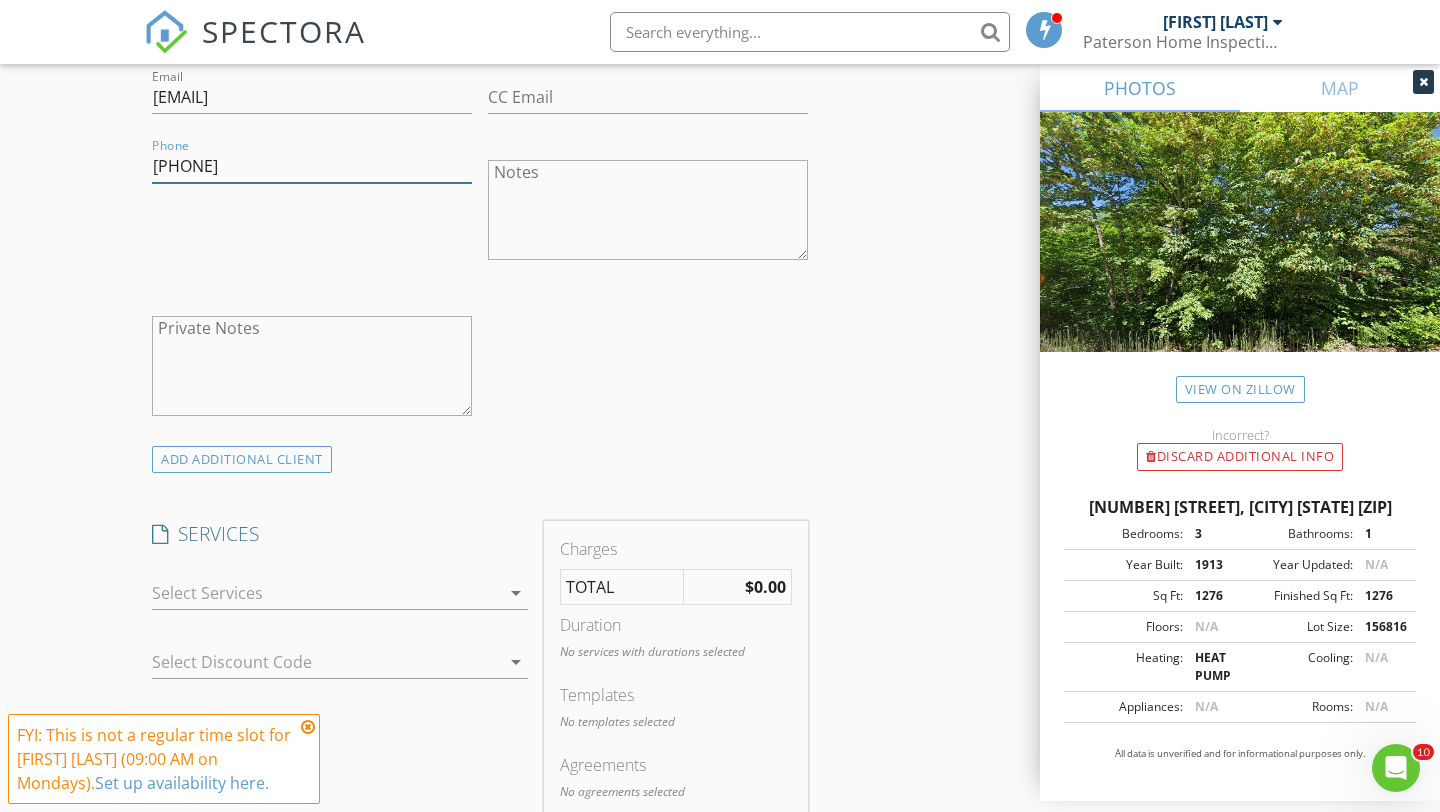 type on "541-671-3196" 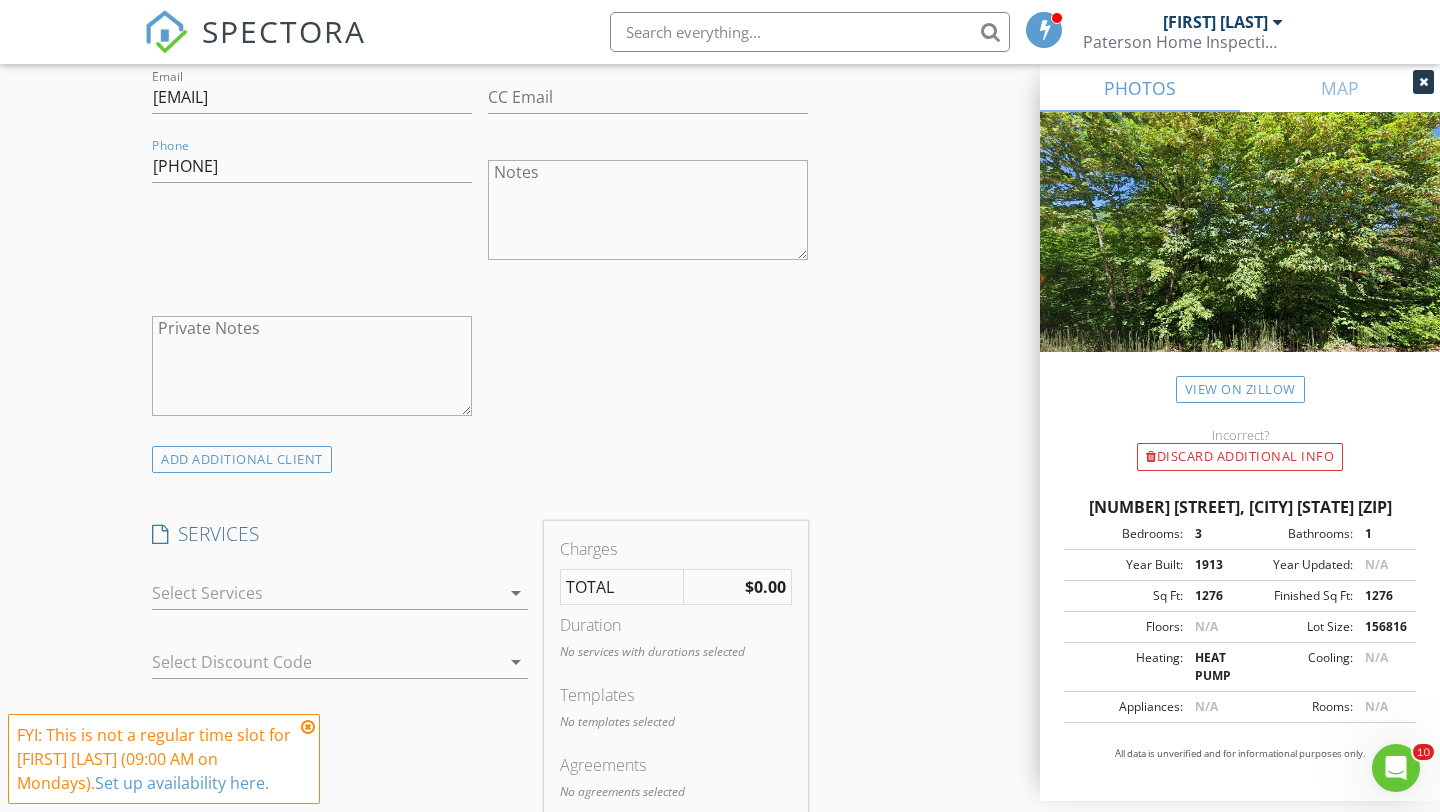 click at bounding box center (326, 593) 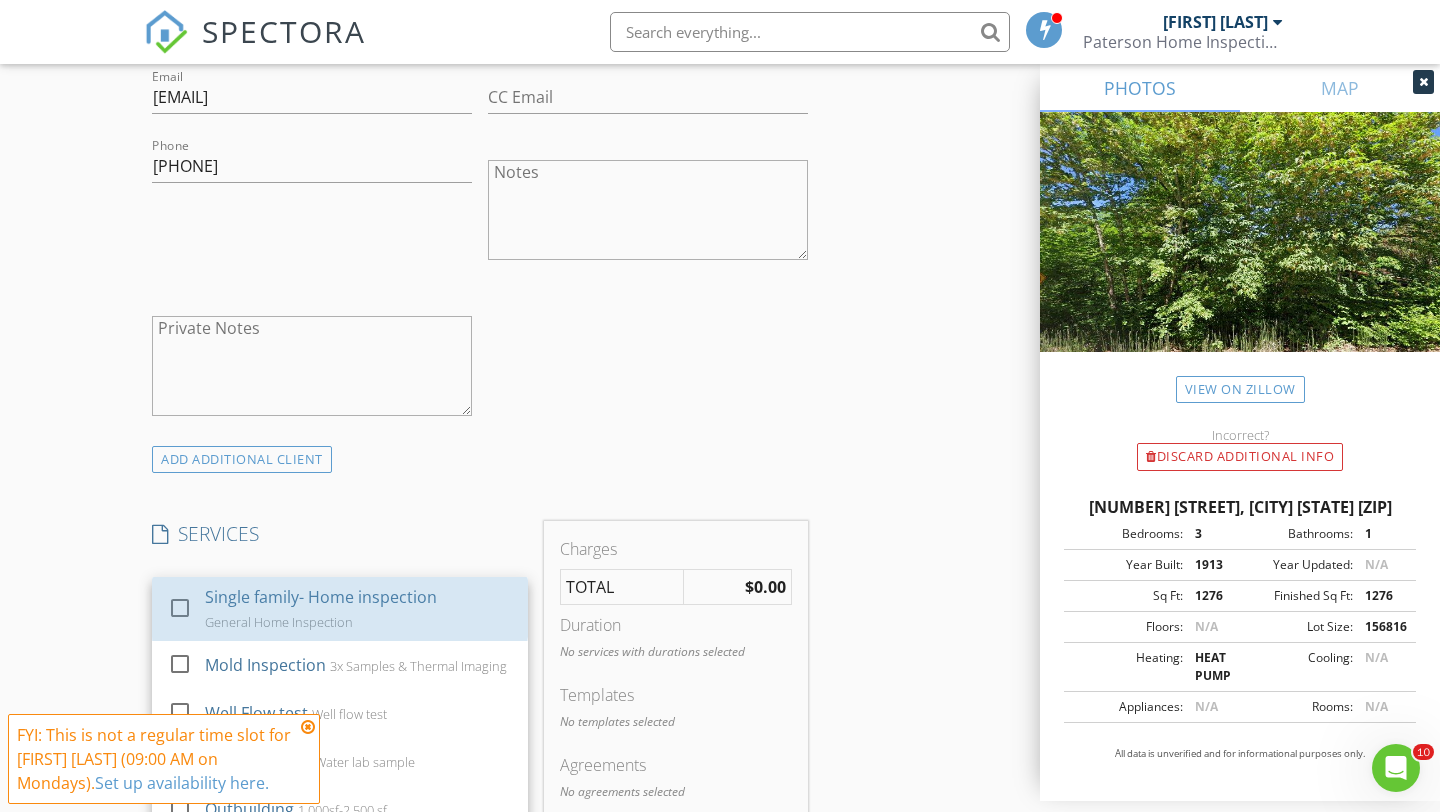 click on "Single family- Home inspection" at bounding box center [321, 597] 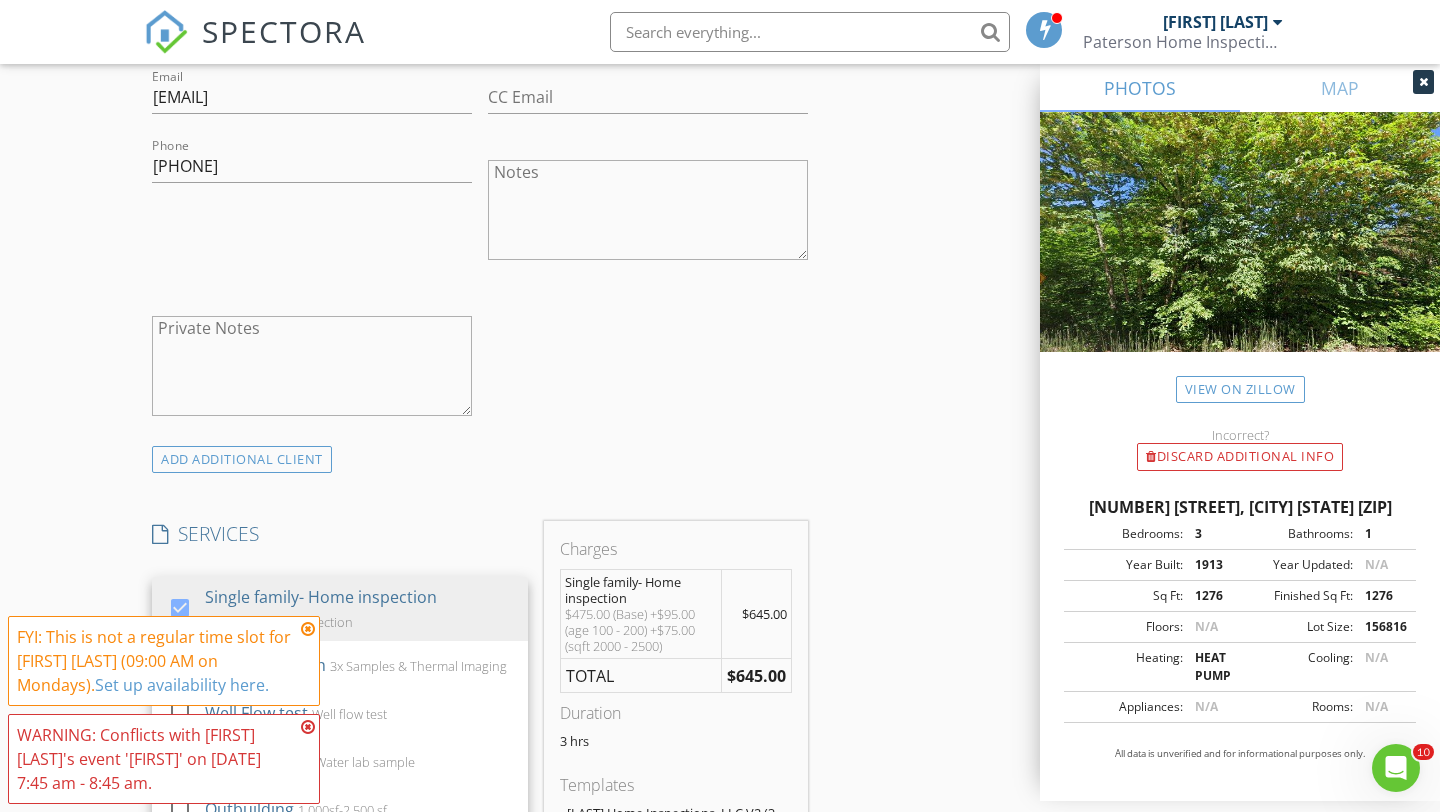 click on "SERVICES" at bounding box center [340, 534] 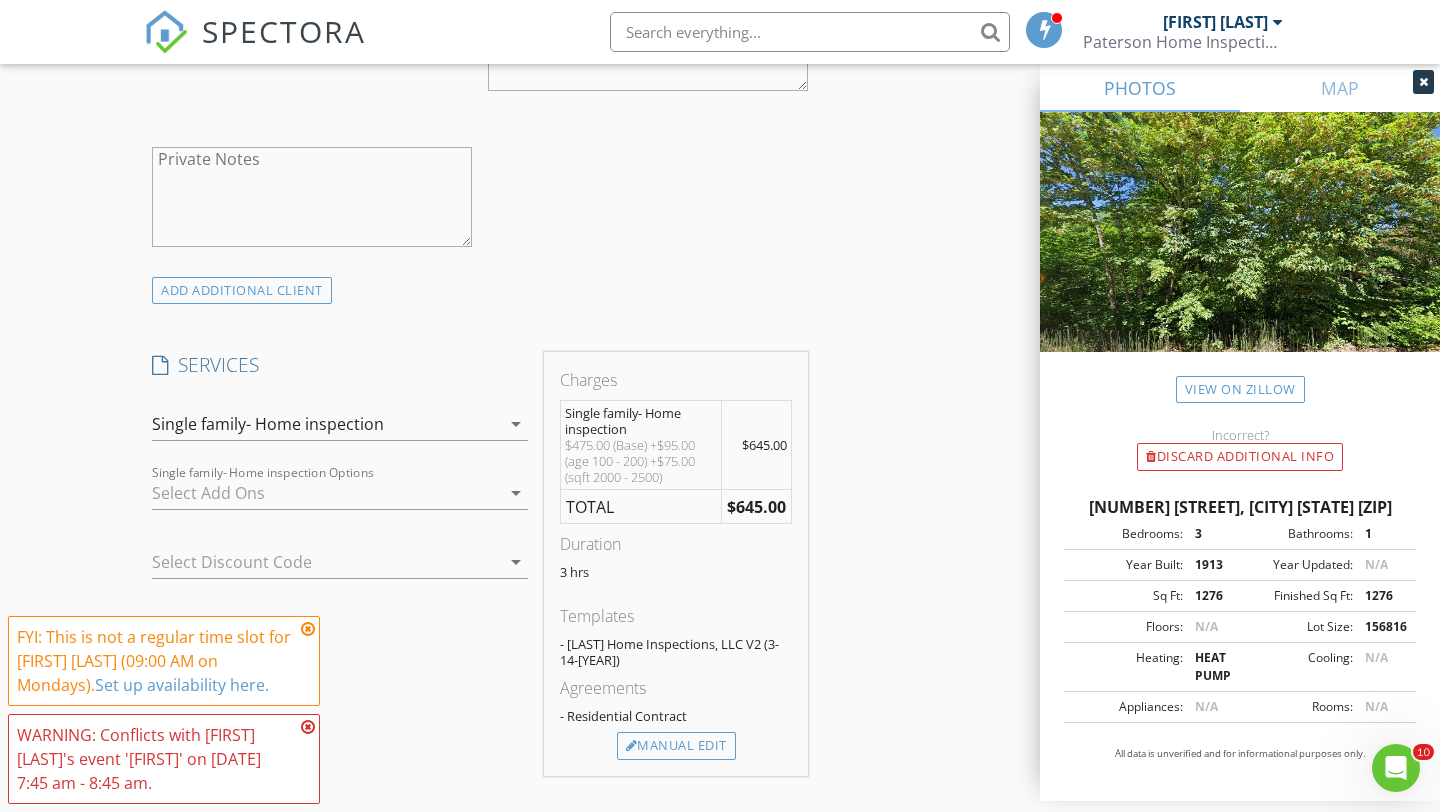 scroll, scrollTop: 1416, scrollLeft: 0, axis: vertical 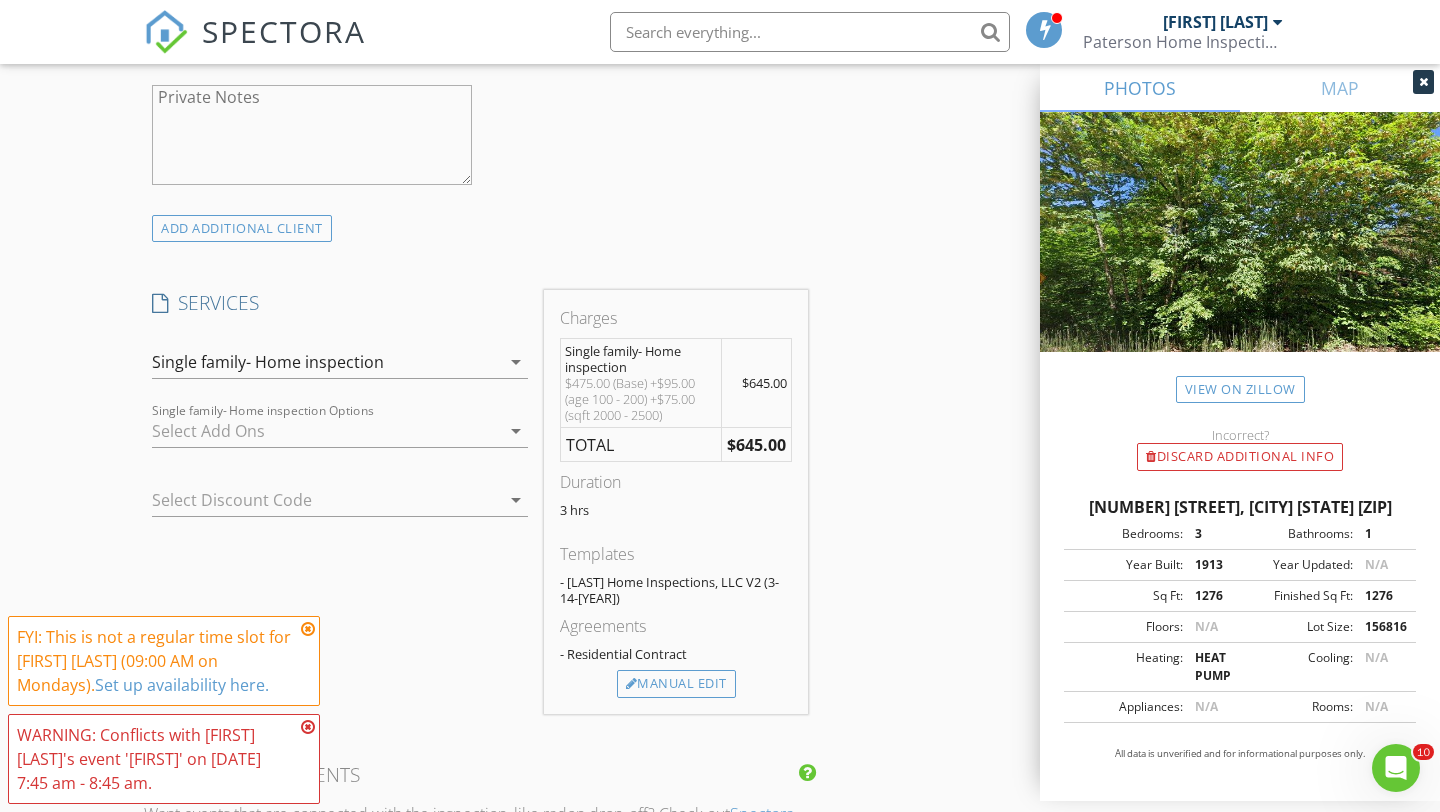 click at bounding box center [308, 629] 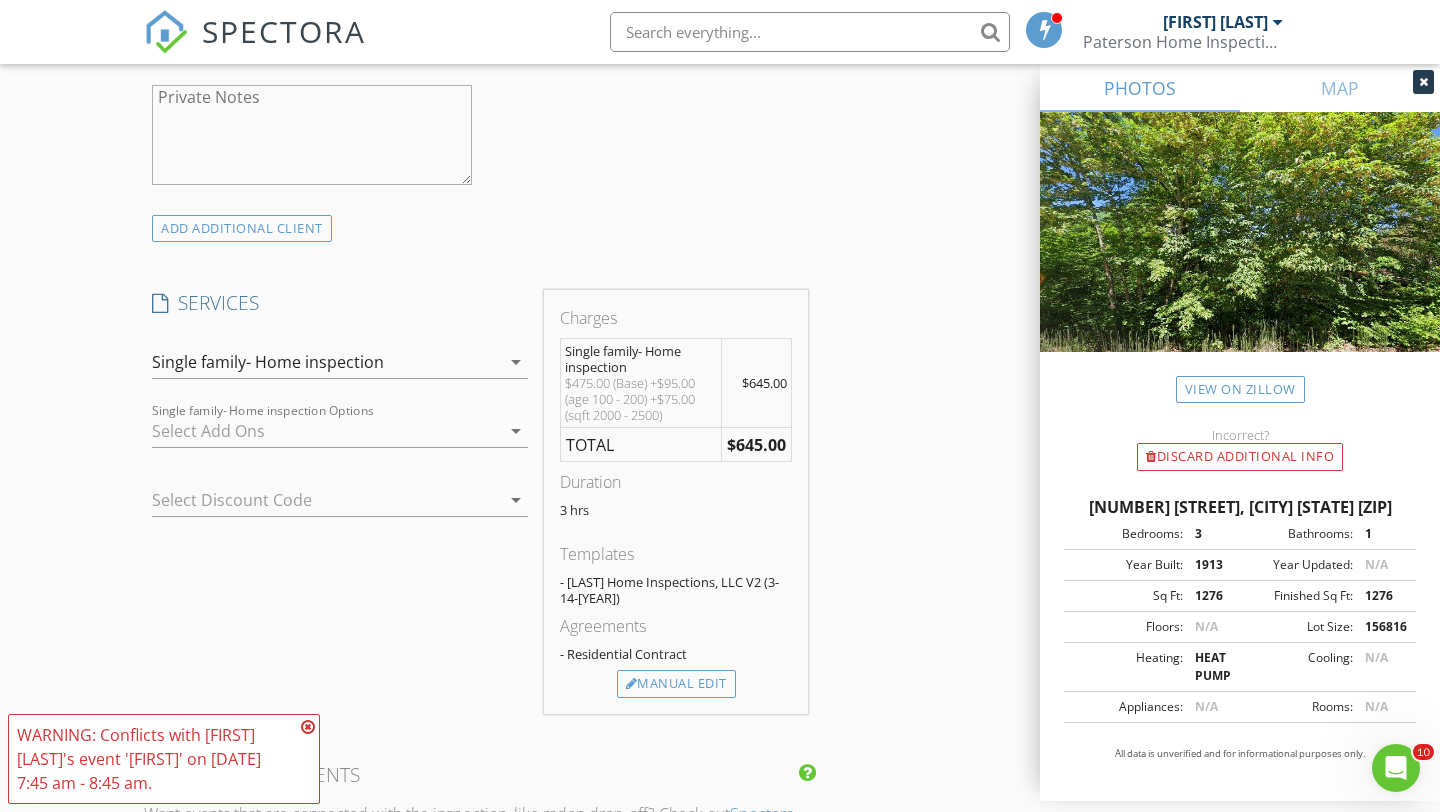 click at bounding box center (308, 727) 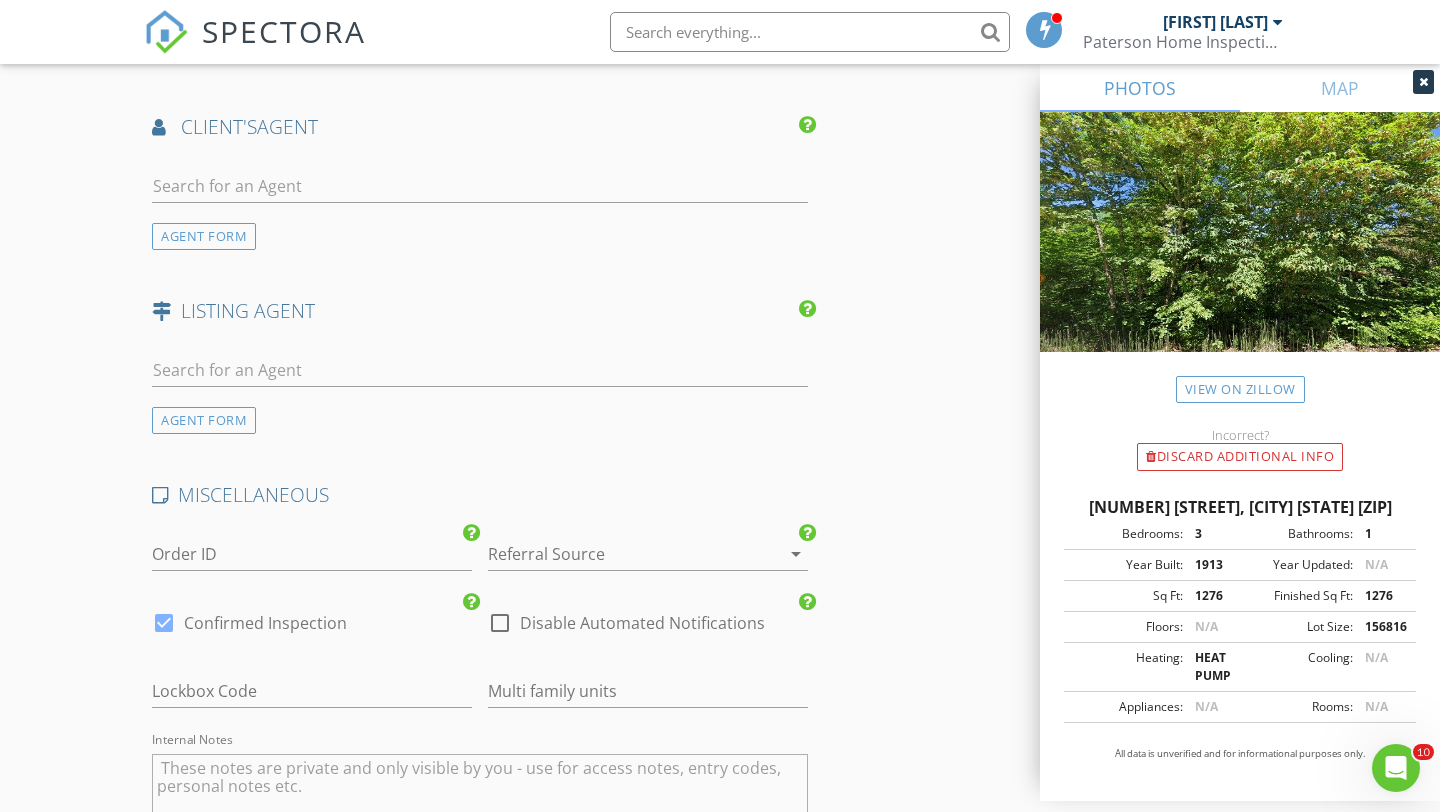 scroll, scrollTop: 2480, scrollLeft: 0, axis: vertical 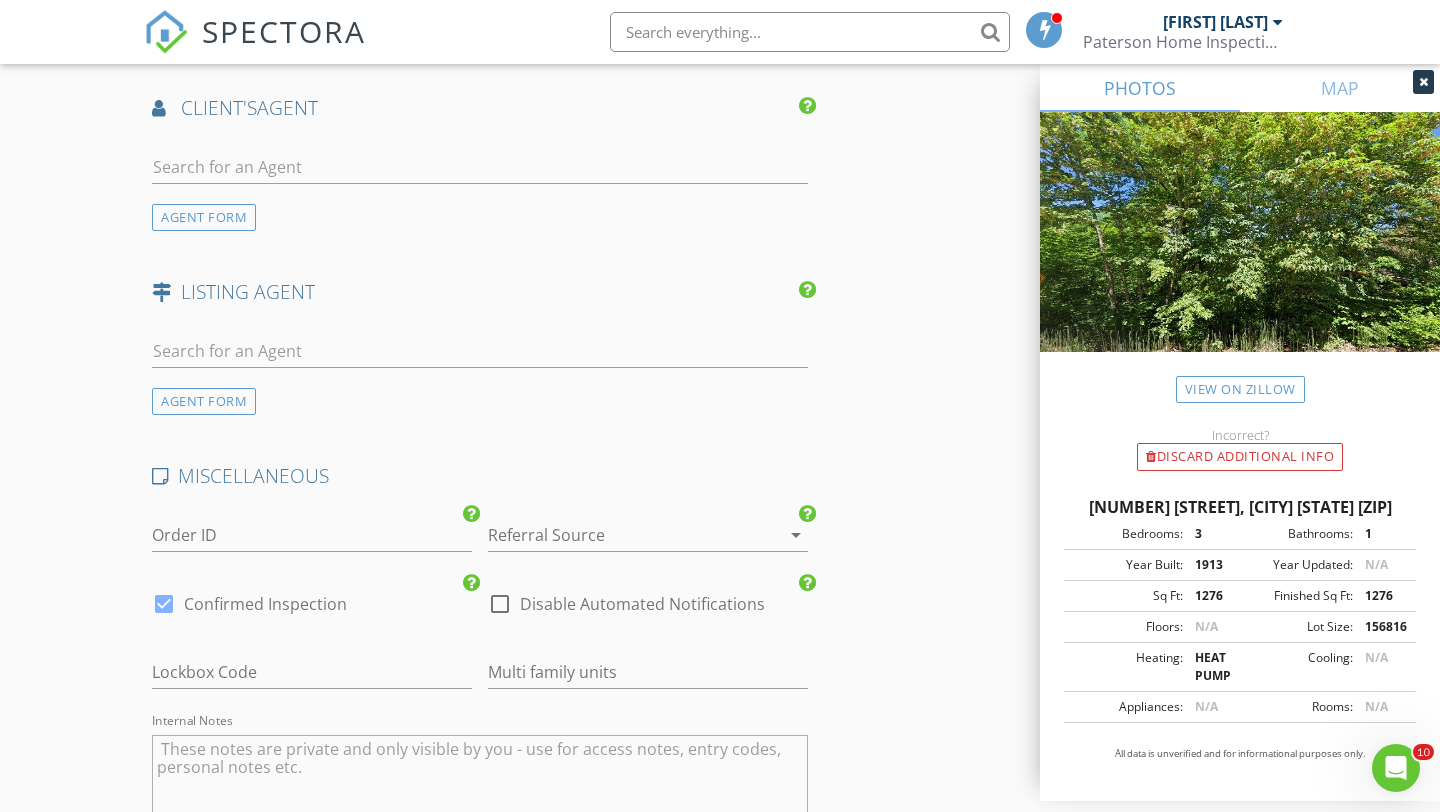 click on "Referral Source arrow_drop_down" at bounding box center [648, 539] 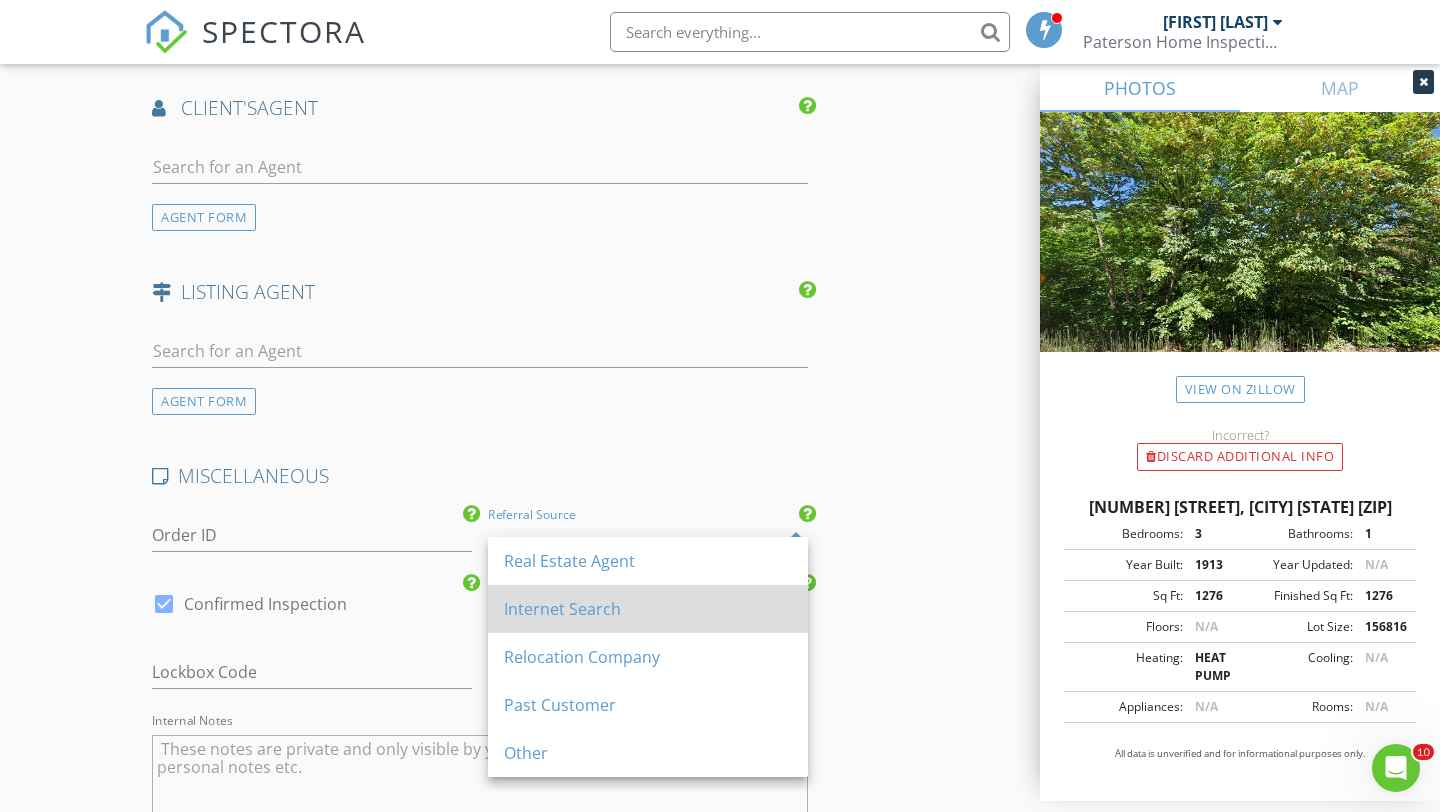 click on "Internet Search" at bounding box center (648, 609) 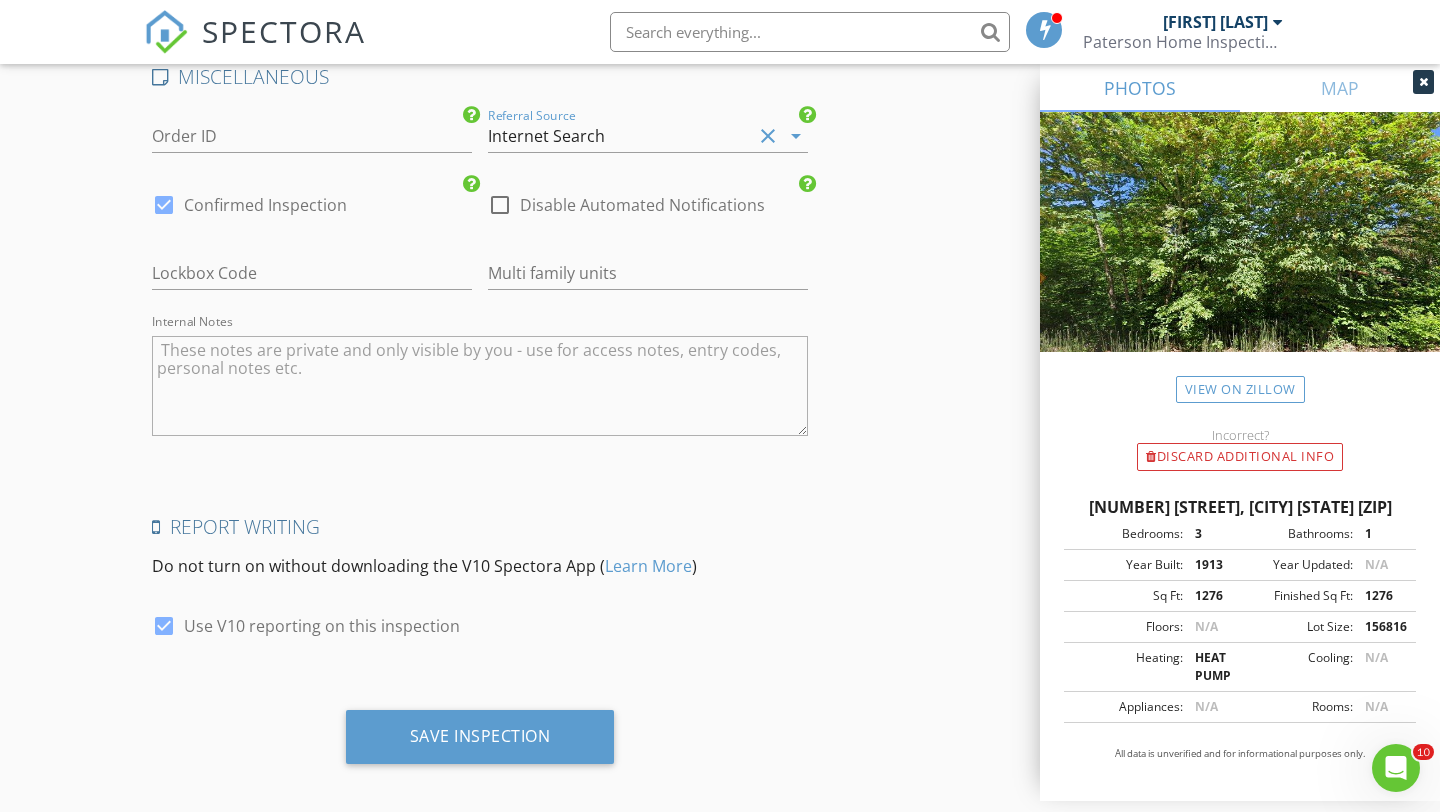 scroll, scrollTop: 2912, scrollLeft: 0, axis: vertical 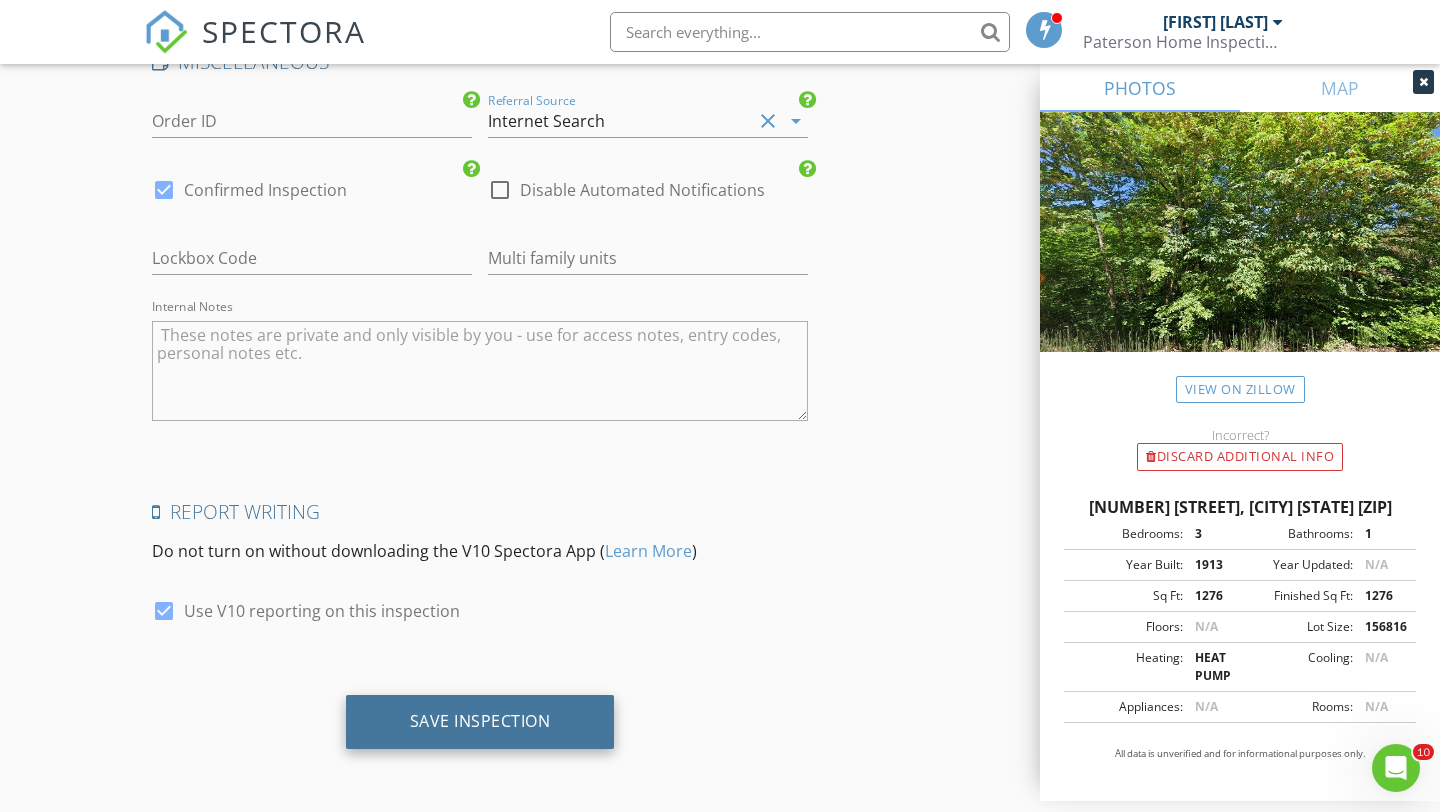 click on "Save Inspection" at bounding box center [480, 721] 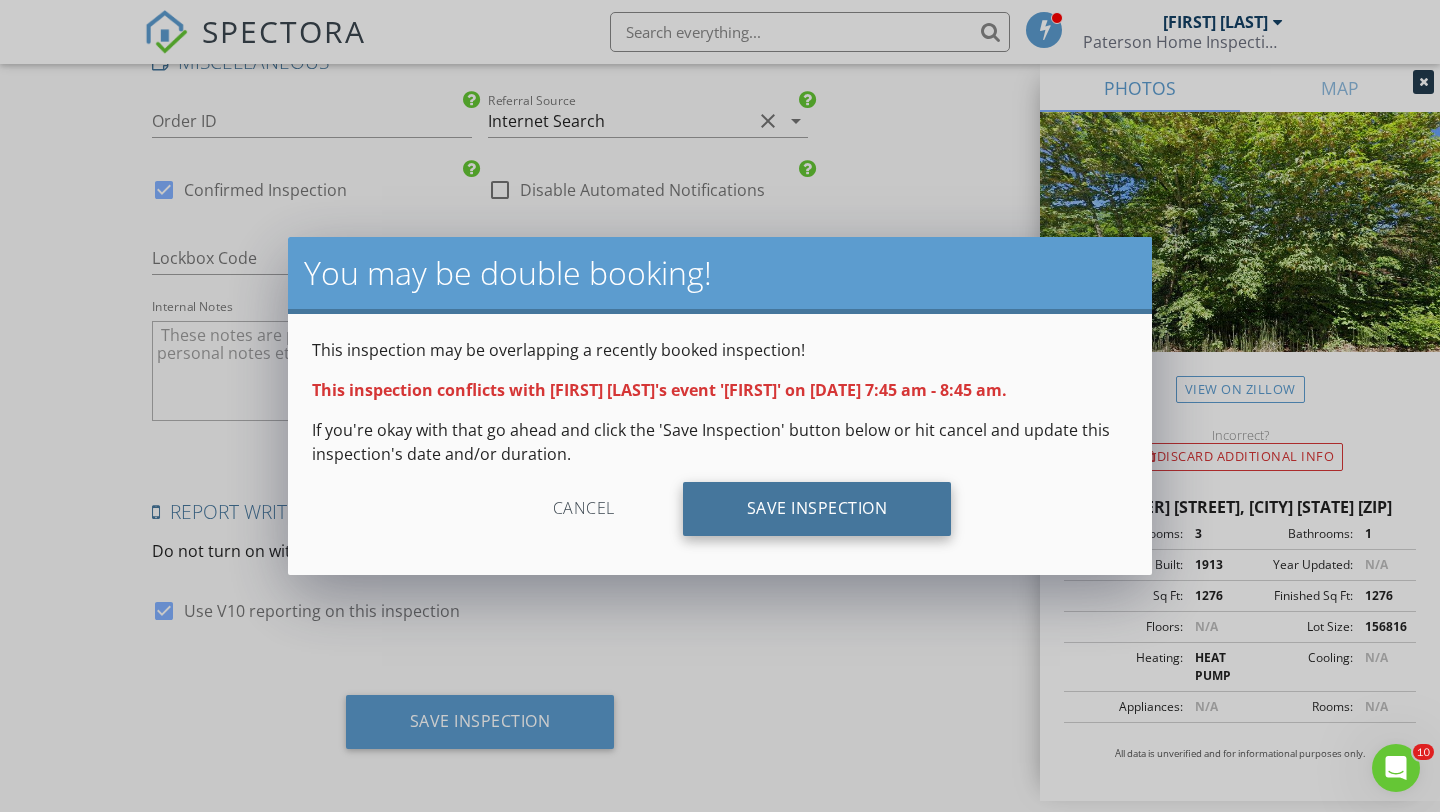 click on "Save Inspection" at bounding box center [817, 509] 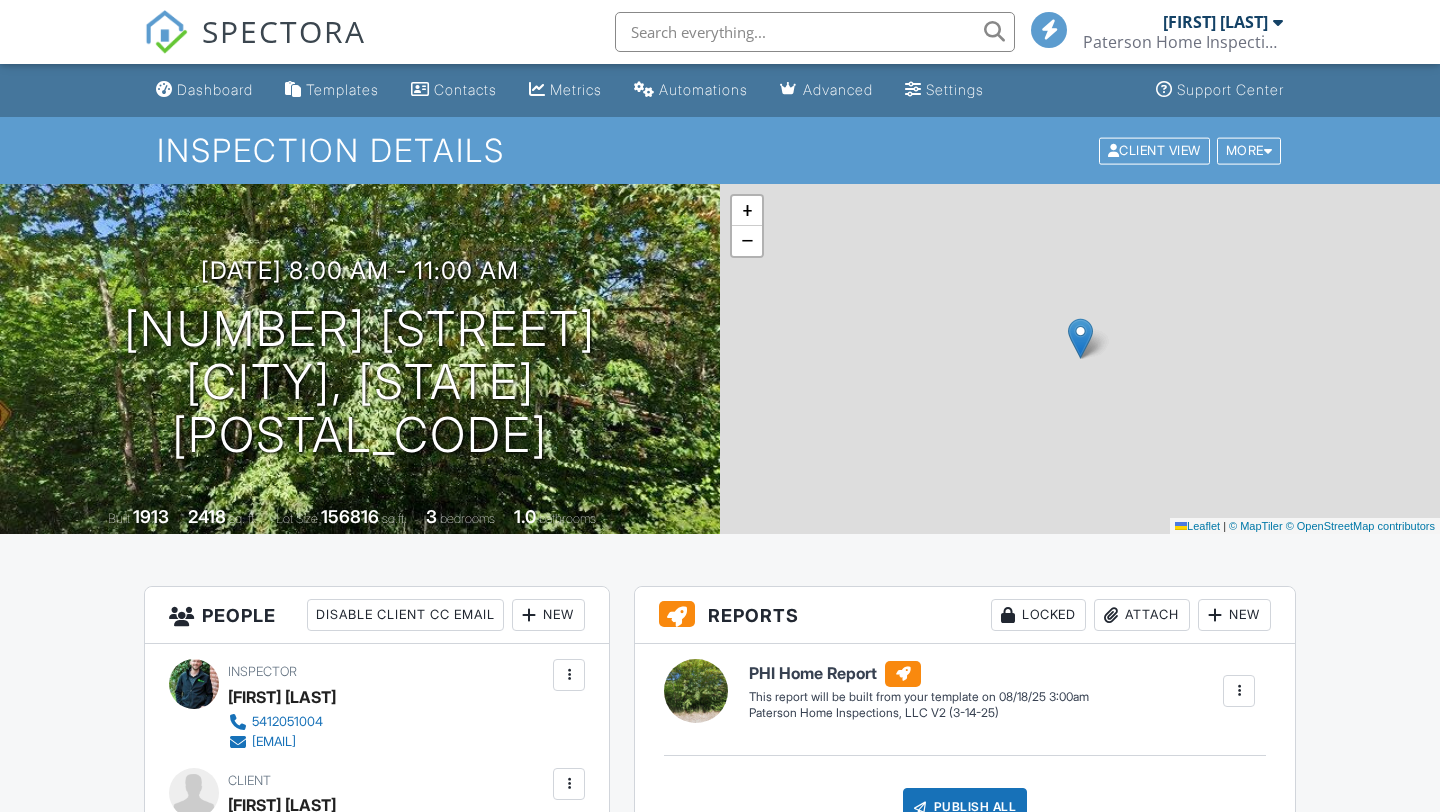 scroll, scrollTop: 0, scrollLeft: 0, axis: both 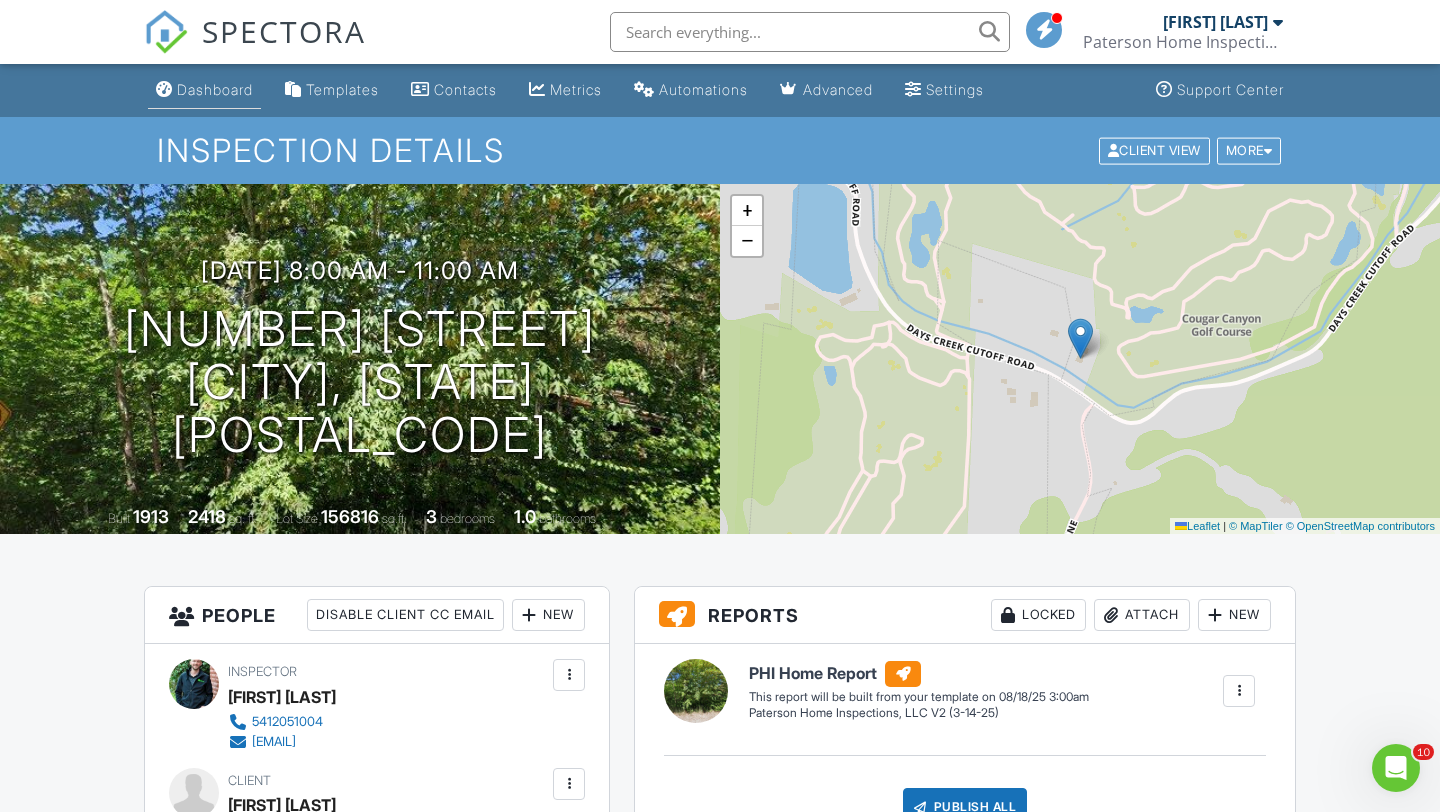 click on "Dashboard" at bounding box center [215, 89] 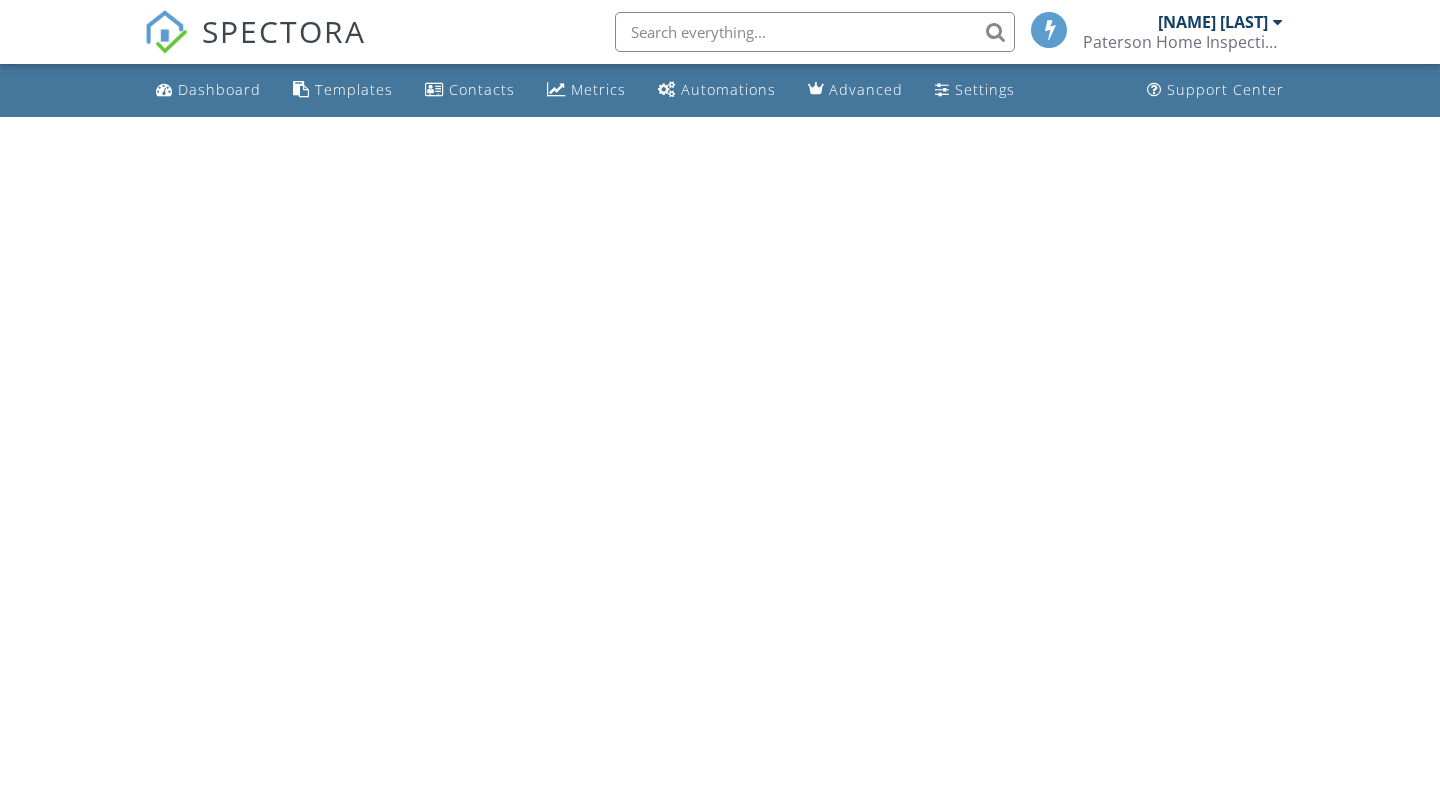 scroll, scrollTop: 0, scrollLeft: 0, axis: both 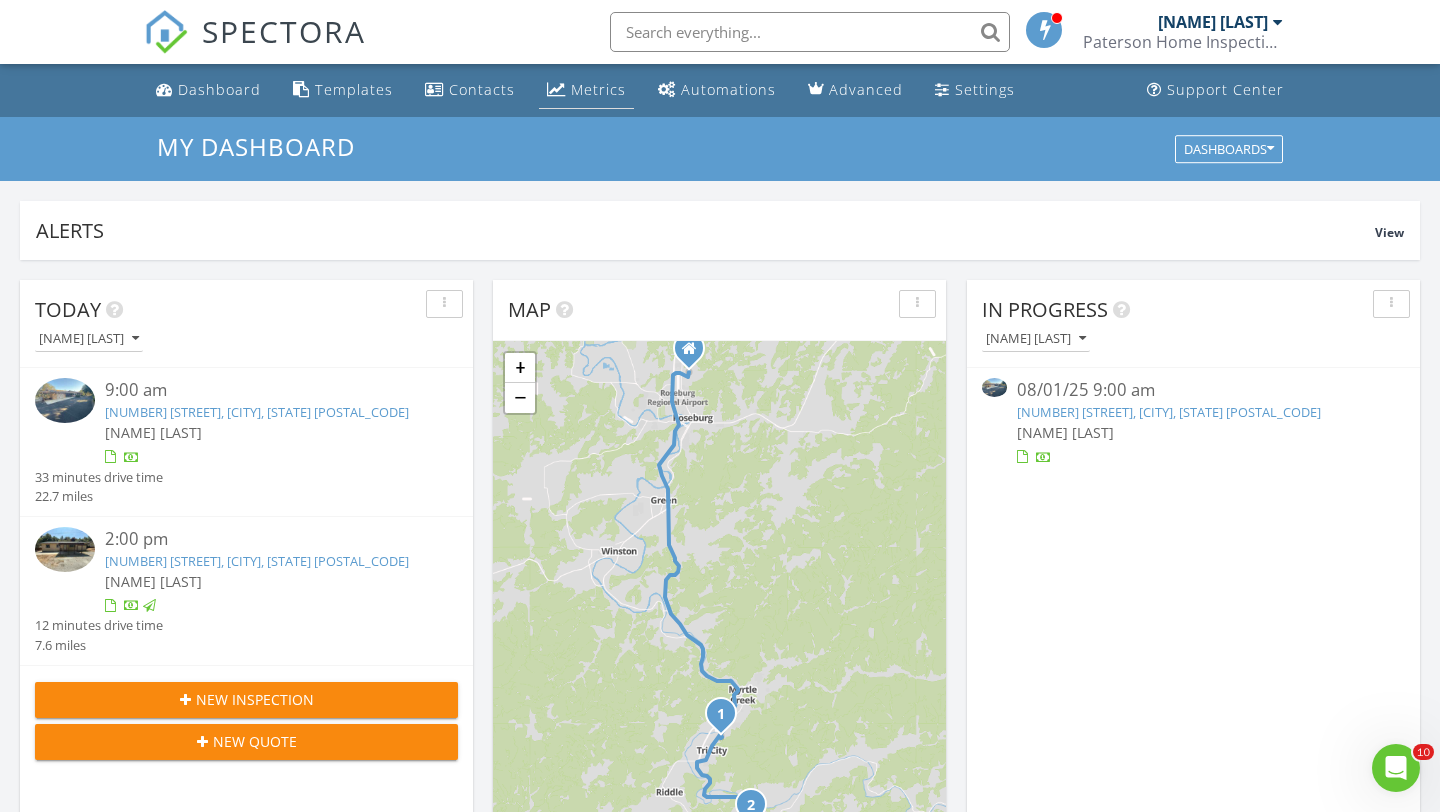 click on "Metrics" at bounding box center (598, 89) 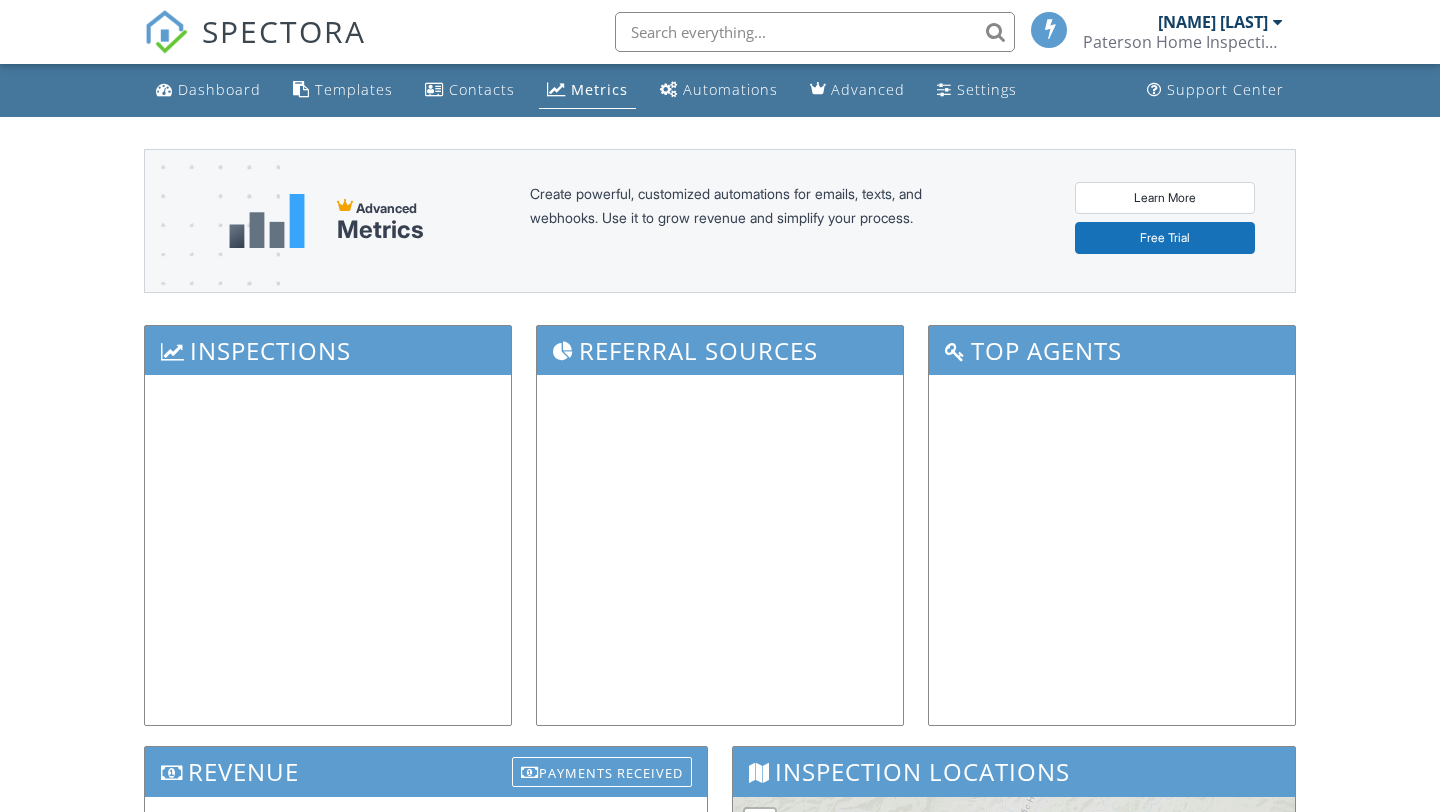 scroll, scrollTop: 0, scrollLeft: 0, axis: both 